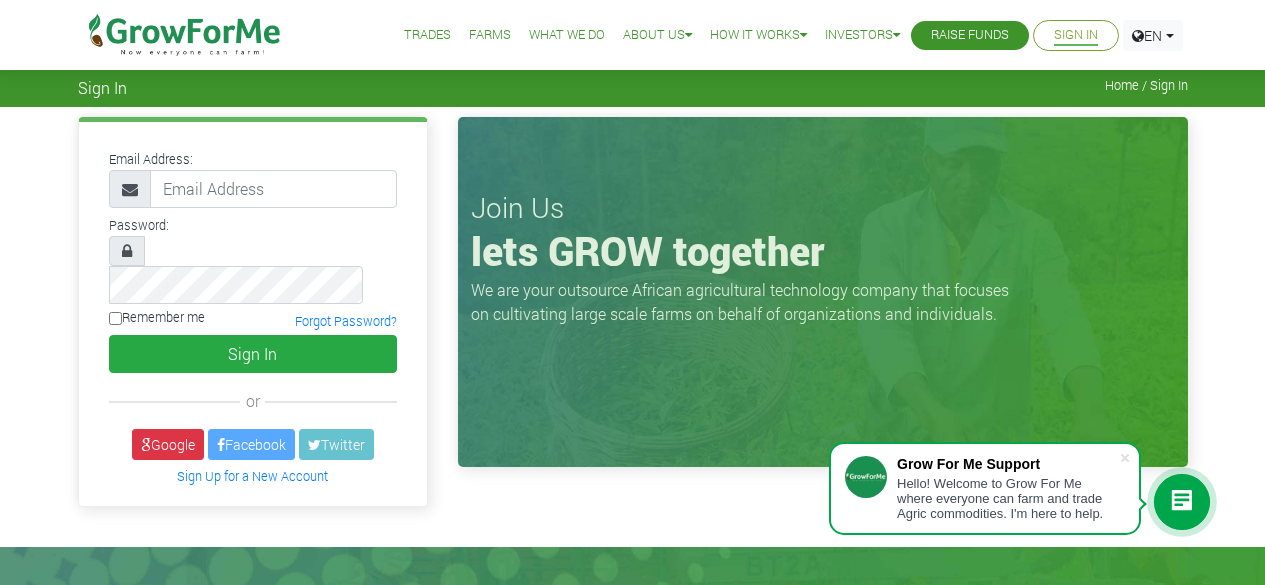 scroll, scrollTop: 0, scrollLeft: 0, axis: both 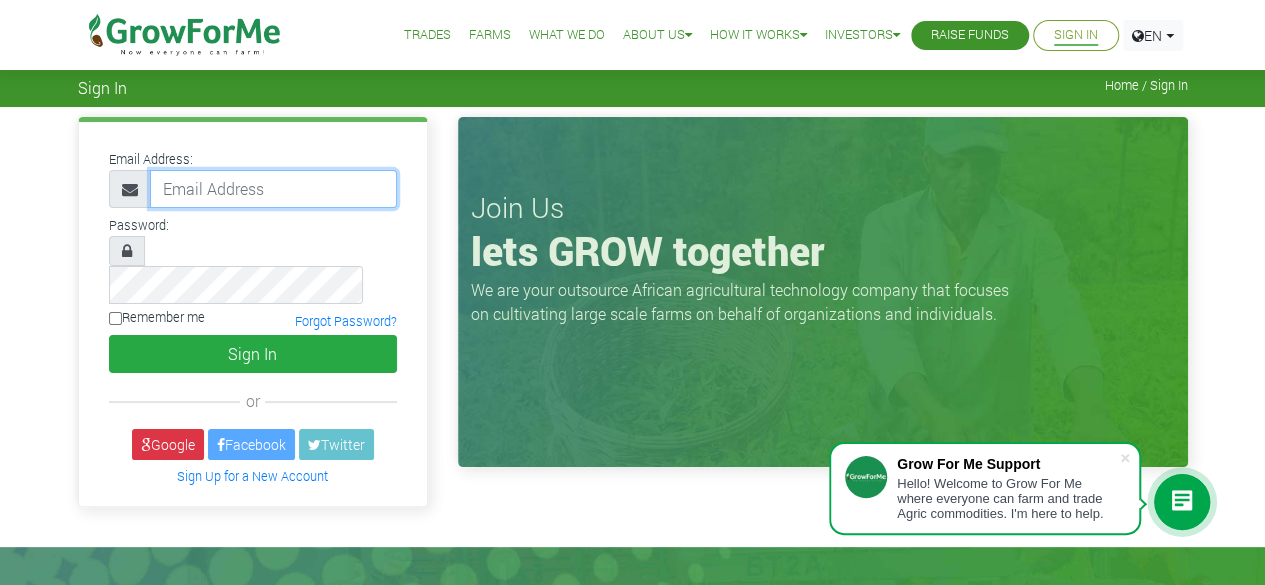 type on "Nanaamoako62@gmail.com" 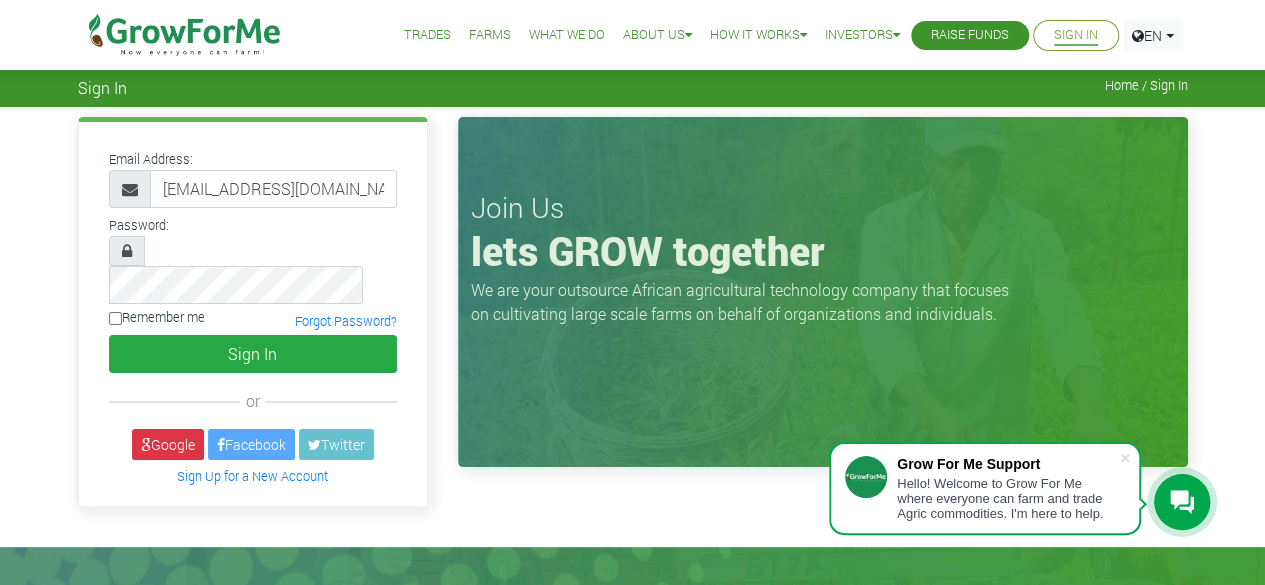 click at bounding box center (127, 251) 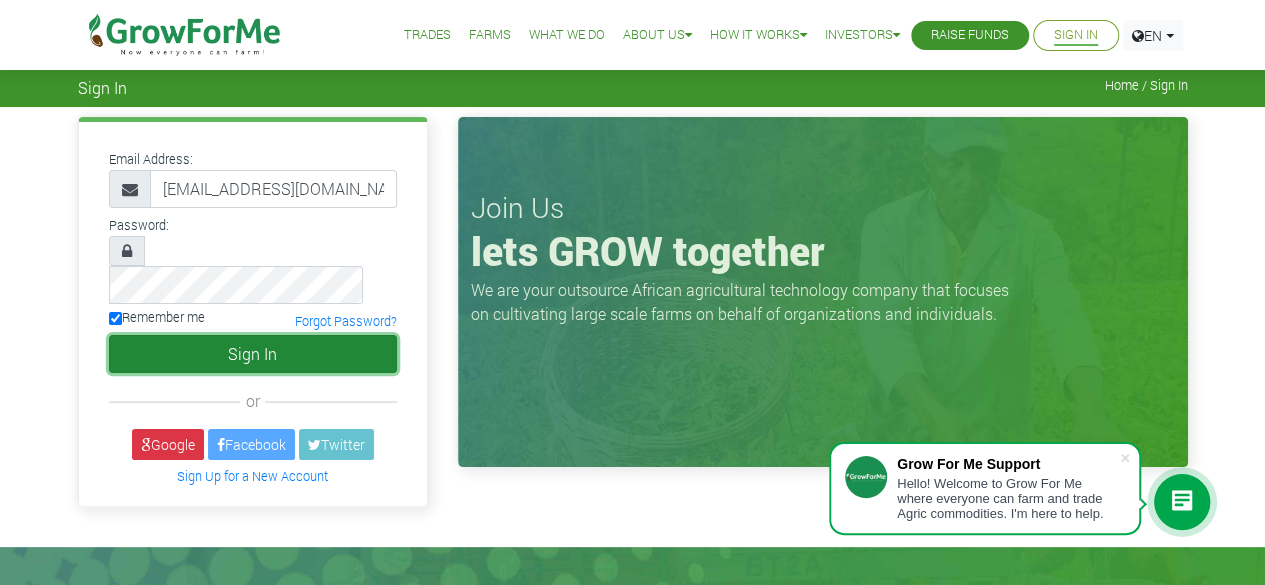 click on "Sign In" at bounding box center [253, 354] 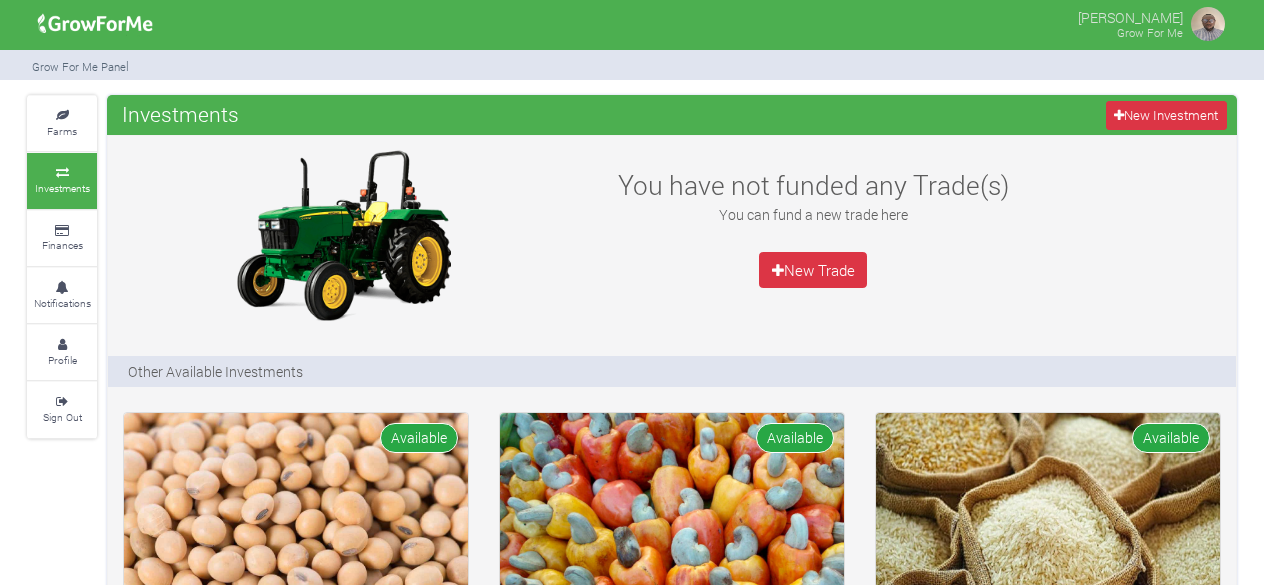 scroll, scrollTop: 0, scrollLeft: 0, axis: both 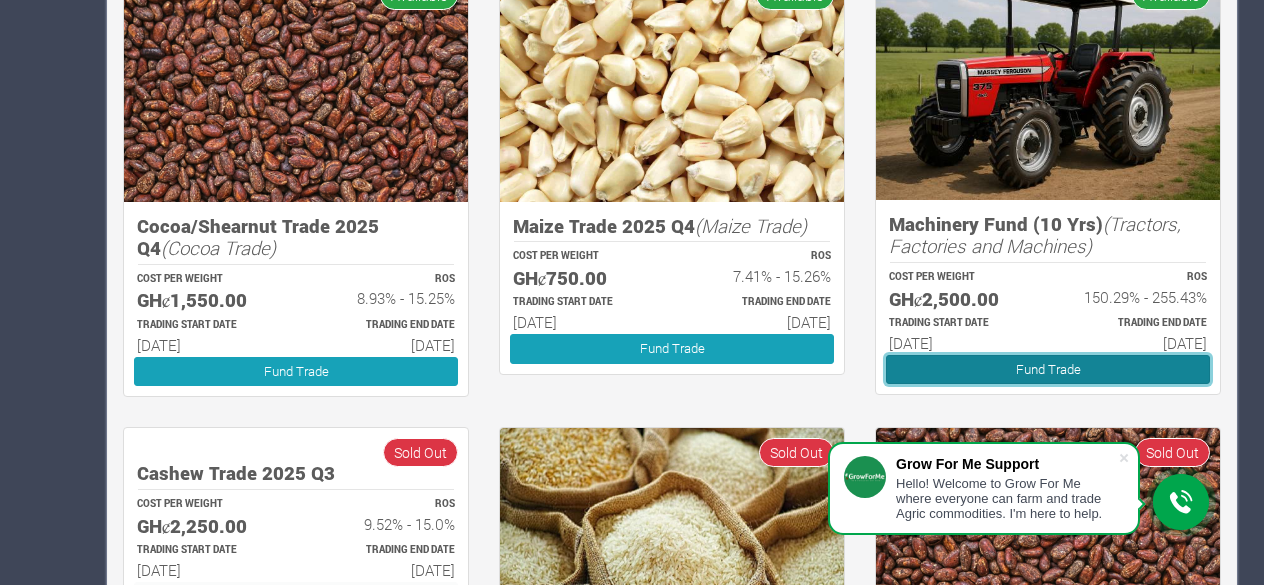 click on "Fund Trade" at bounding box center [1048, 369] 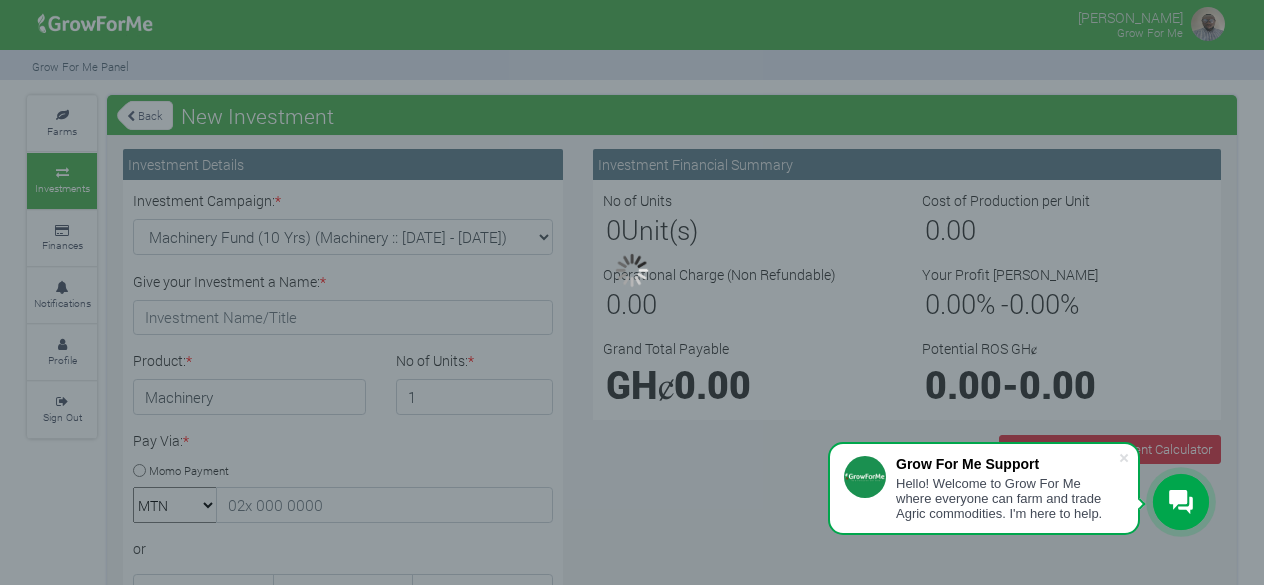 scroll, scrollTop: 0, scrollLeft: 0, axis: both 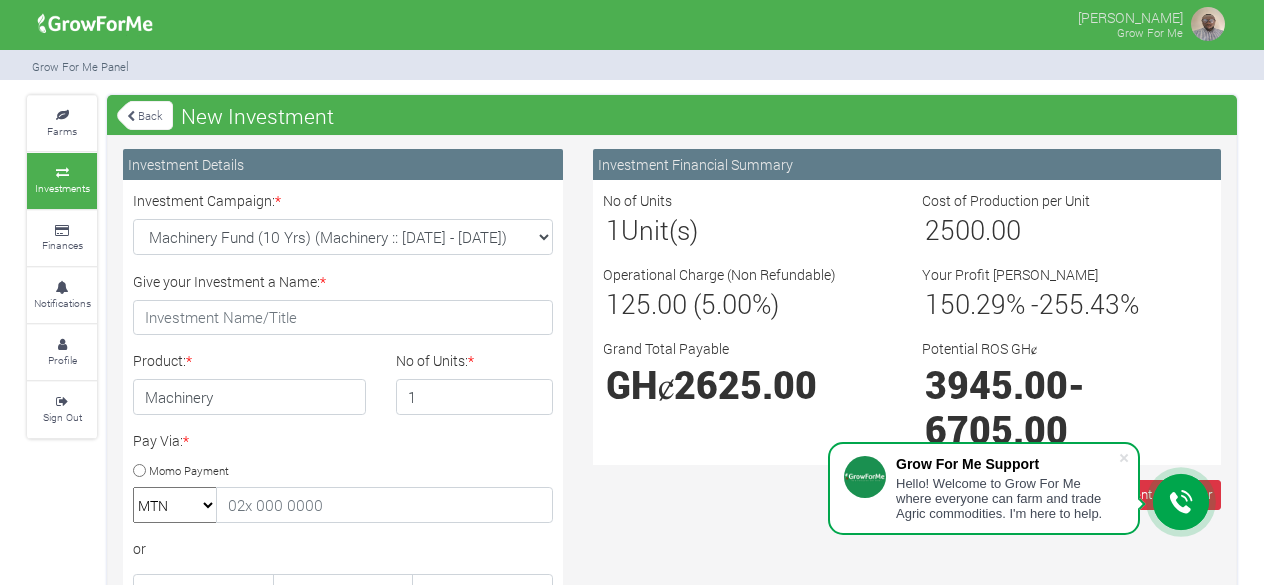 click on "Farms
Investments
Finances
Notifications
Profile
Sign Out
Back    New Investment" at bounding box center [632, 574] 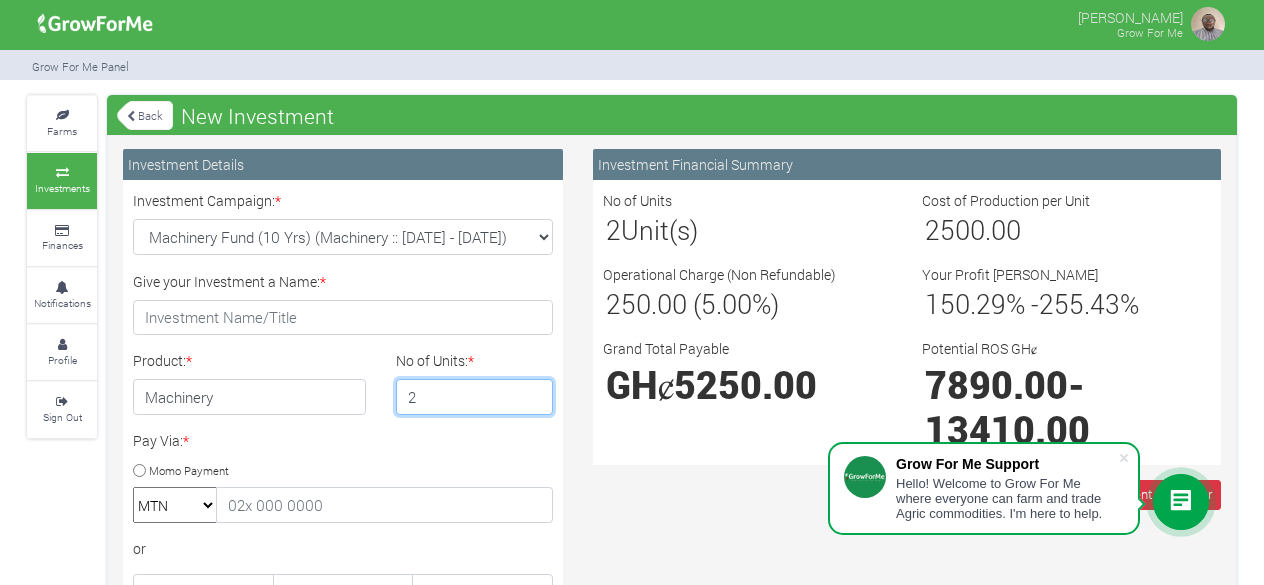click on "2" at bounding box center [475, 397] 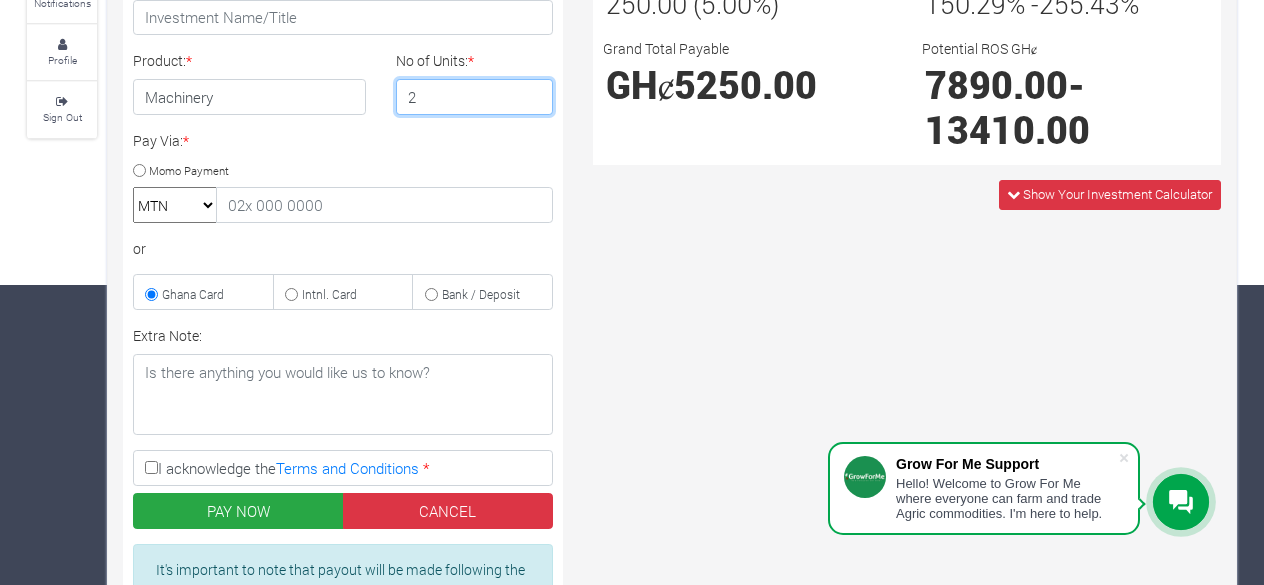 scroll, scrollTop: 200, scrollLeft: 0, axis: vertical 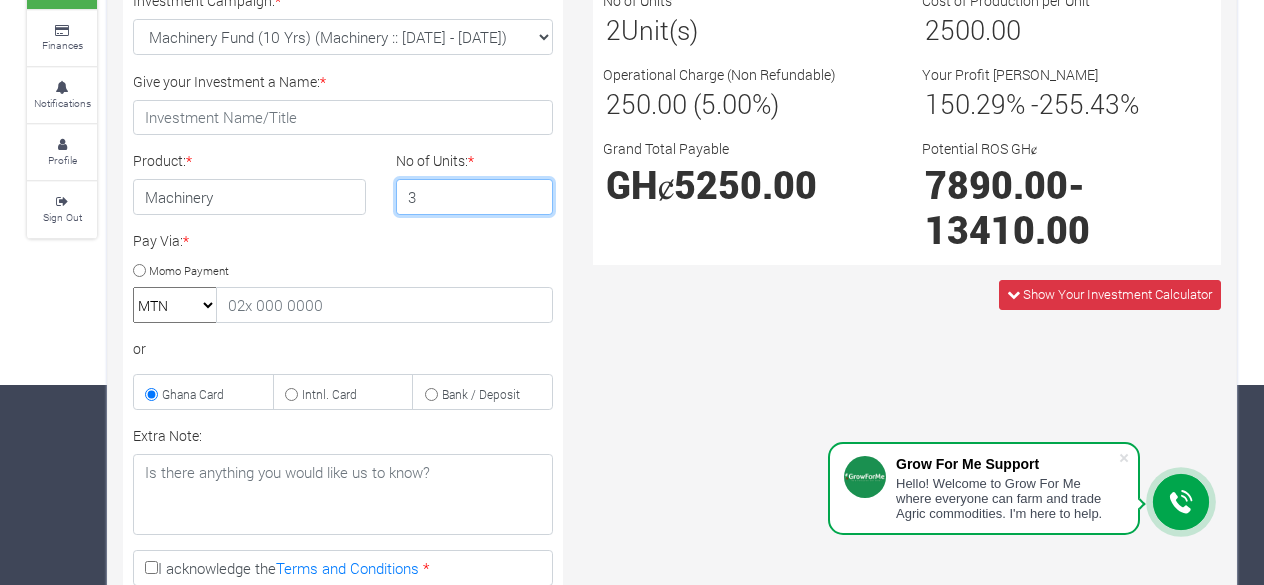 click on "3" at bounding box center (475, 197) 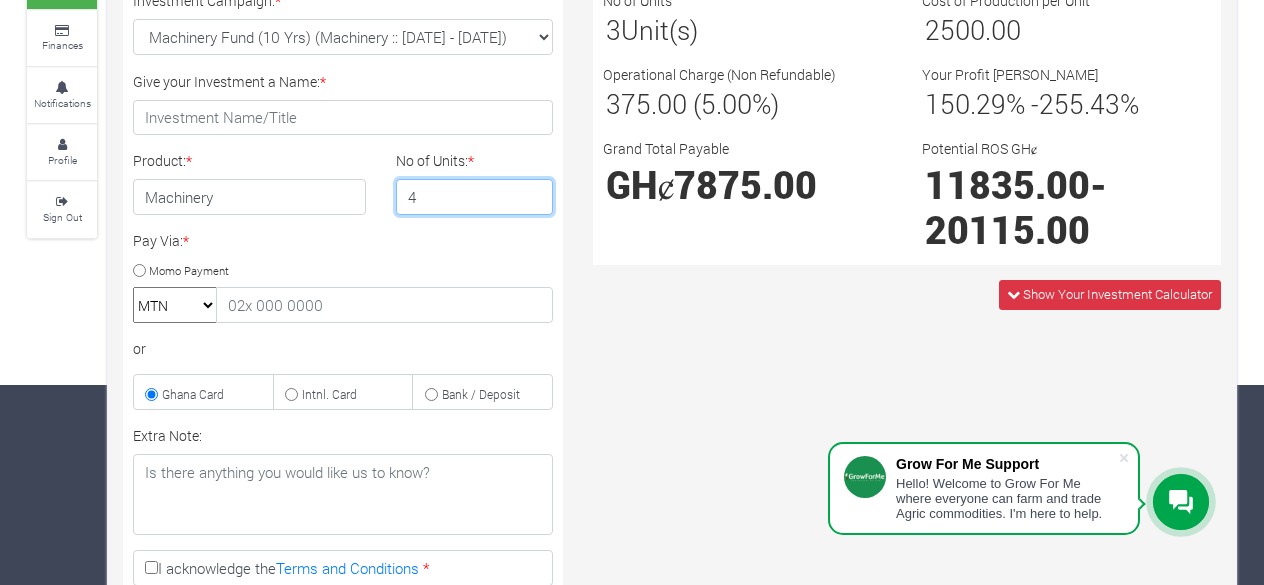 click on "4" at bounding box center (475, 197) 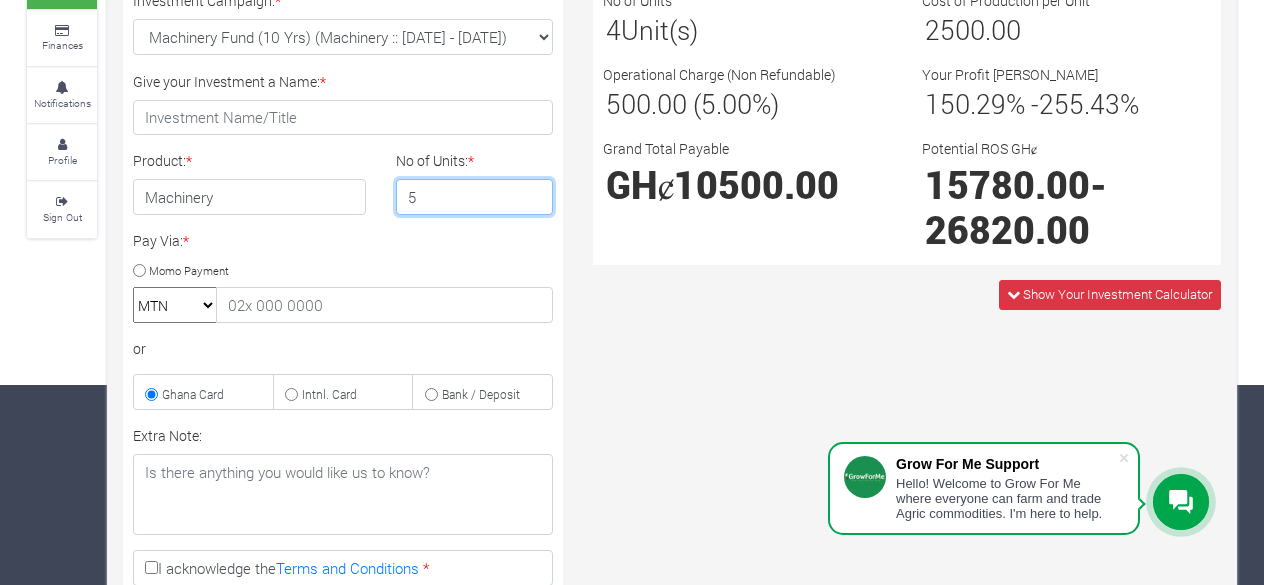 click on "5" at bounding box center [475, 197] 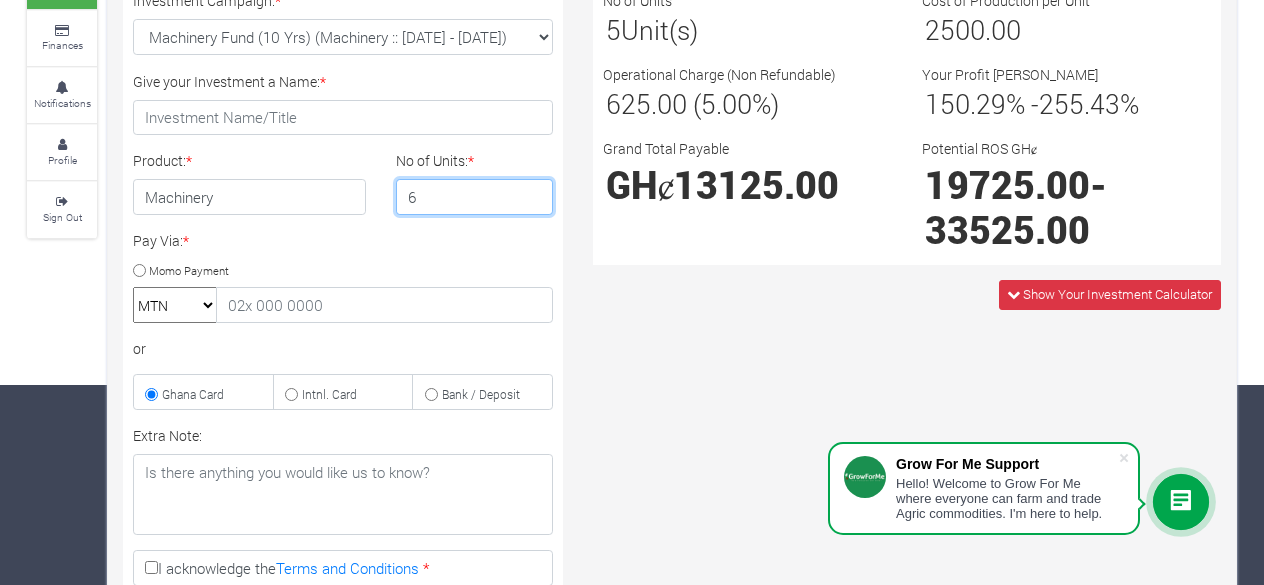 click on "6" at bounding box center [475, 197] 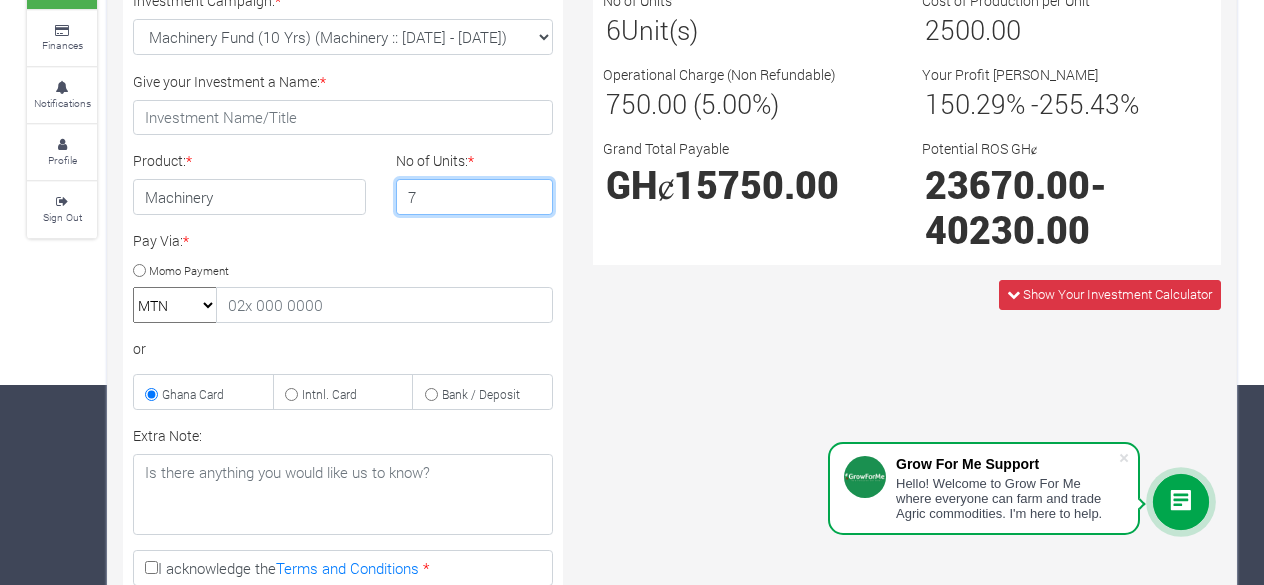 click on "7" at bounding box center [475, 197] 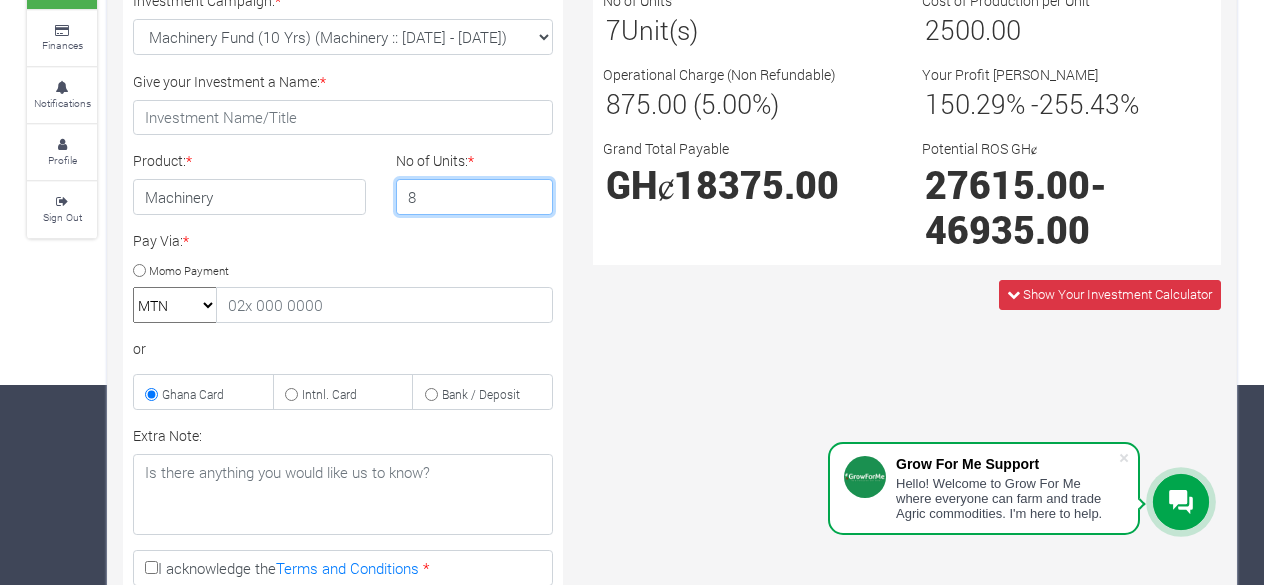 type on "8" 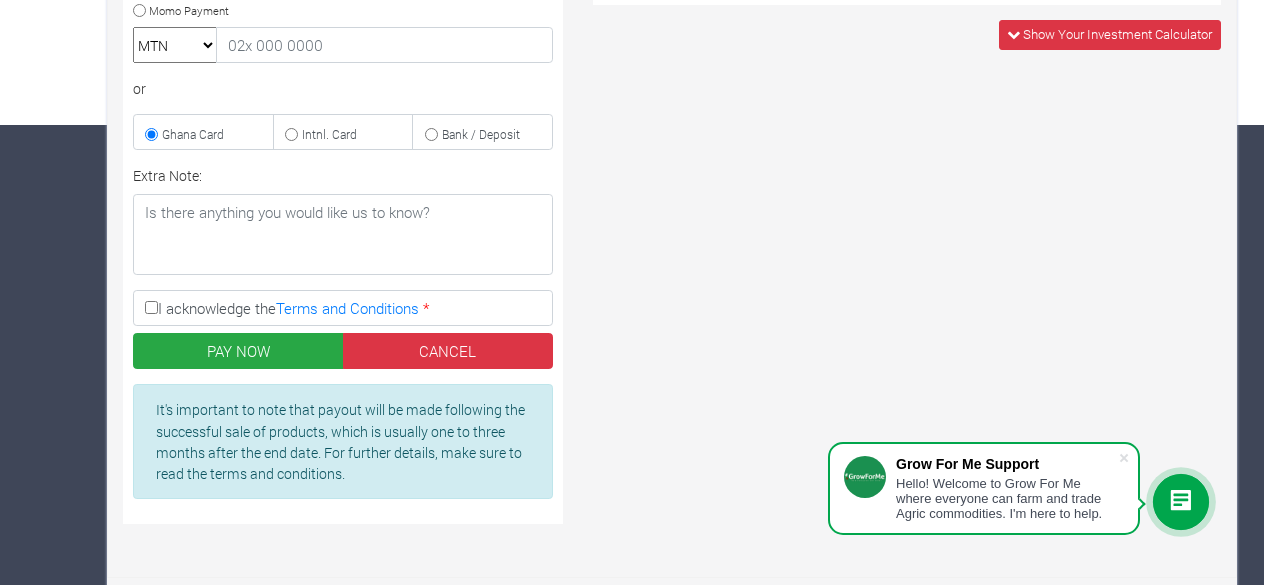 scroll, scrollTop: 462, scrollLeft: 0, axis: vertical 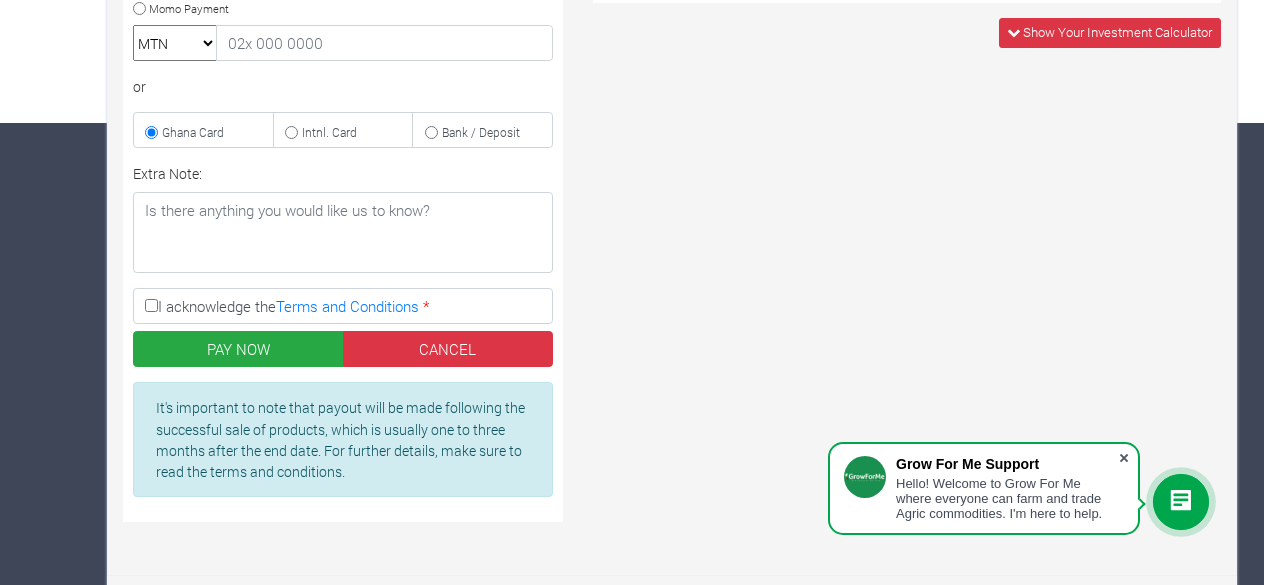 click at bounding box center [1124, 458] 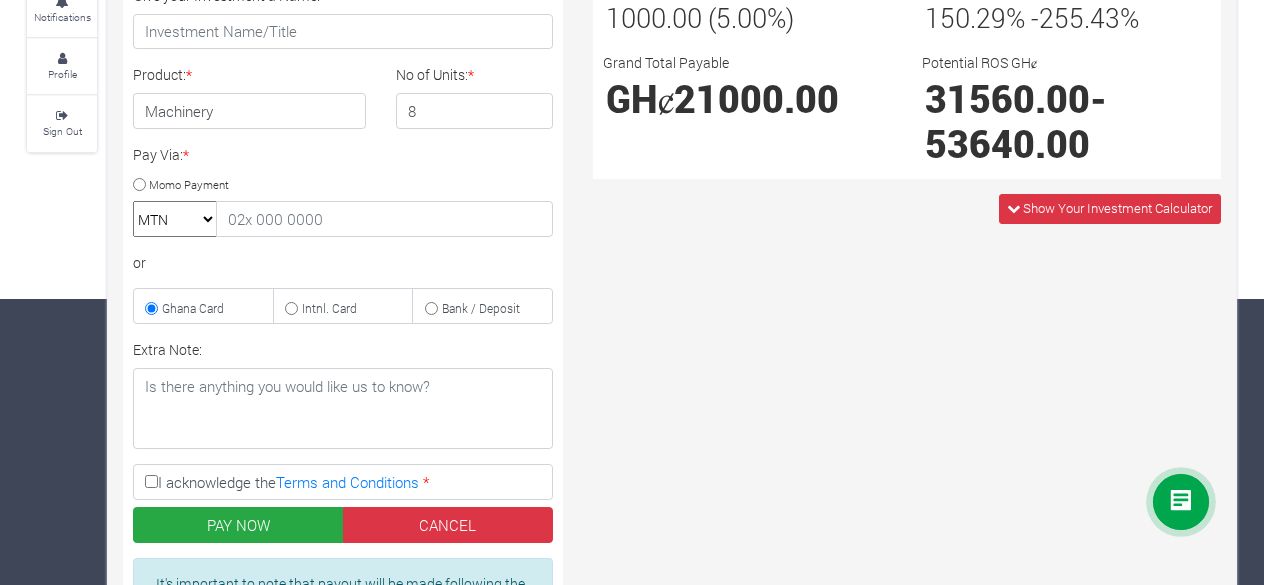 scroll, scrollTop: 462, scrollLeft: 0, axis: vertical 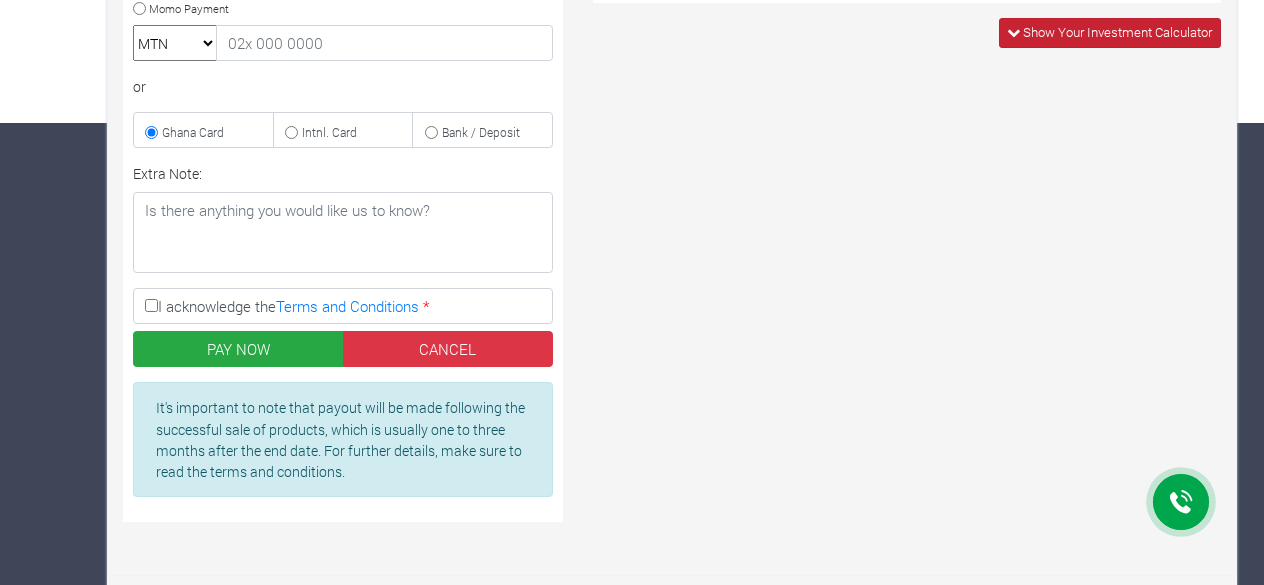 click on "Show Your Investment Calculator" at bounding box center [1117, 32] 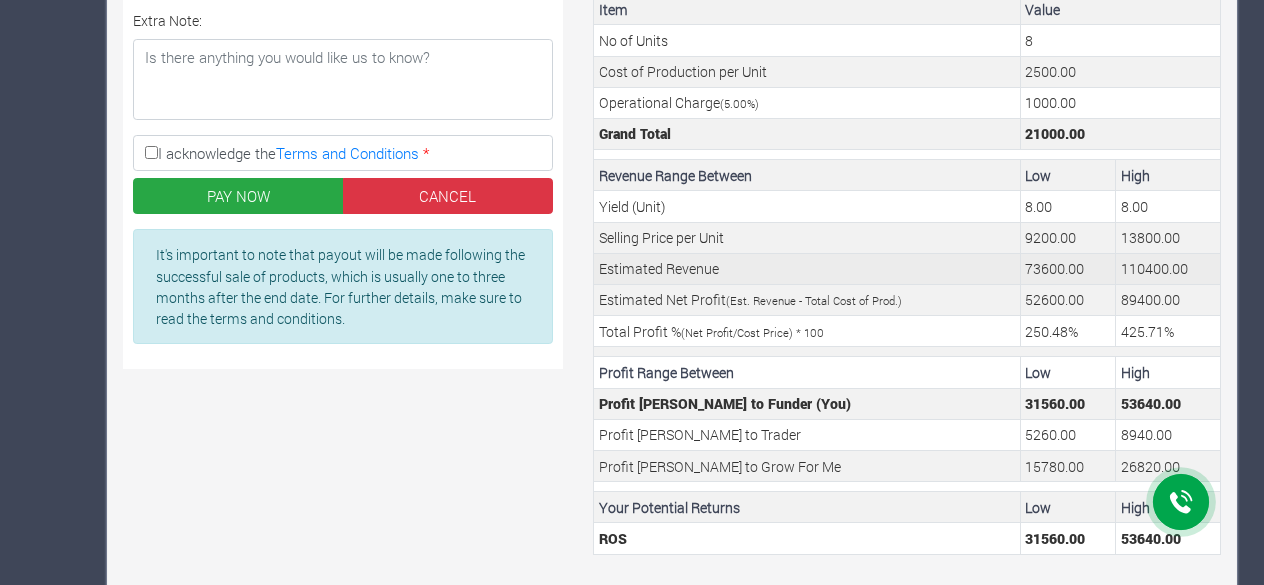 scroll, scrollTop: 645, scrollLeft: 0, axis: vertical 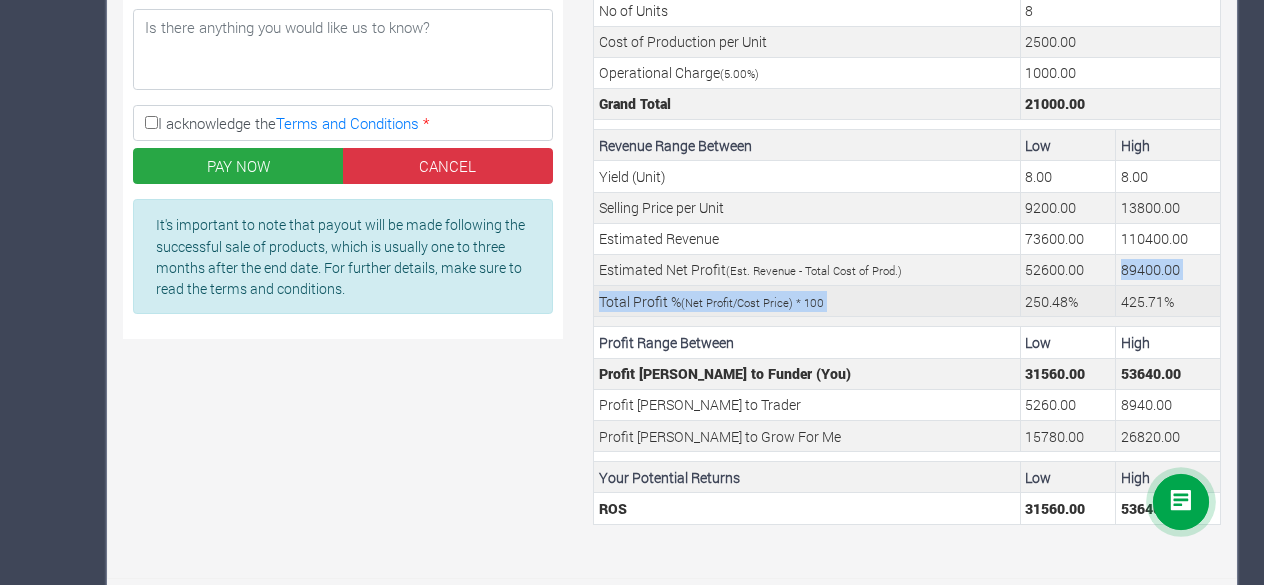 drag, startPoint x: 1080, startPoint y: 267, endPoint x: 1022, endPoint y: 281, distance: 59.665737 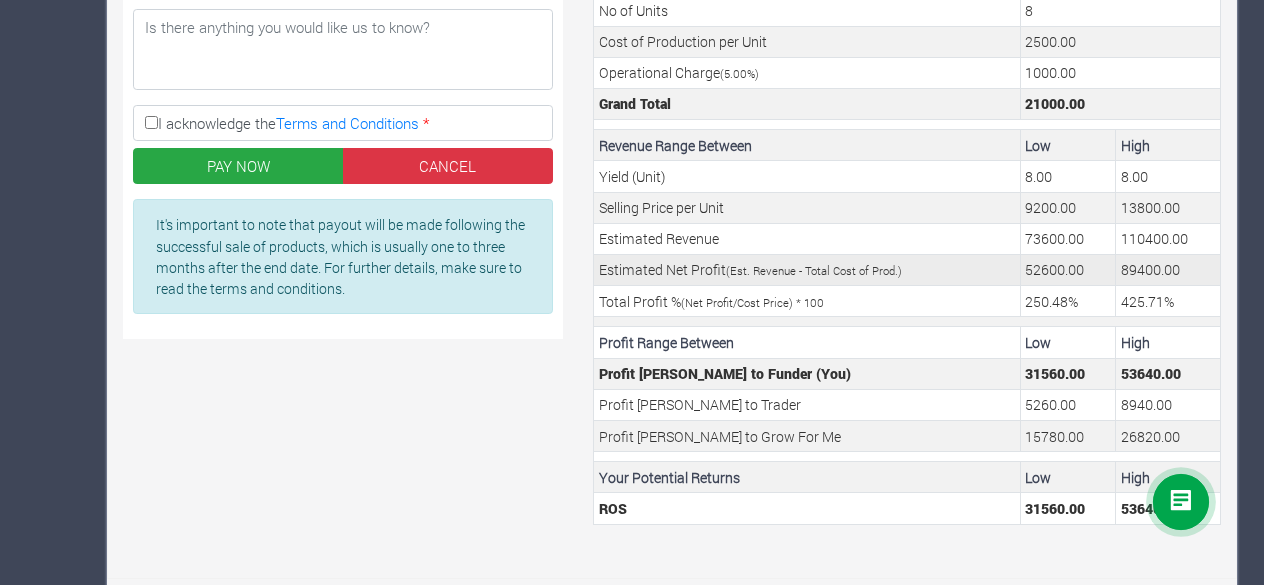 click on "52600.00" at bounding box center [1067, 269] 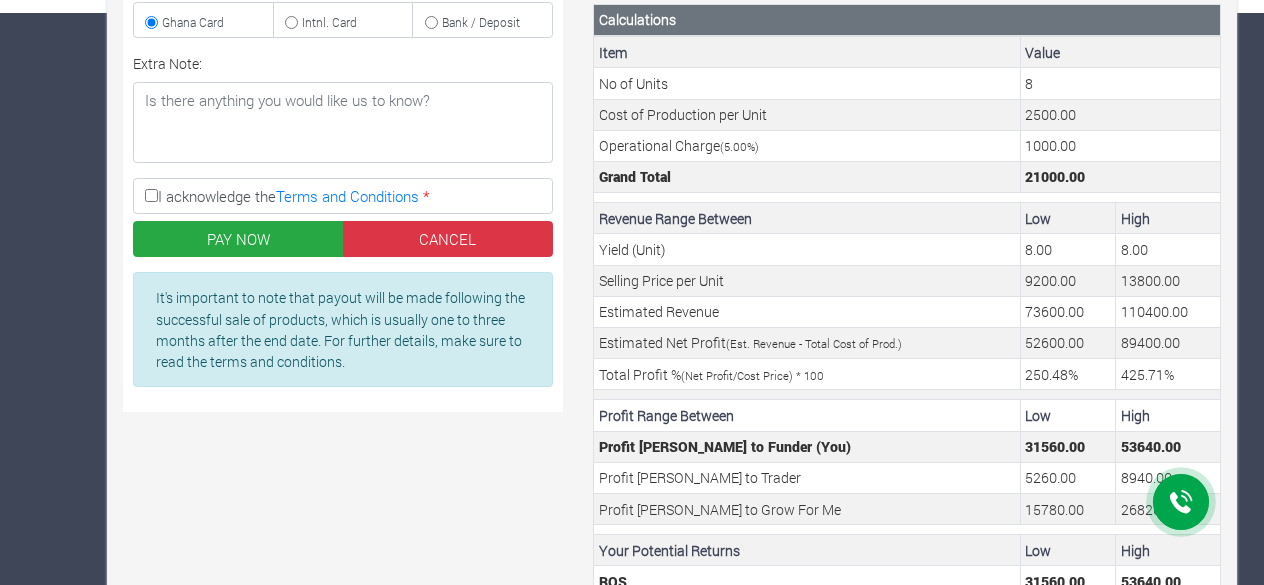 scroll, scrollTop: 645, scrollLeft: 0, axis: vertical 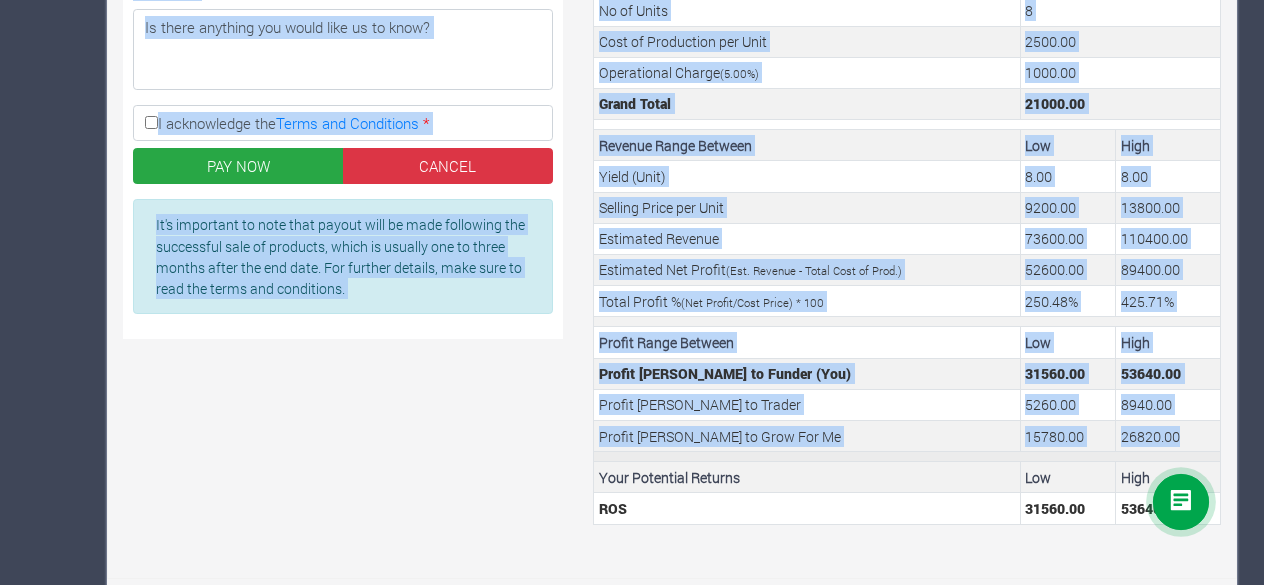 drag, startPoint x: 1184, startPoint y: 469, endPoint x: 947, endPoint y: 452, distance: 237.60892 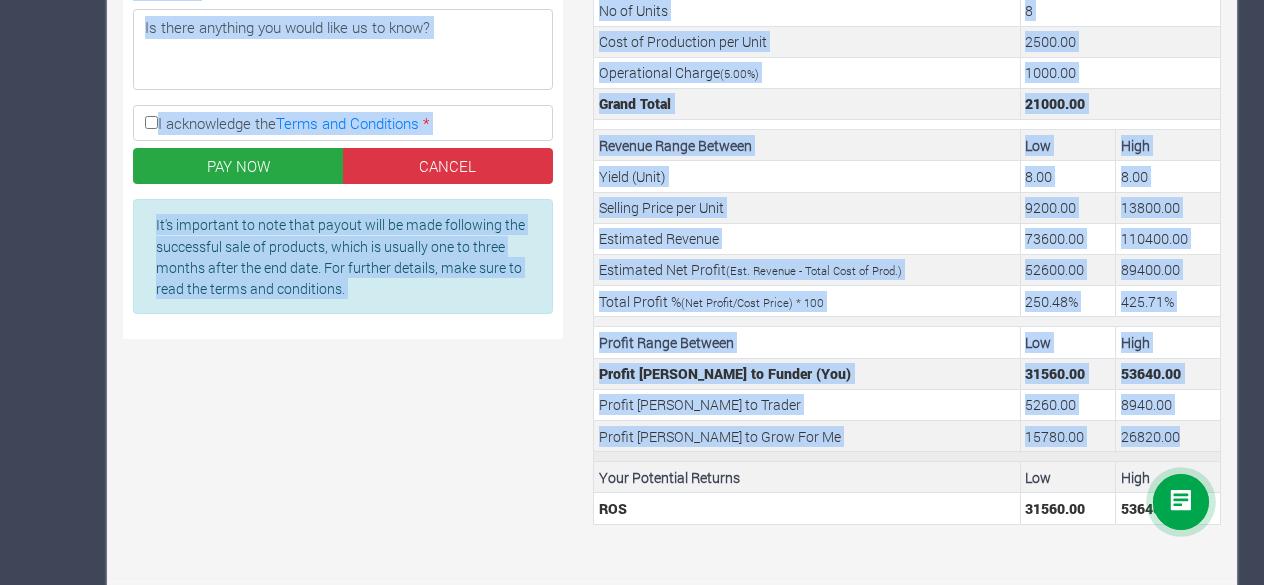 click on "Grow For Me Support
Hello! Welcome to Grow For Me where everyone can farm and trade Agric commodities. I'm here to help.
Main Channel
Callback
Feedback Form
+12059526298
Open Channel
Contact us on WhatsApp
Emmanuel  Yankey" at bounding box center (632, -353) 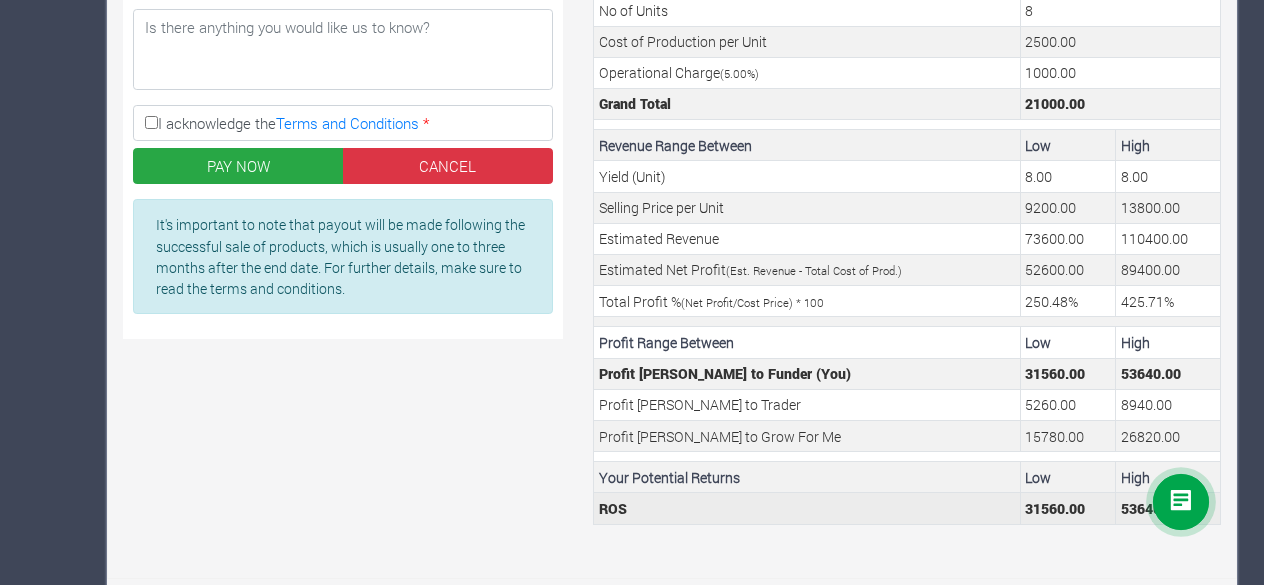 click on "ROS" at bounding box center [807, 508] 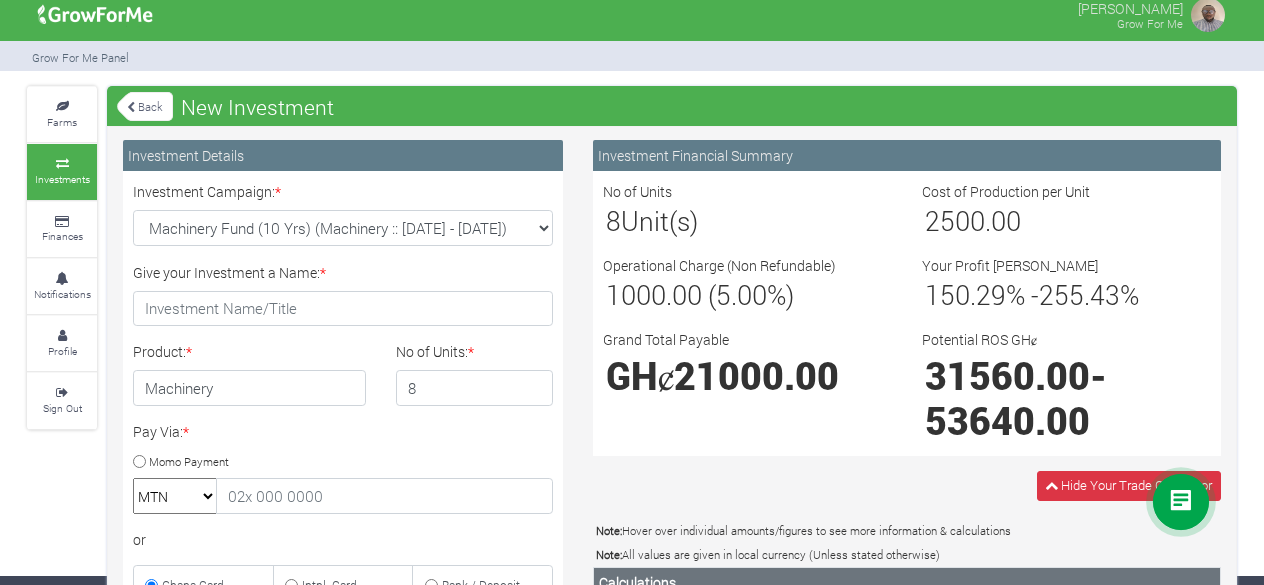 scroll, scrollTop: 0, scrollLeft: 0, axis: both 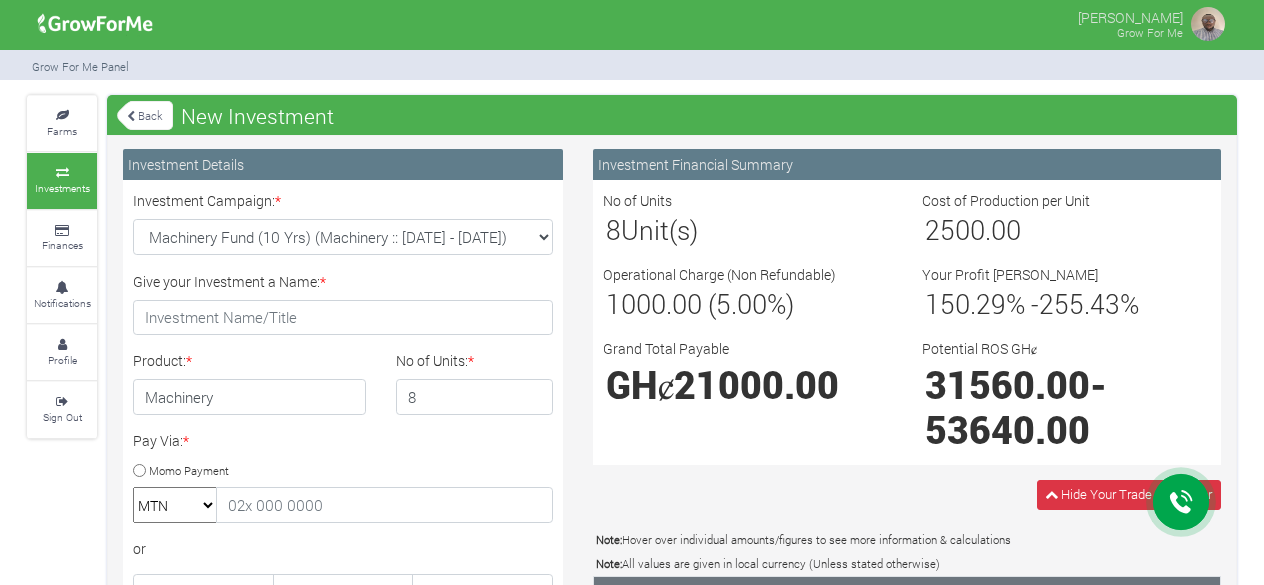 click on "Back" at bounding box center (145, 115) 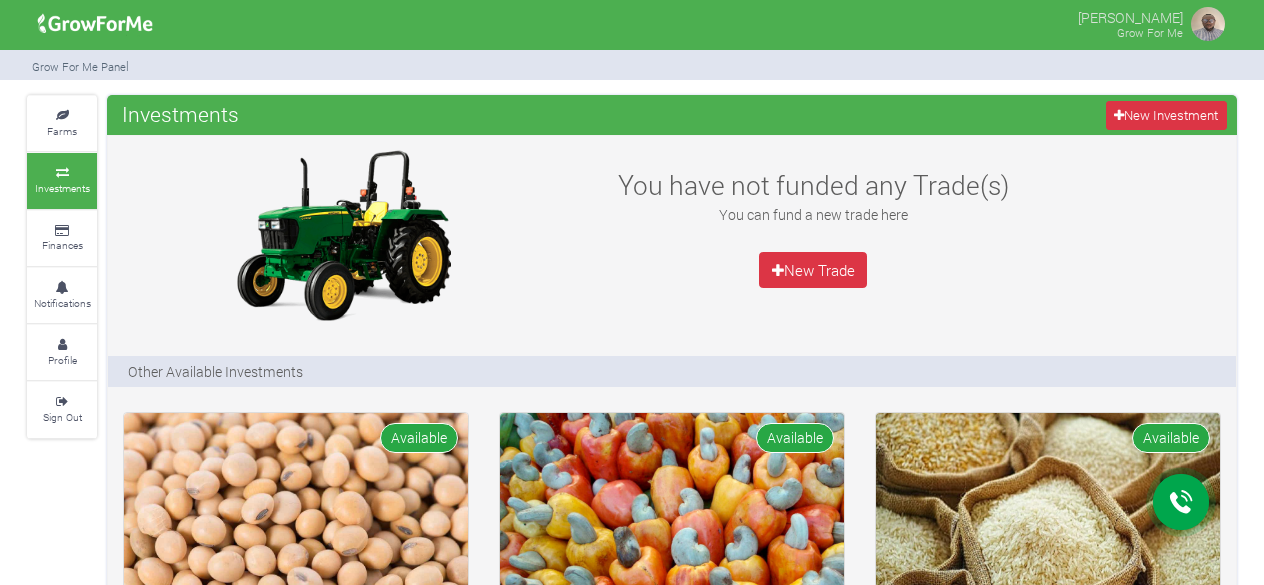 scroll, scrollTop: 300, scrollLeft: 0, axis: vertical 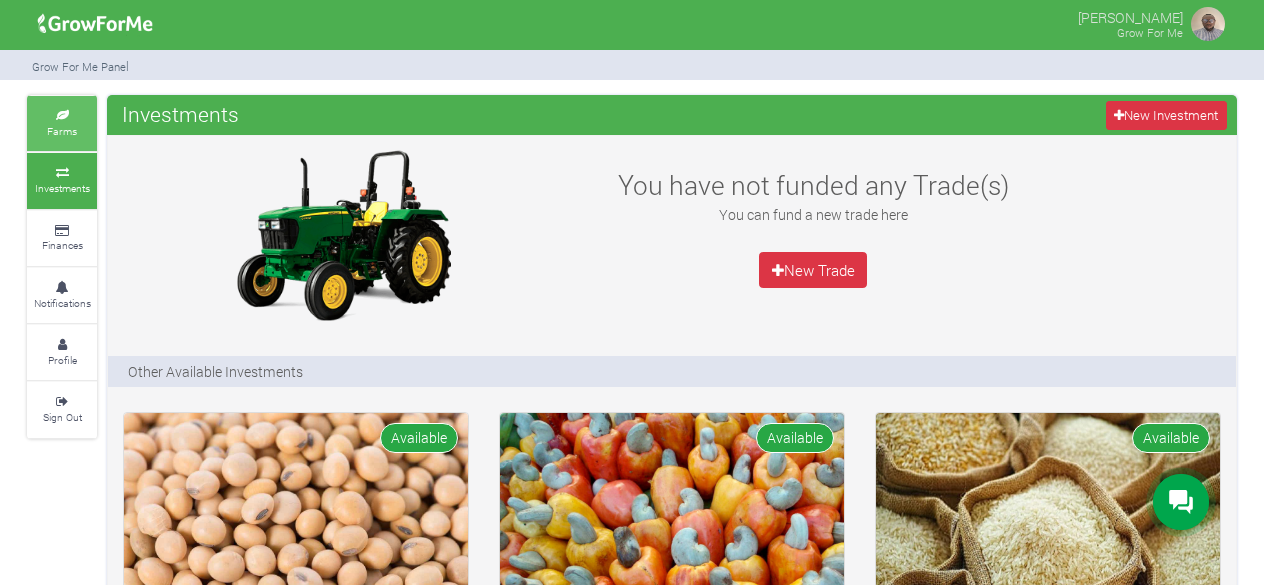 click on "Farms" at bounding box center (62, 123) 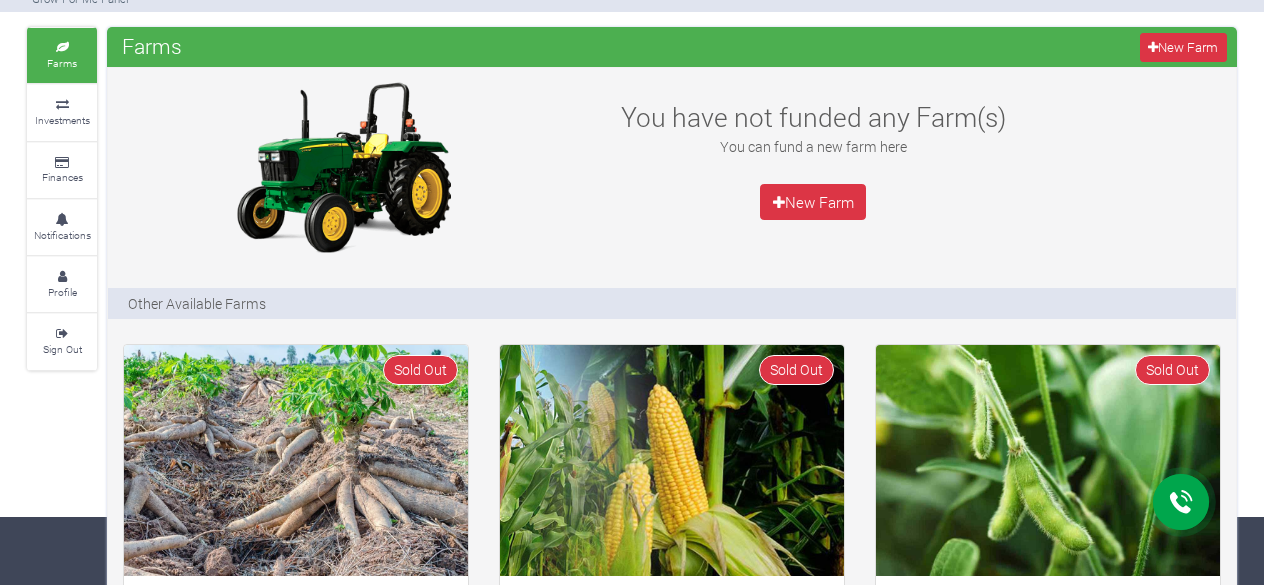 scroll, scrollTop: 100, scrollLeft: 0, axis: vertical 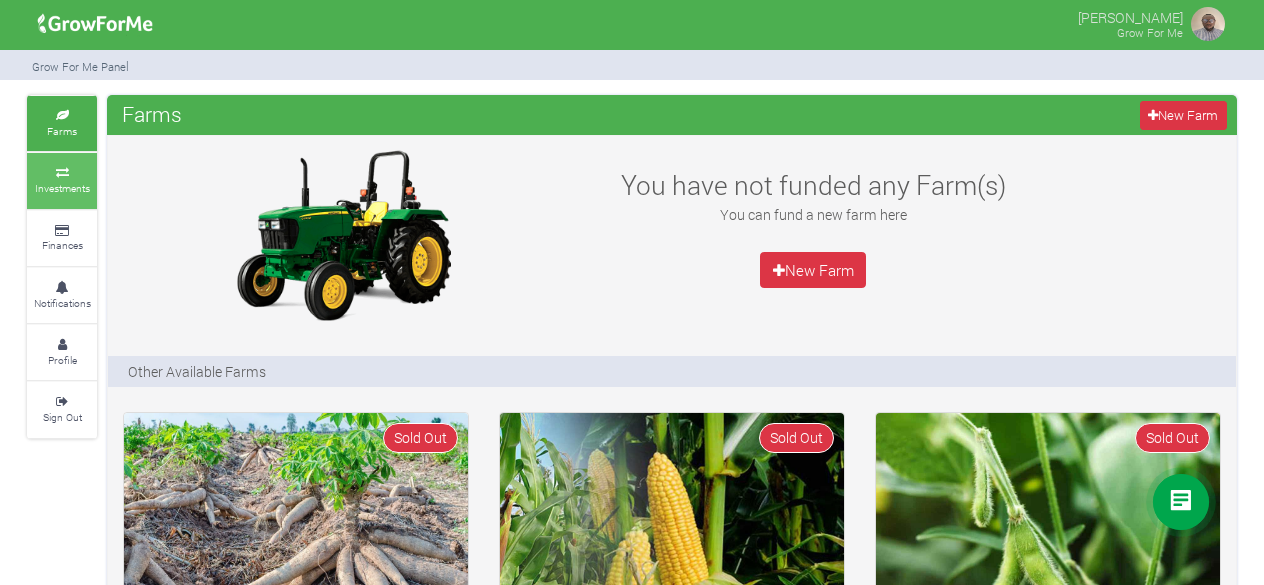 click on "Investments" at bounding box center [62, 180] 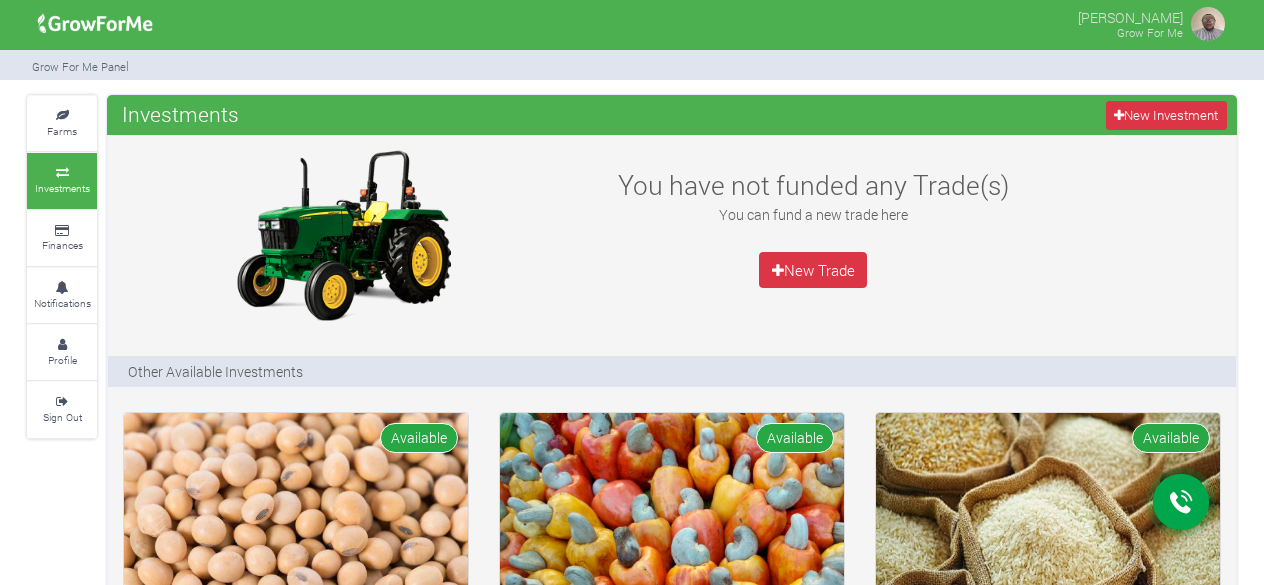 scroll, scrollTop: 200, scrollLeft: 0, axis: vertical 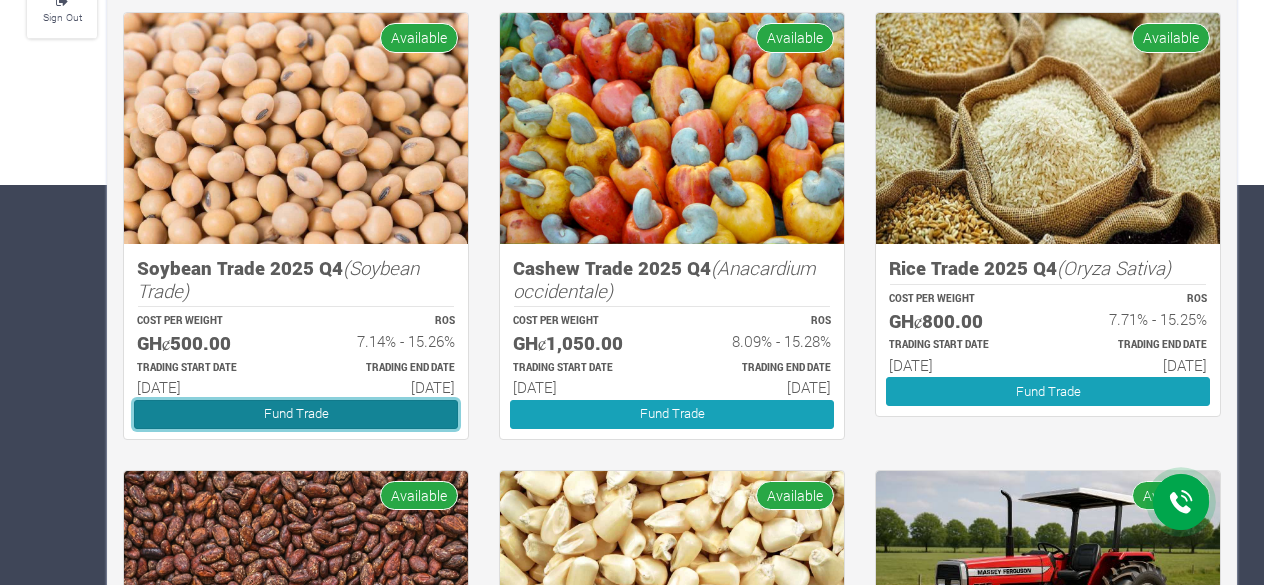 click on "Fund Trade" at bounding box center (296, 414) 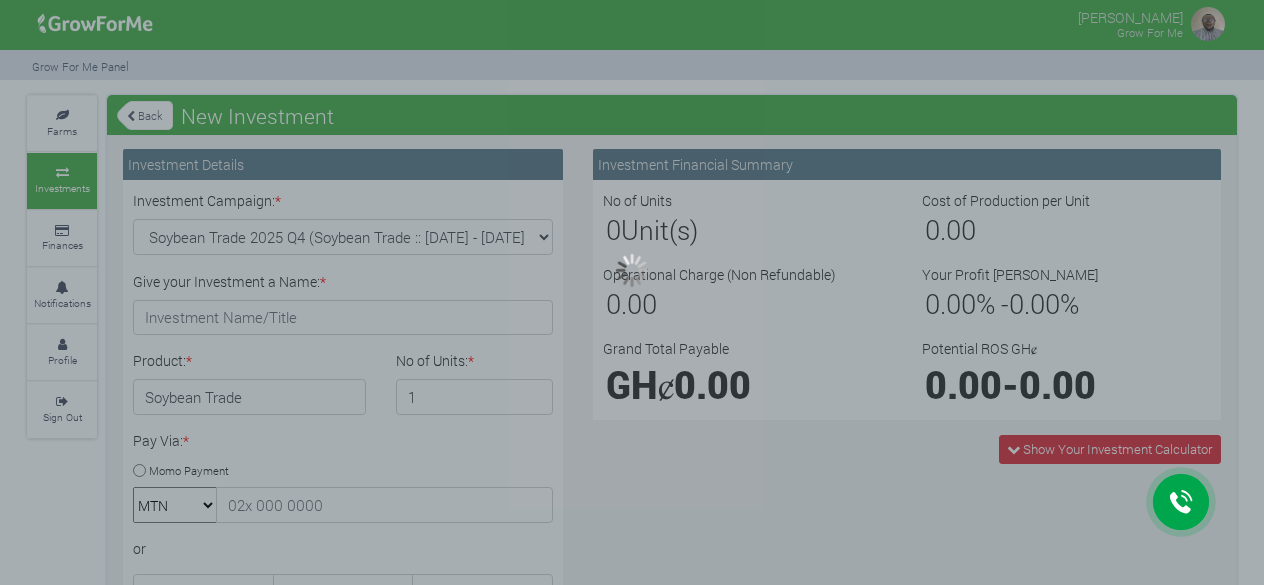 scroll, scrollTop: 0, scrollLeft: 0, axis: both 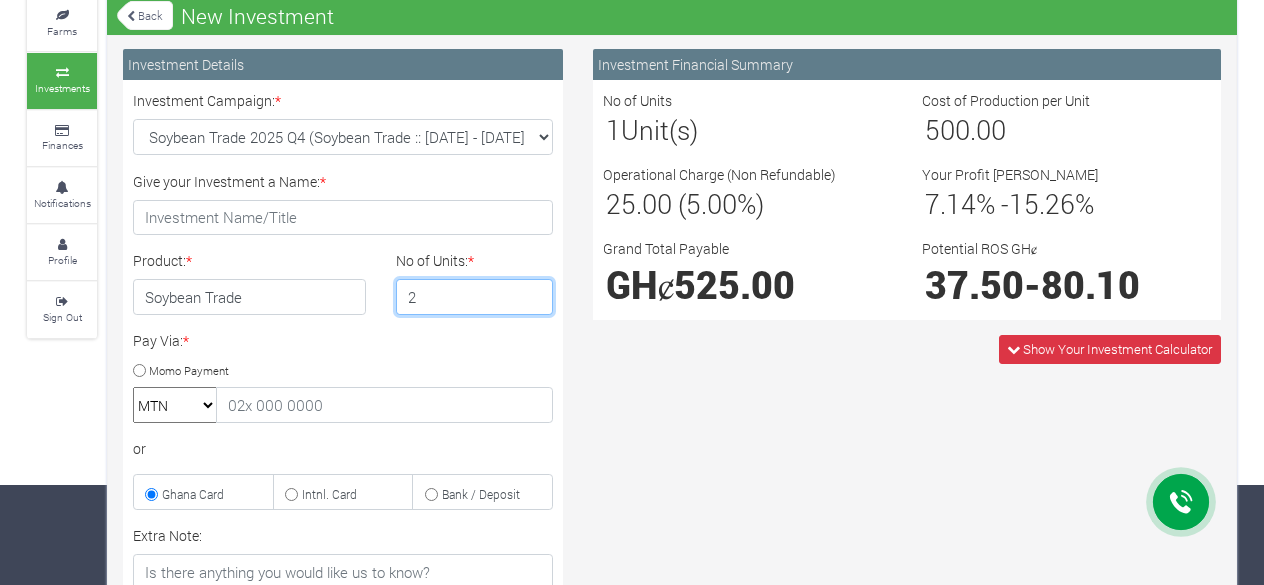 click on "2" at bounding box center [475, 297] 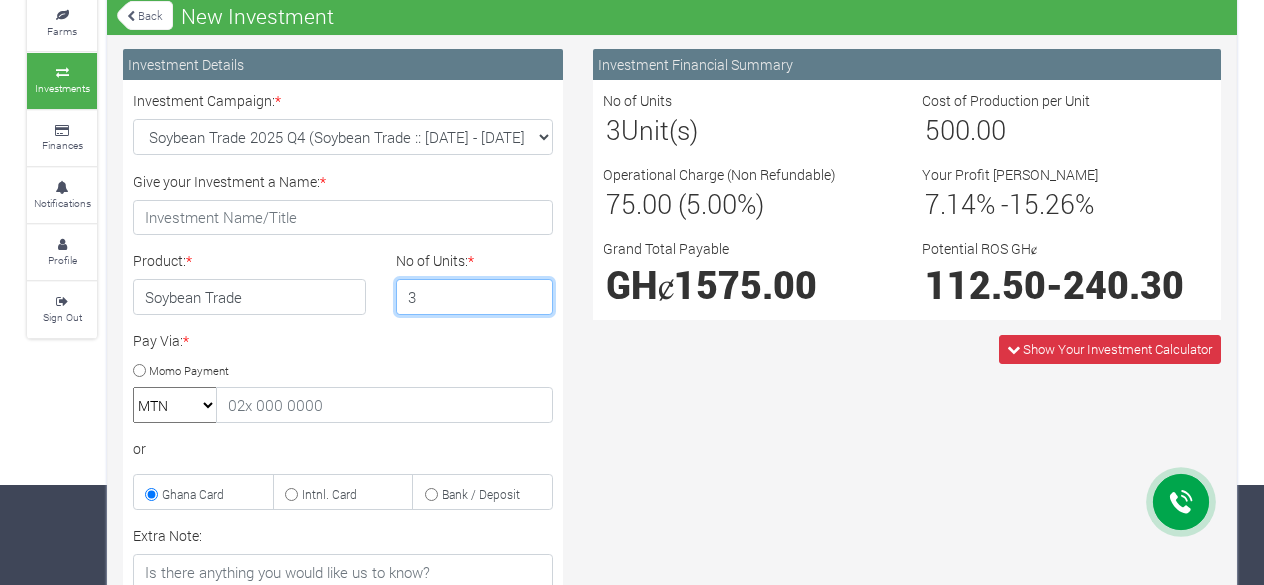 click on "3" at bounding box center [475, 297] 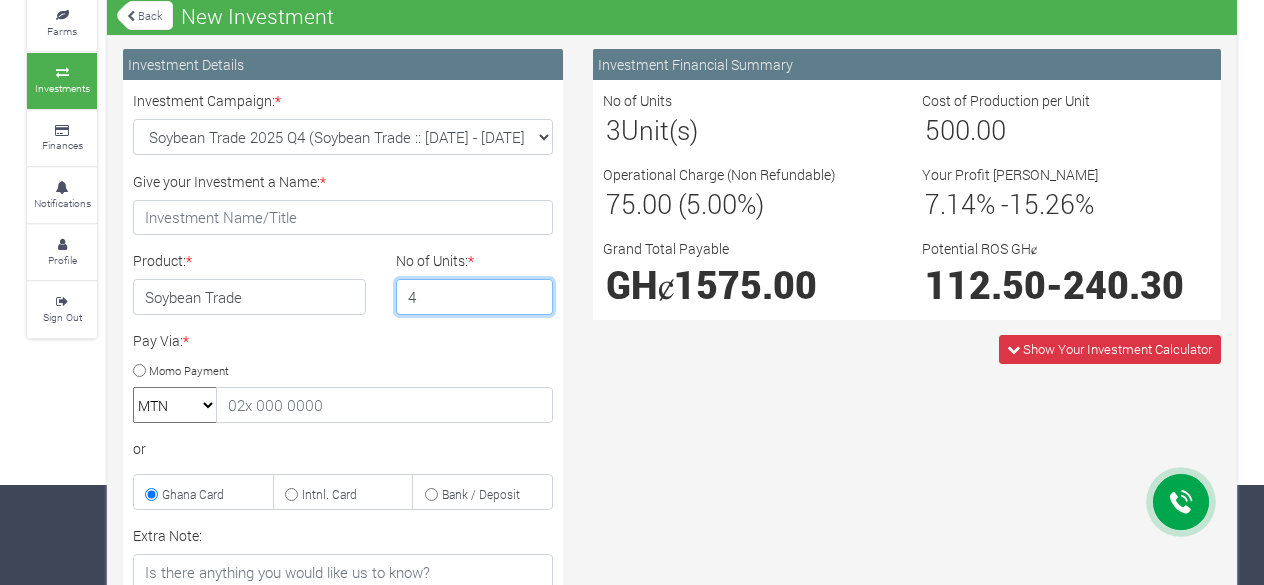 click on "4" at bounding box center (475, 297) 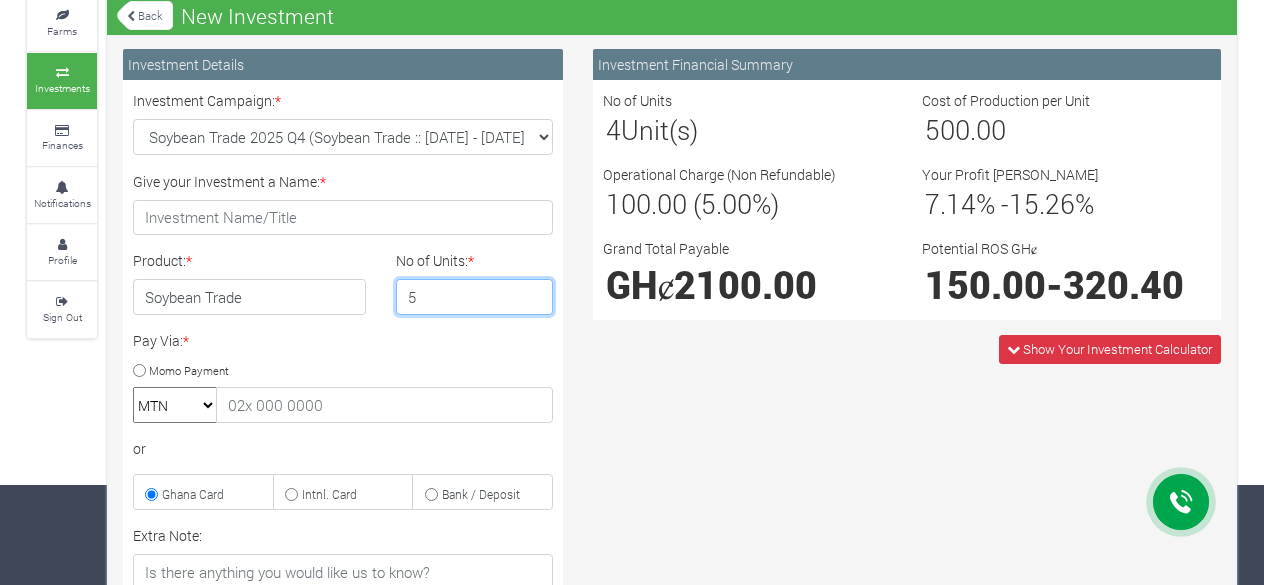 click on "5" at bounding box center [475, 297] 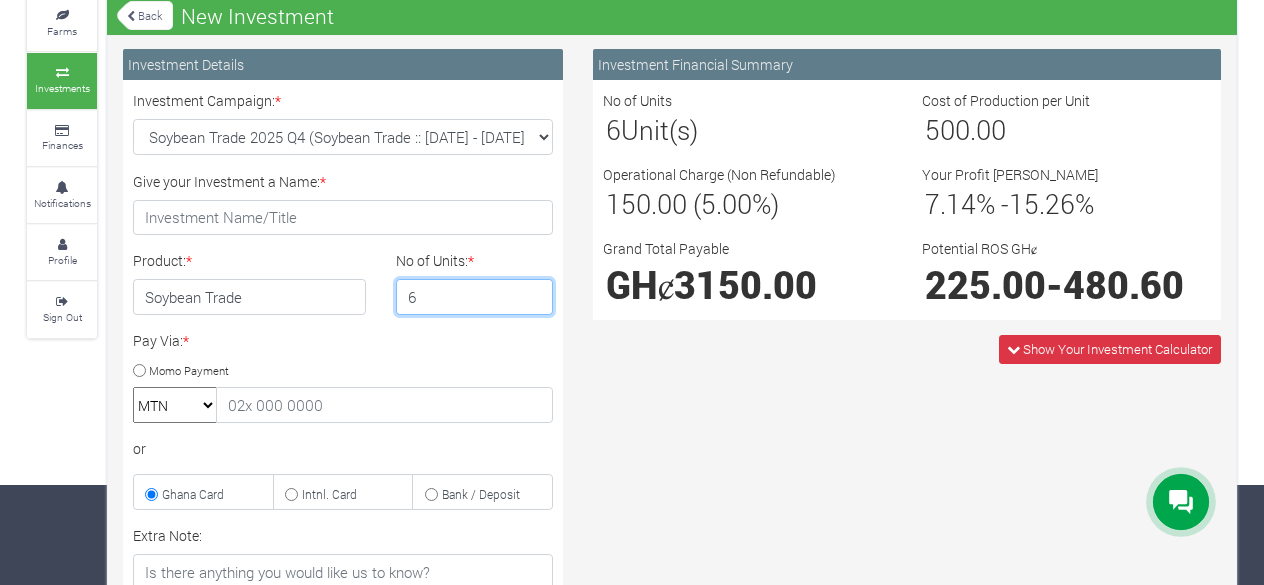 click on "6" at bounding box center (475, 297) 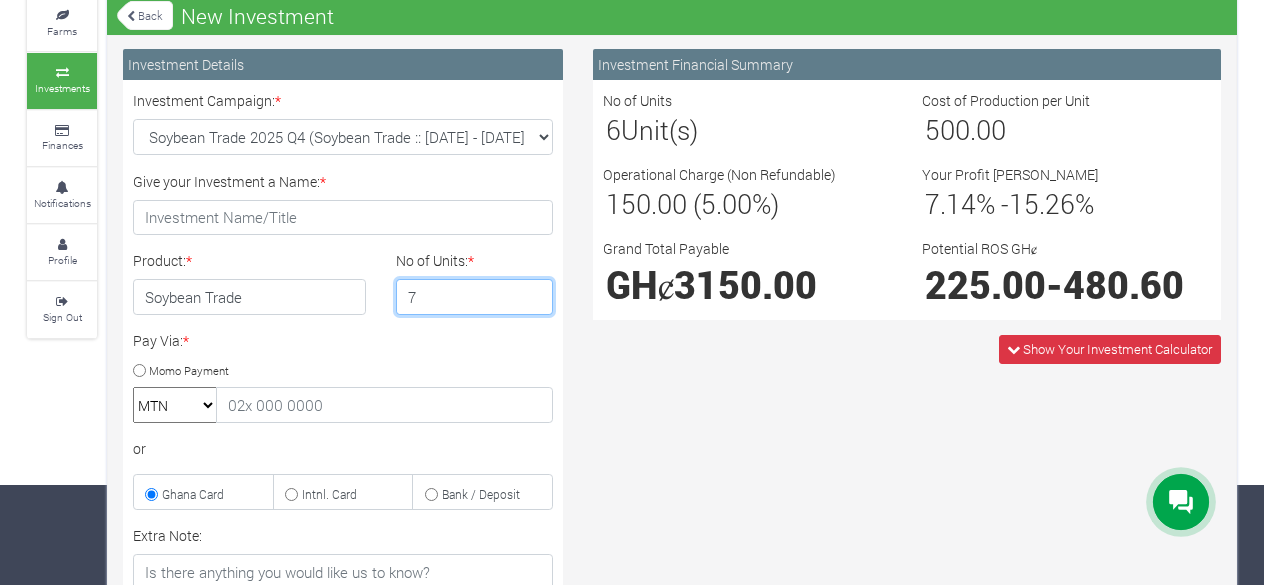 click on "7" at bounding box center (475, 297) 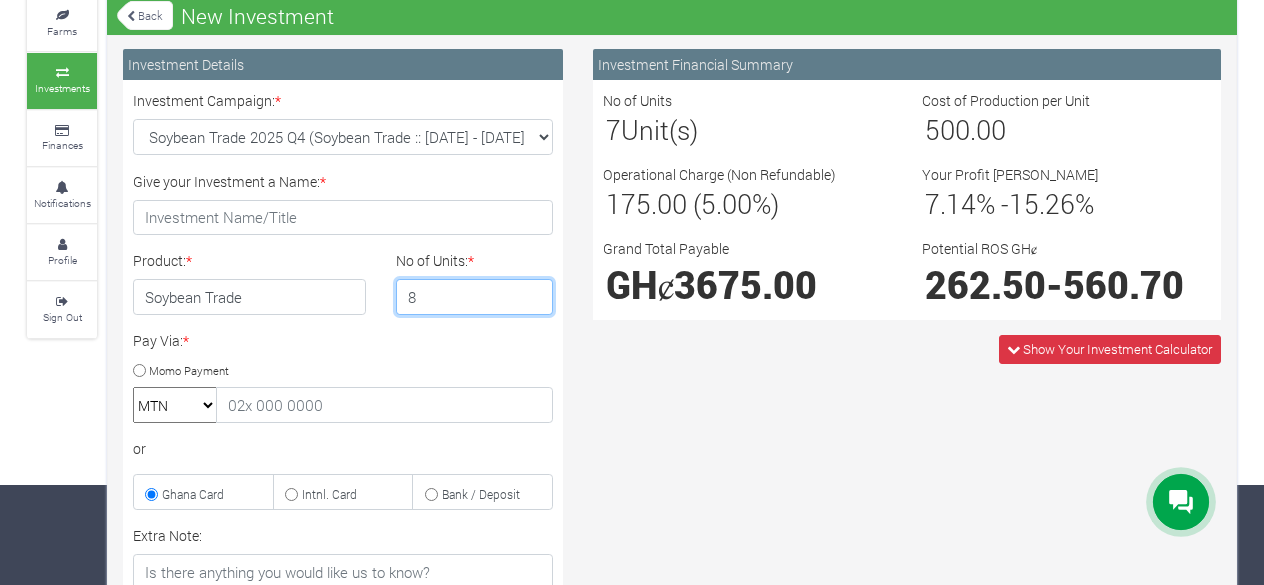 click on "8" at bounding box center [475, 297] 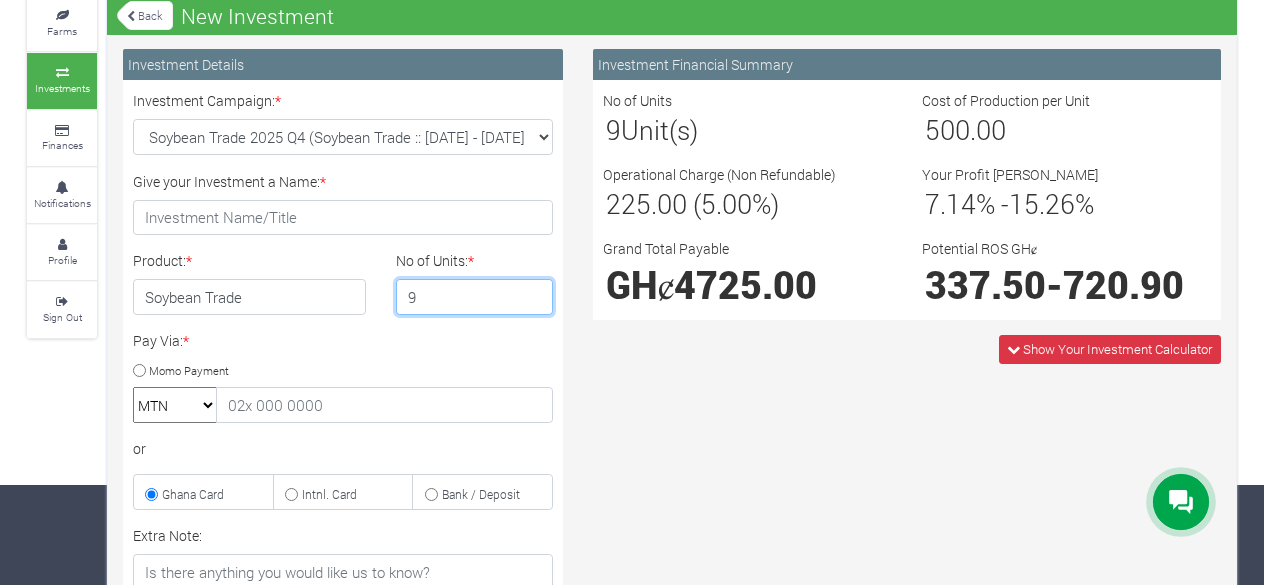 click on "9" at bounding box center (475, 297) 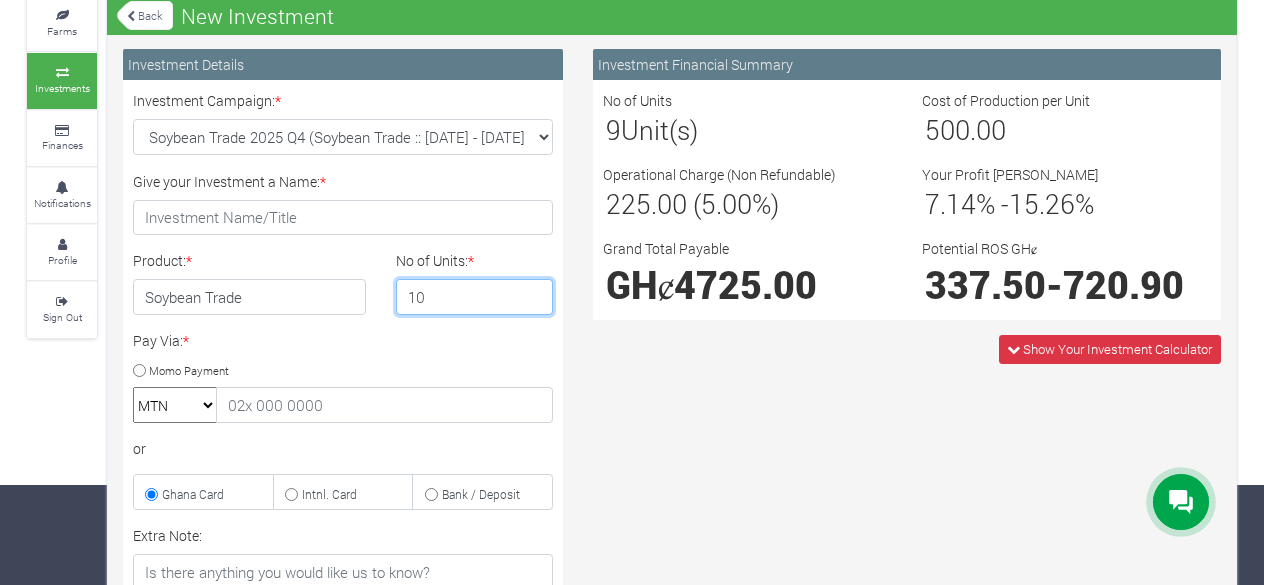 click on "10" at bounding box center [475, 297] 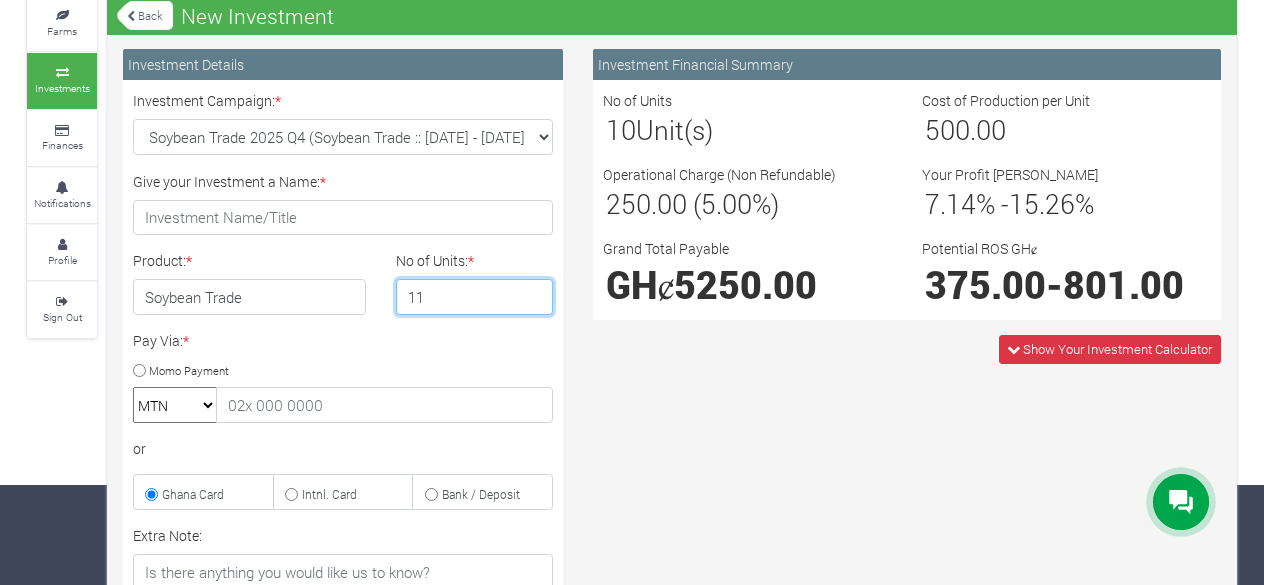 click on "11" at bounding box center (475, 297) 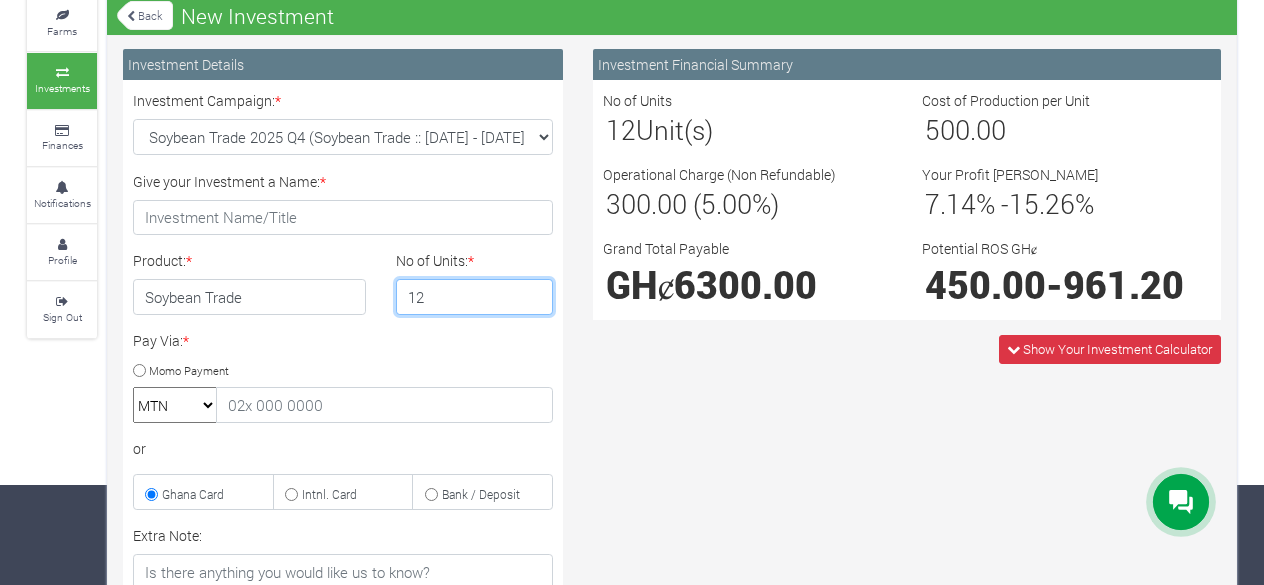 click on "12" at bounding box center [475, 297] 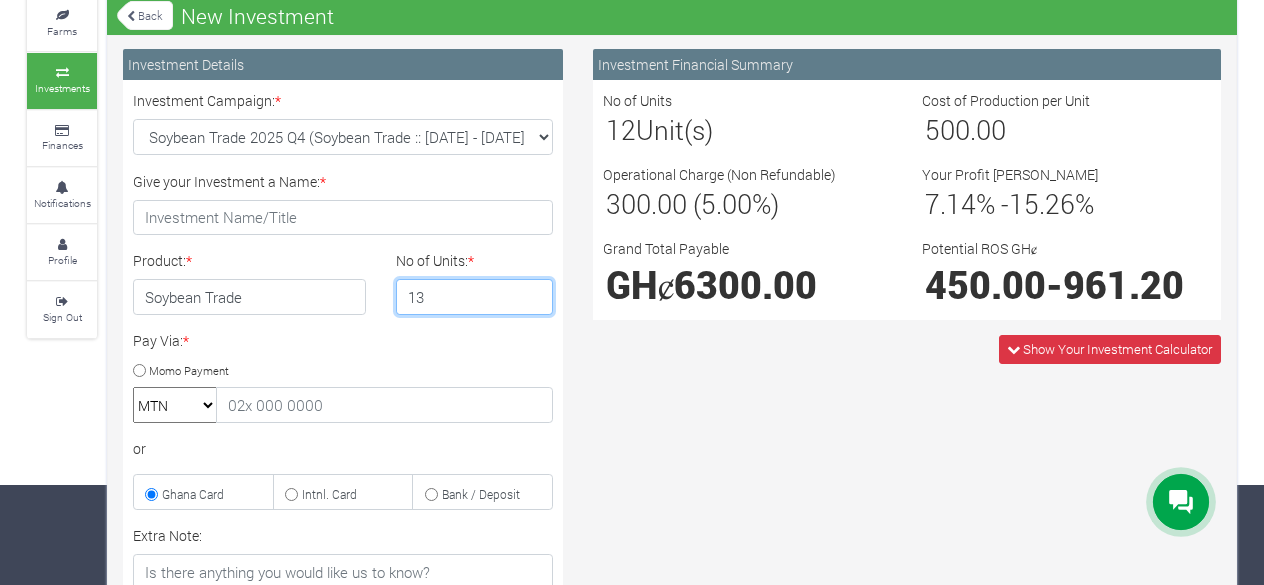 click on "13" at bounding box center [475, 297] 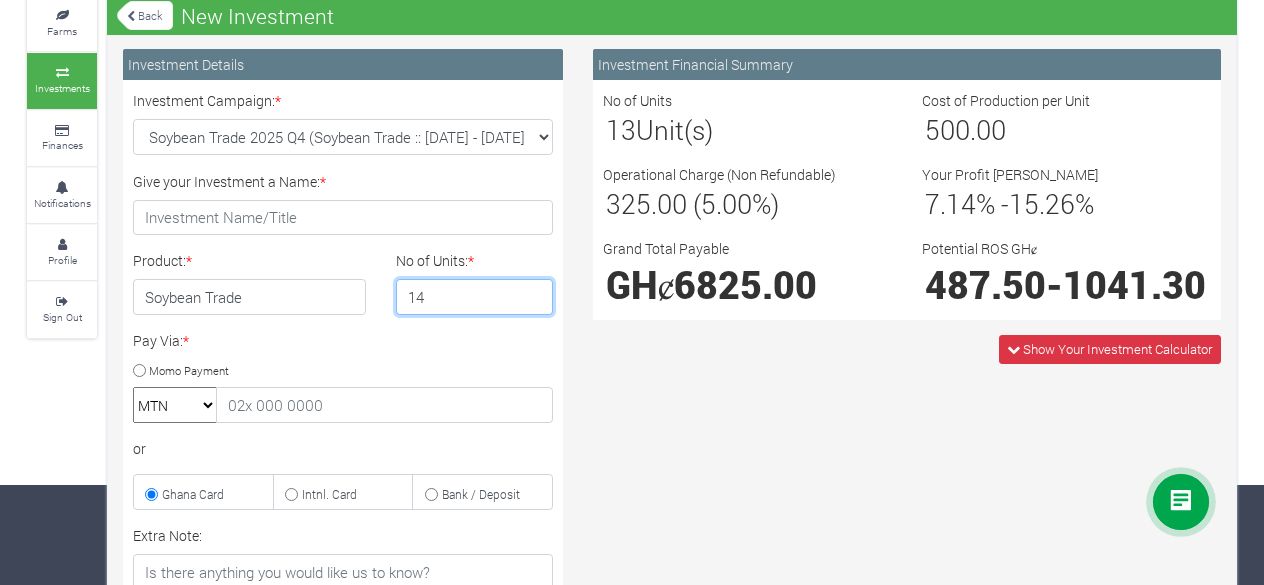 click on "14" at bounding box center [475, 297] 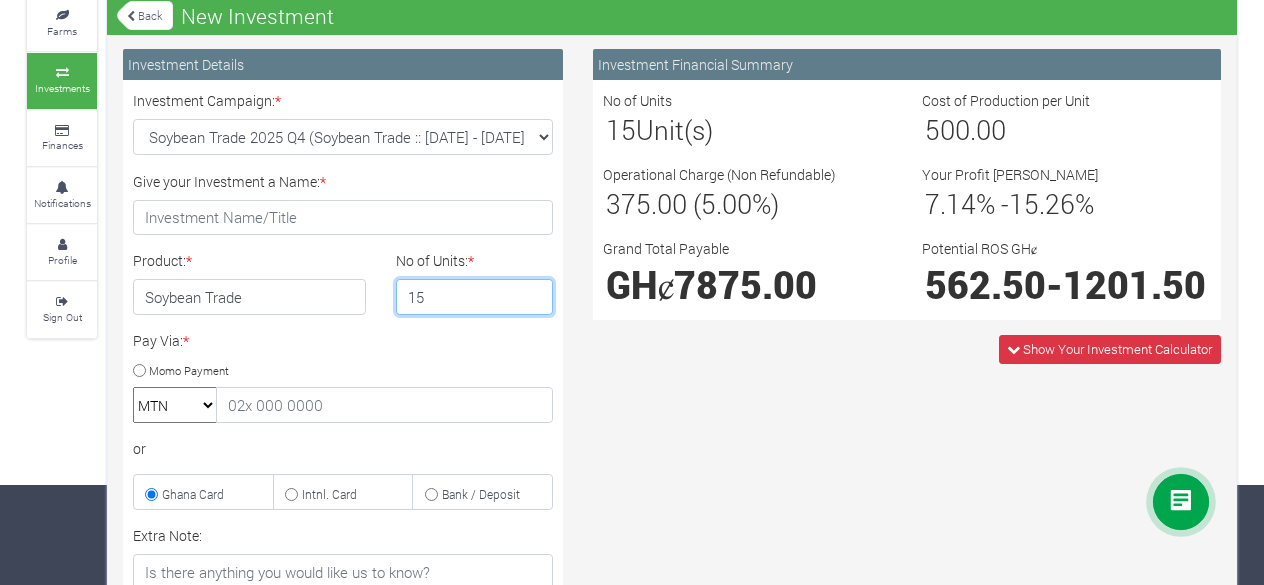 click on "15" at bounding box center (475, 297) 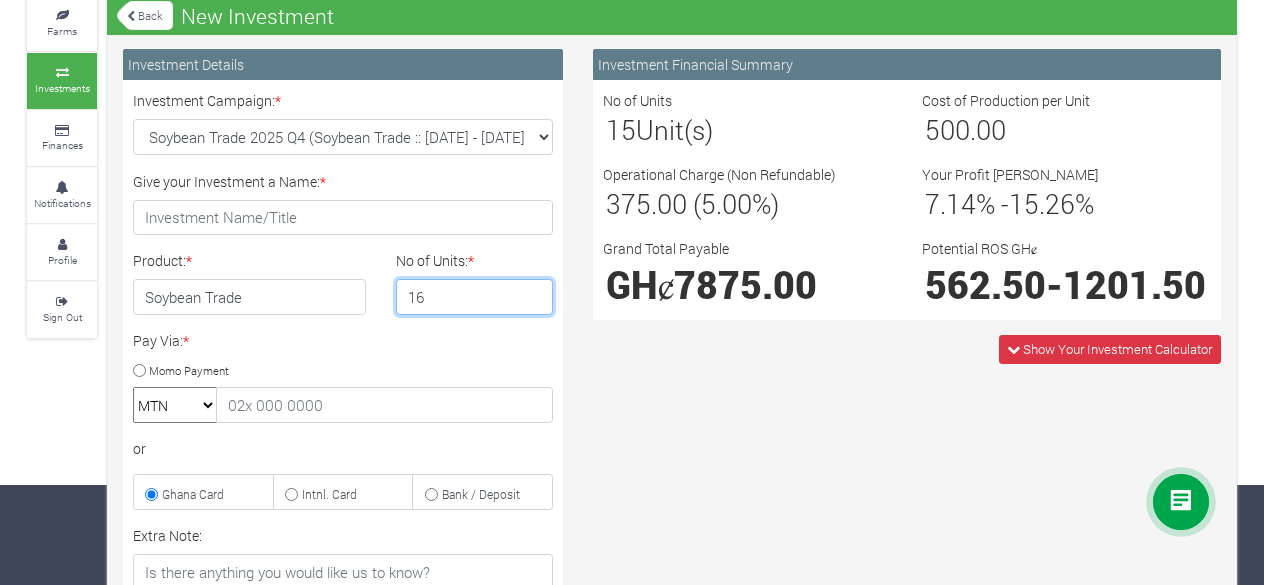 click on "16" at bounding box center (475, 297) 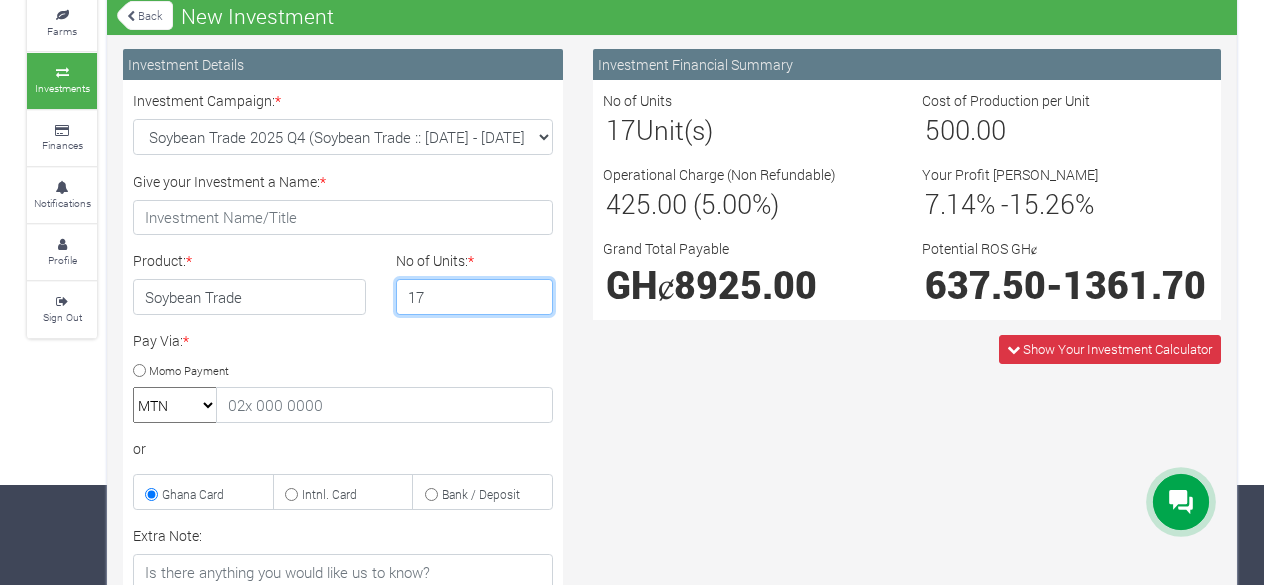 click on "17" at bounding box center (475, 297) 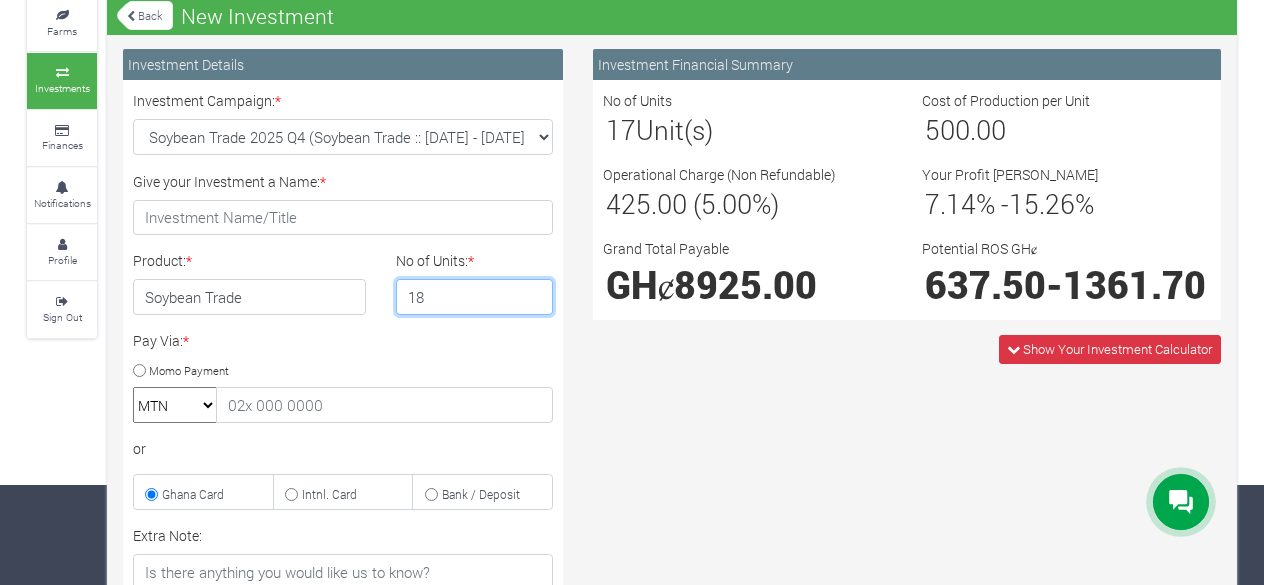 click on "18" at bounding box center [475, 297] 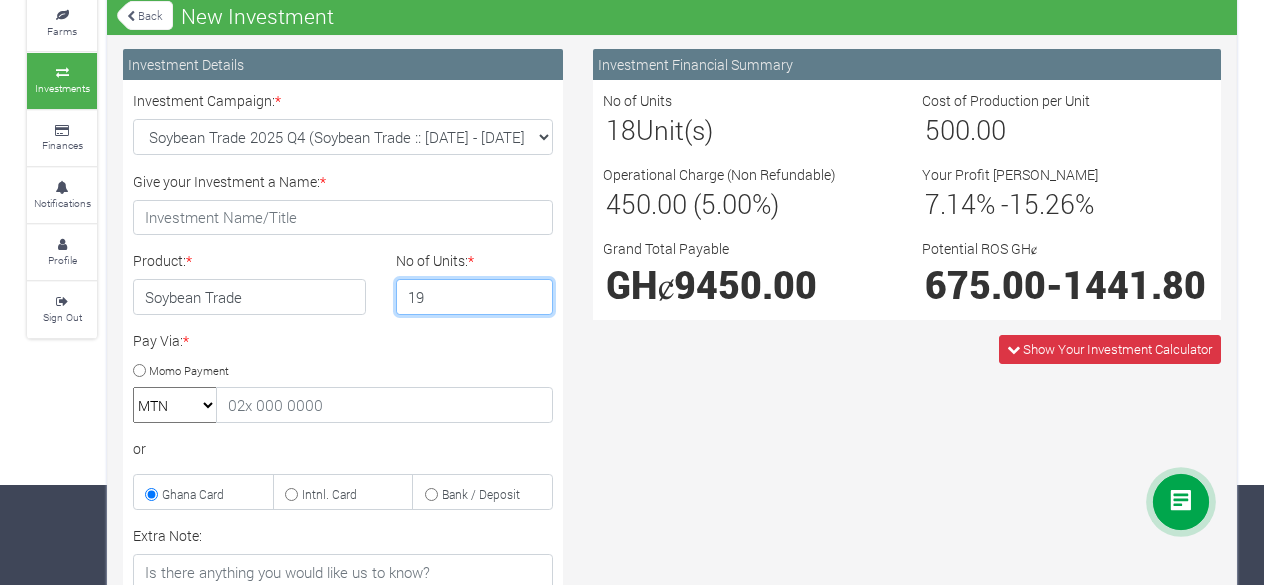 click on "19" at bounding box center [475, 297] 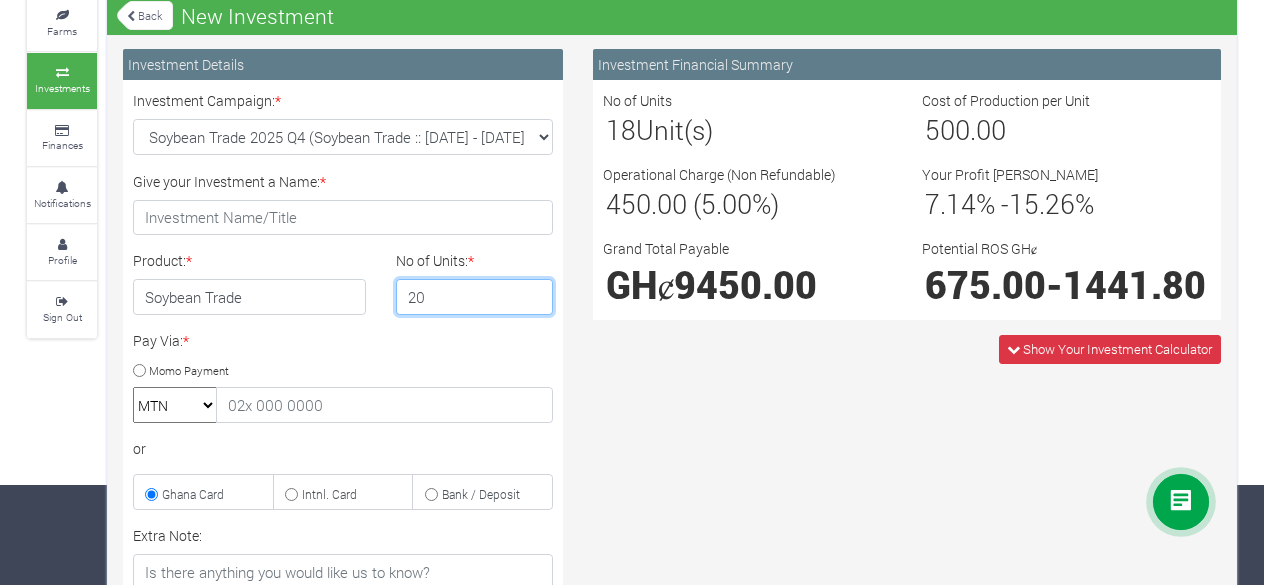 click on "20" at bounding box center (475, 297) 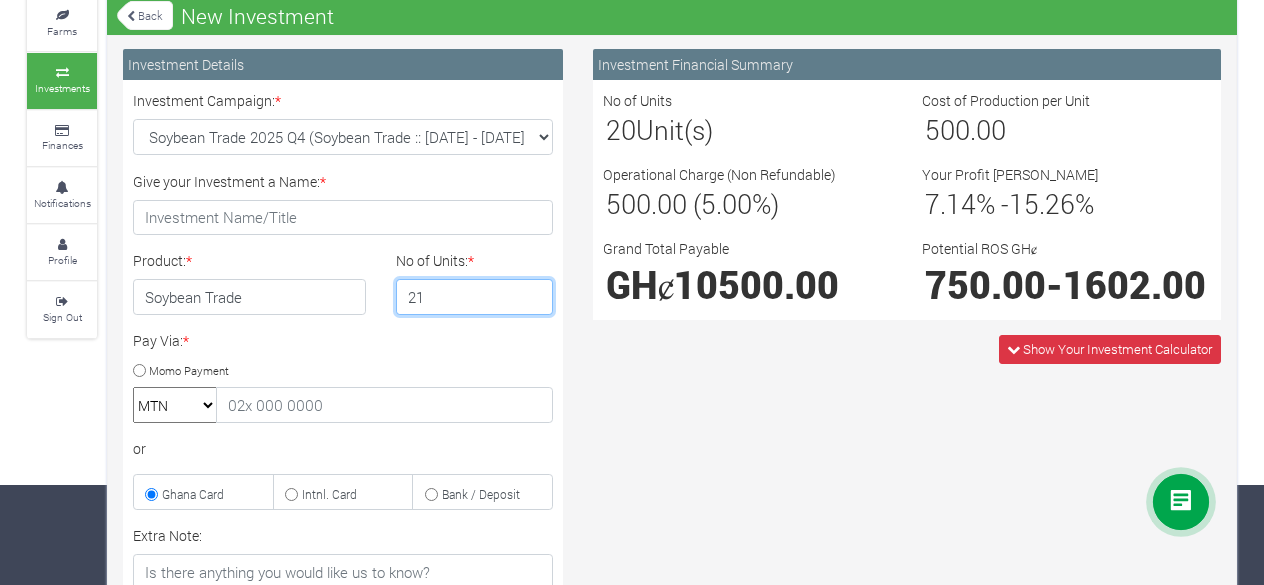 click on "21" at bounding box center (475, 297) 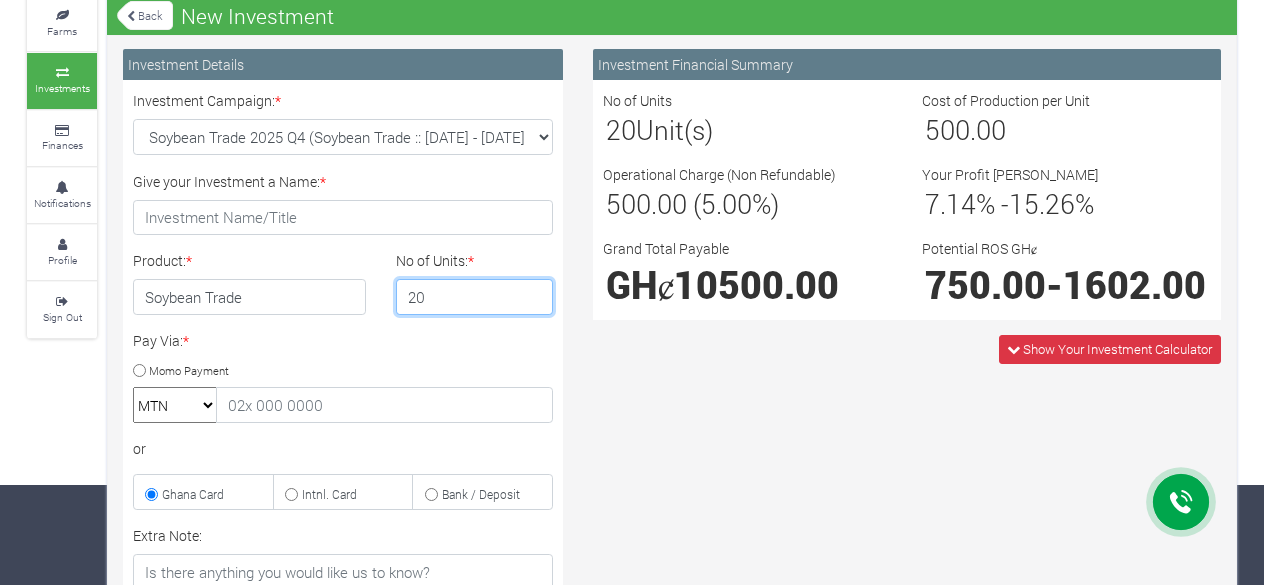 click on "20" at bounding box center (475, 297) 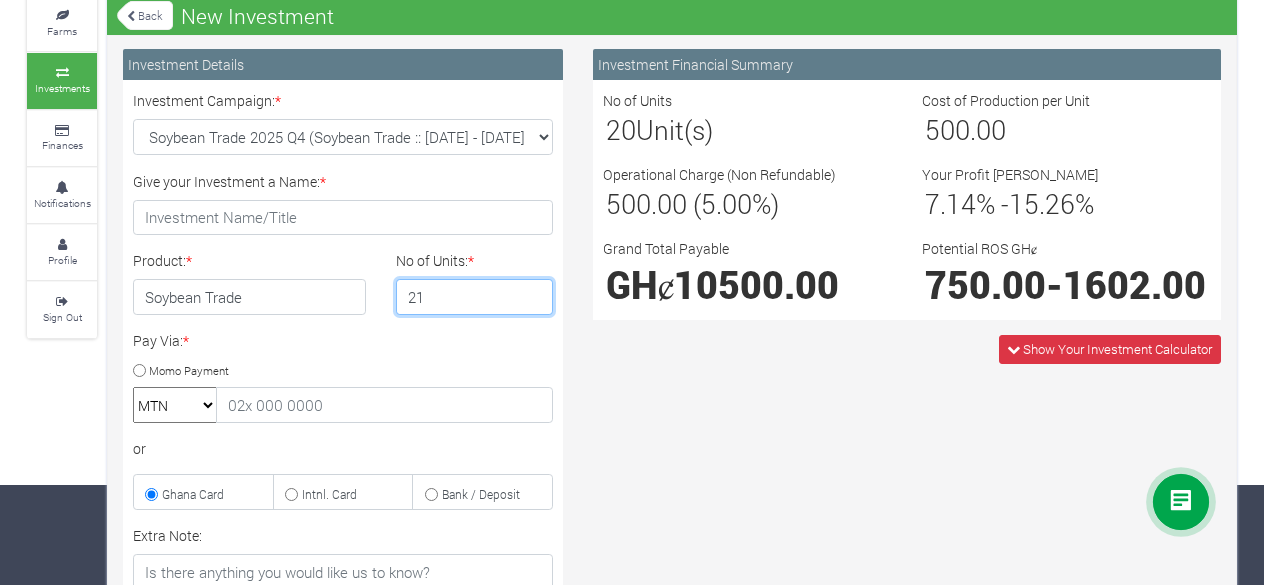 click on "21" at bounding box center [475, 297] 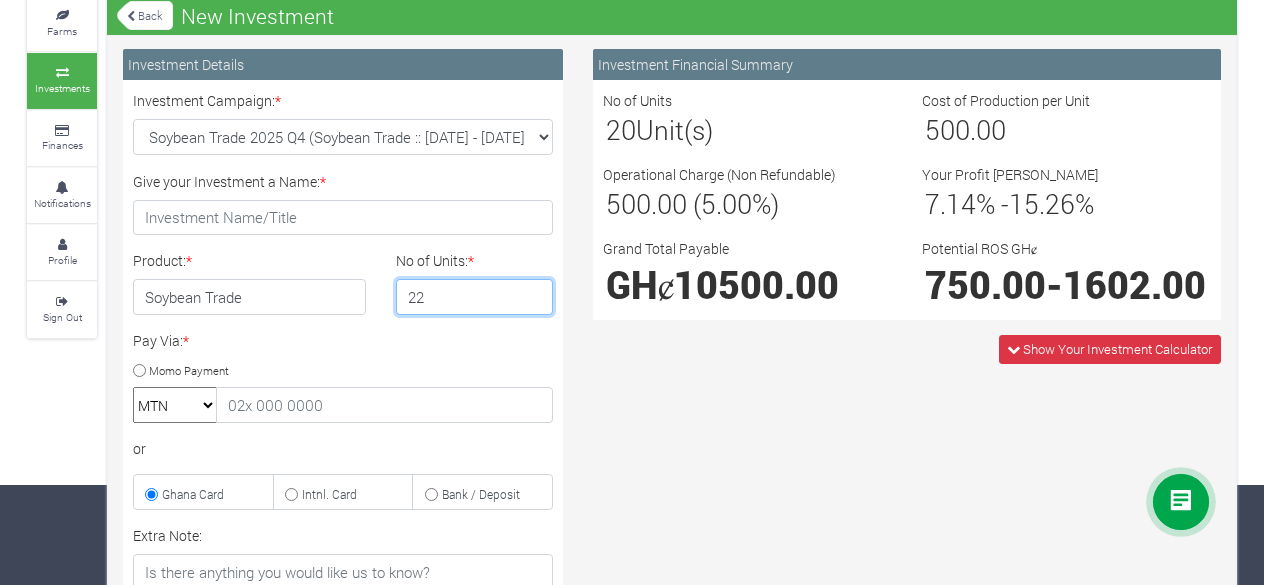 click on "22" at bounding box center (475, 297) 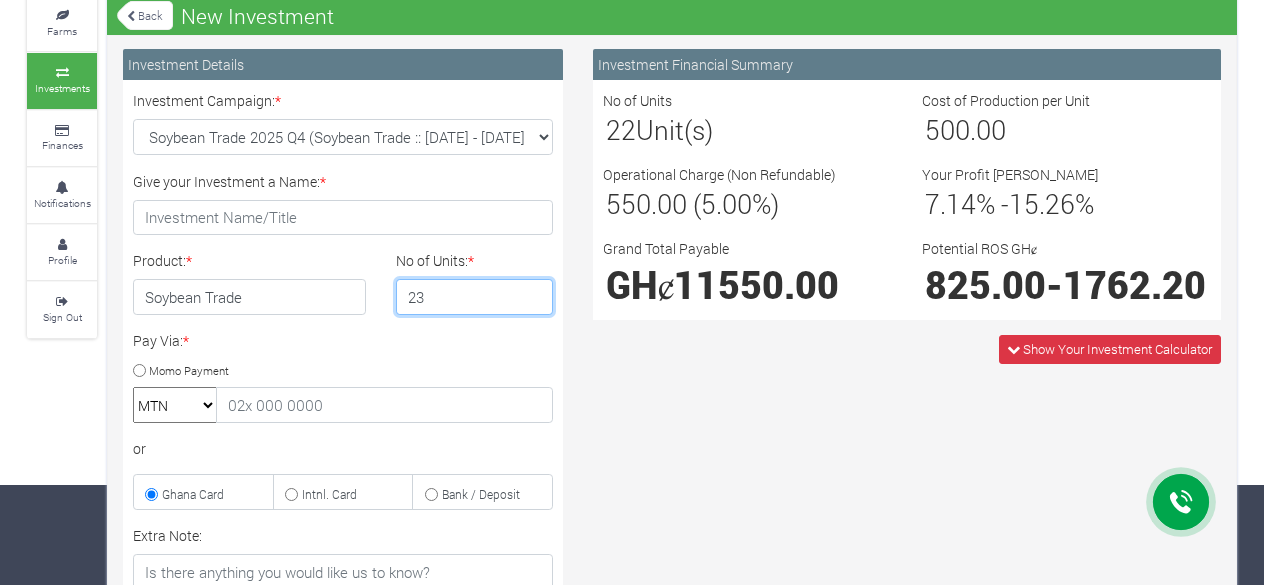 click on "23" at bounding box center [475, 297] 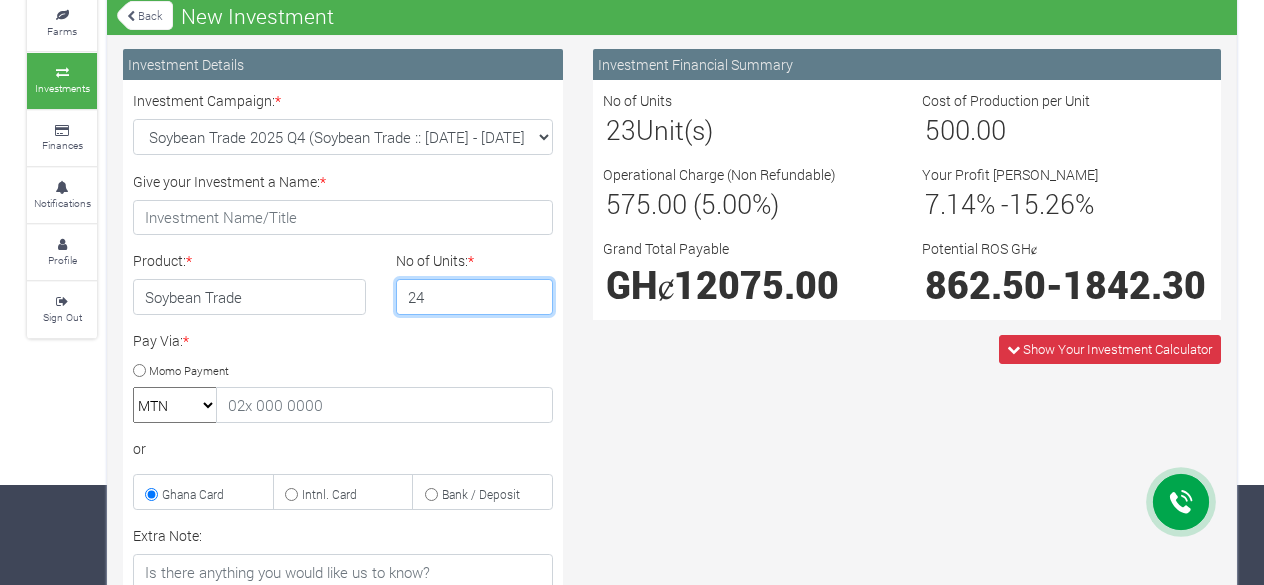 click on "24" at bounding box center [475, 297] 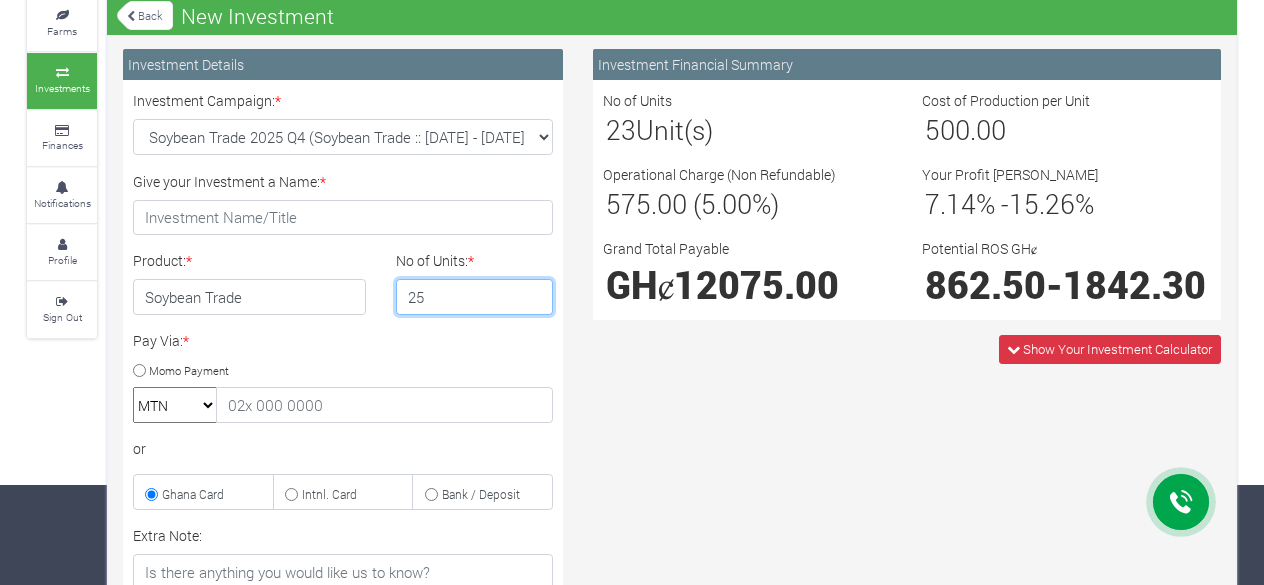 click on "25" at bounding box center (475, 297) 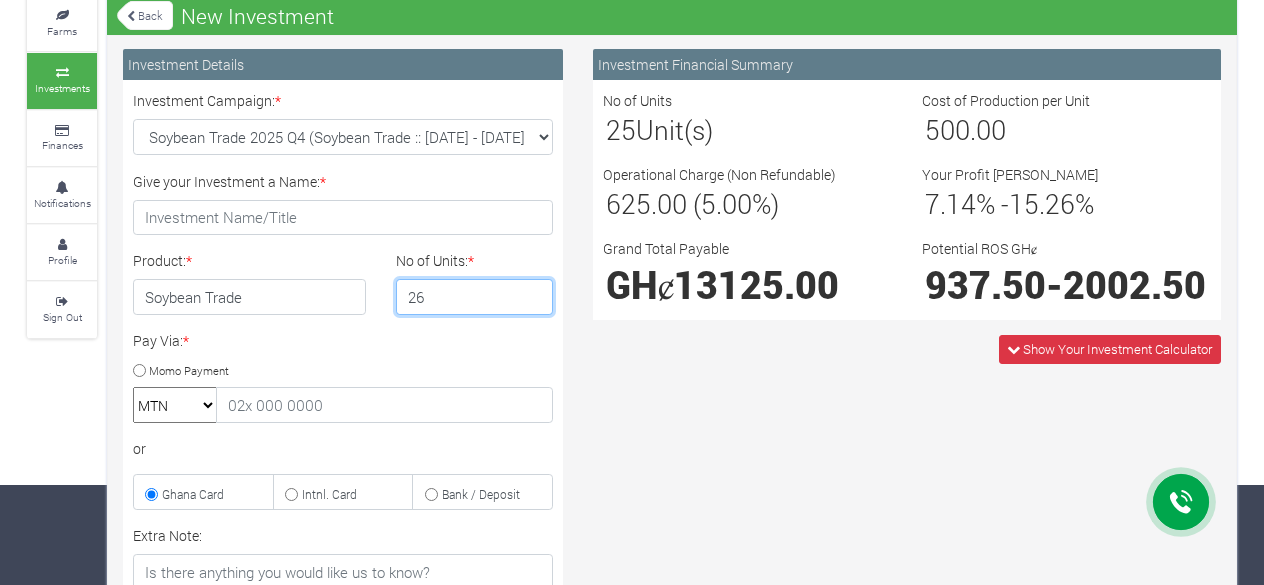 click on "26" at bounding box center [475, 297] 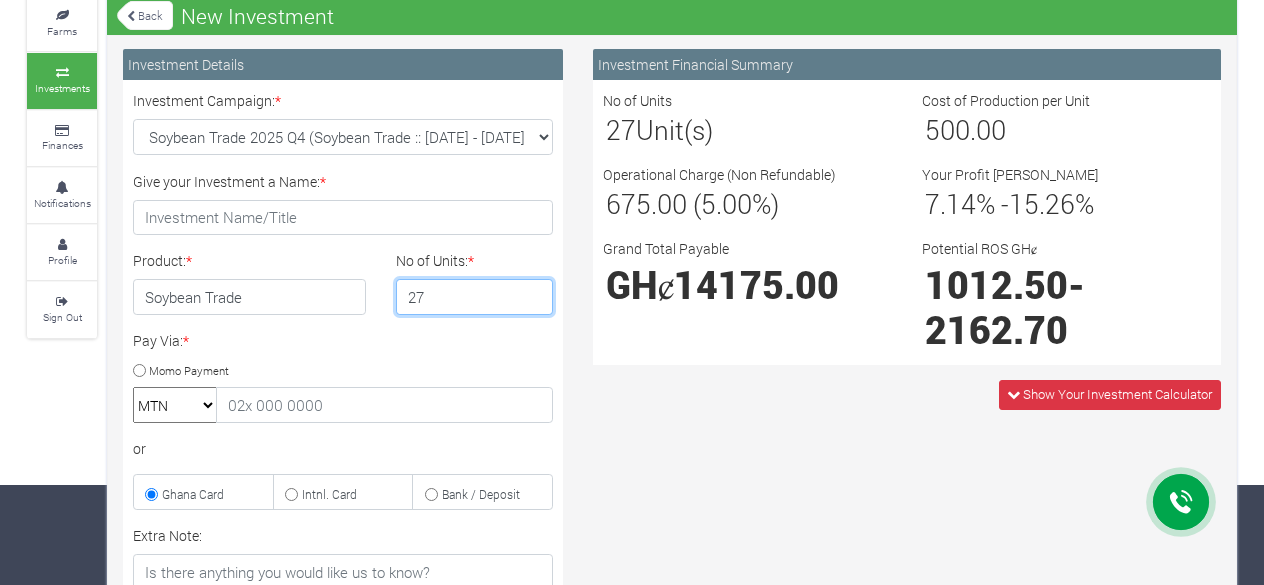 click on "27" at bounding box center [475, 297] 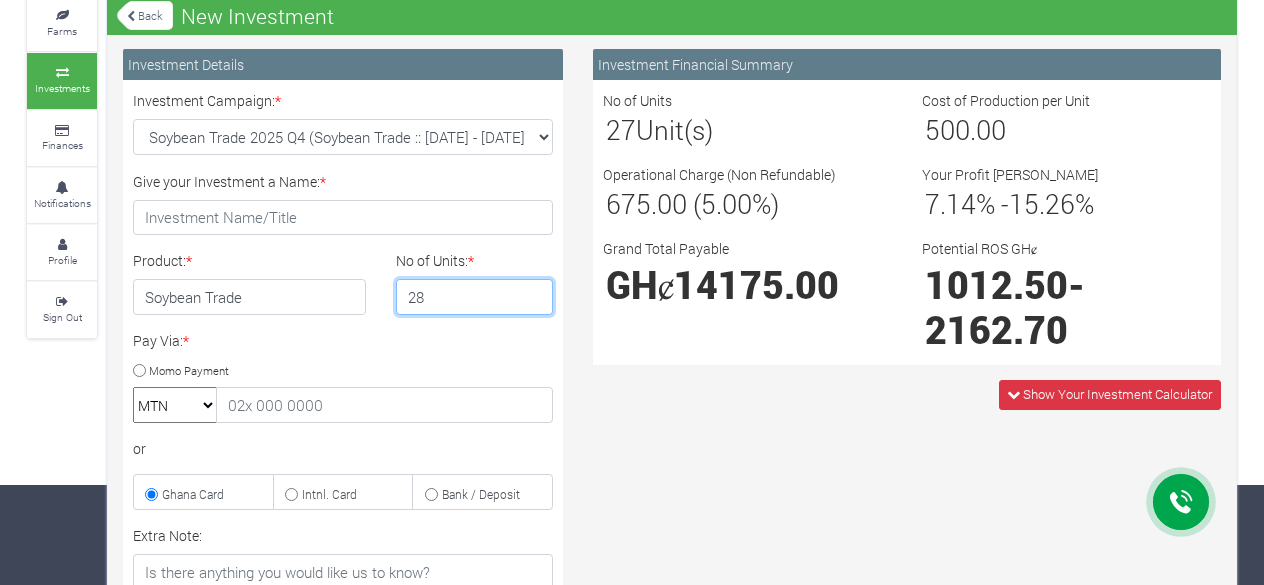 click on "28" at bounding box center [475, 297] 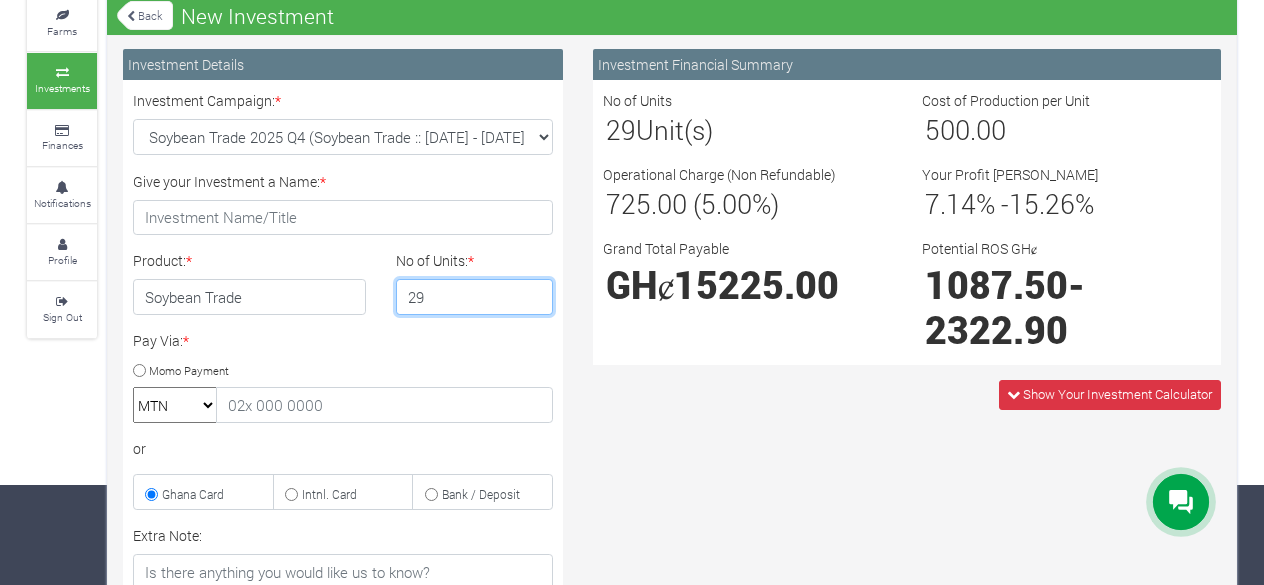 click on "29" at bounding box center (475, 297) 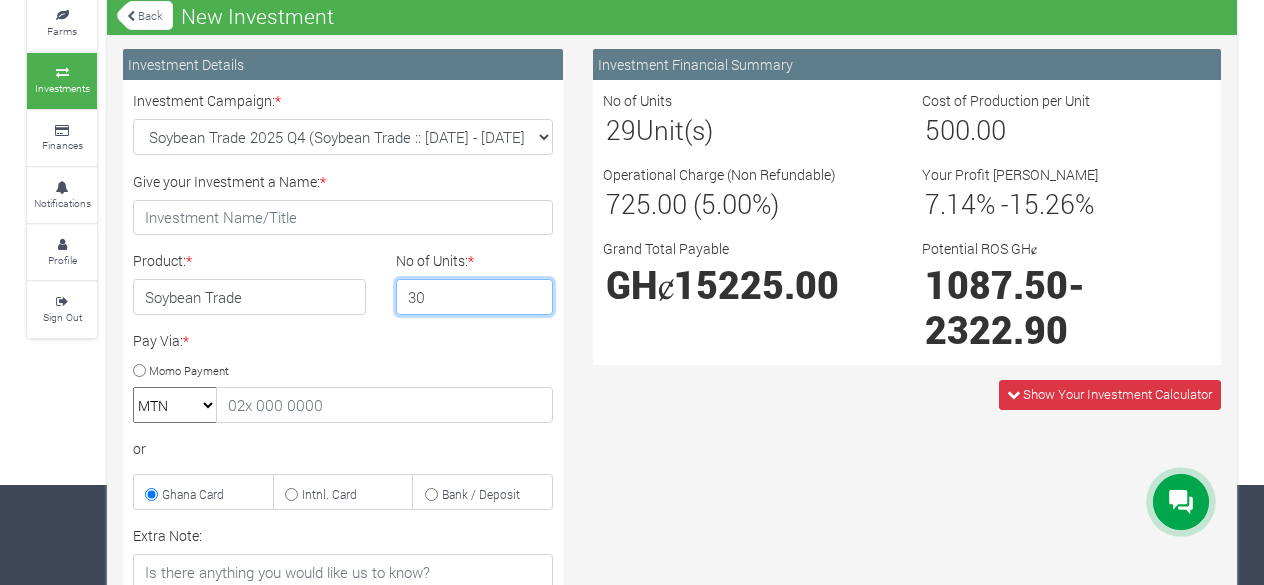 click on "30" at bounding box center [475, 297] 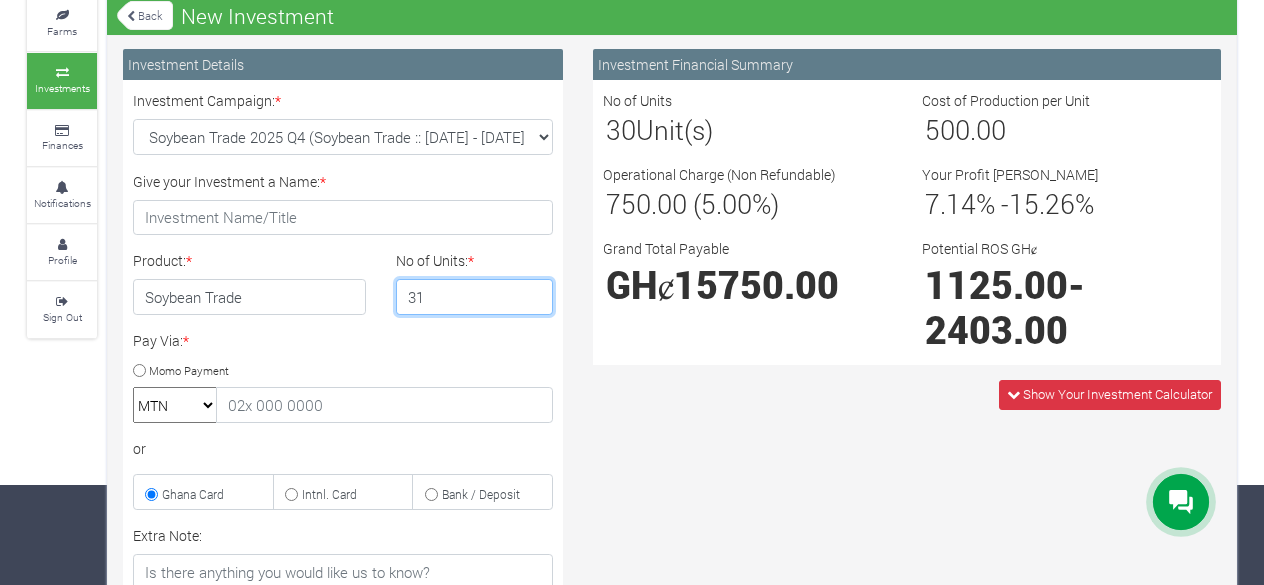 click on "31" at bounding box center (475, 297) 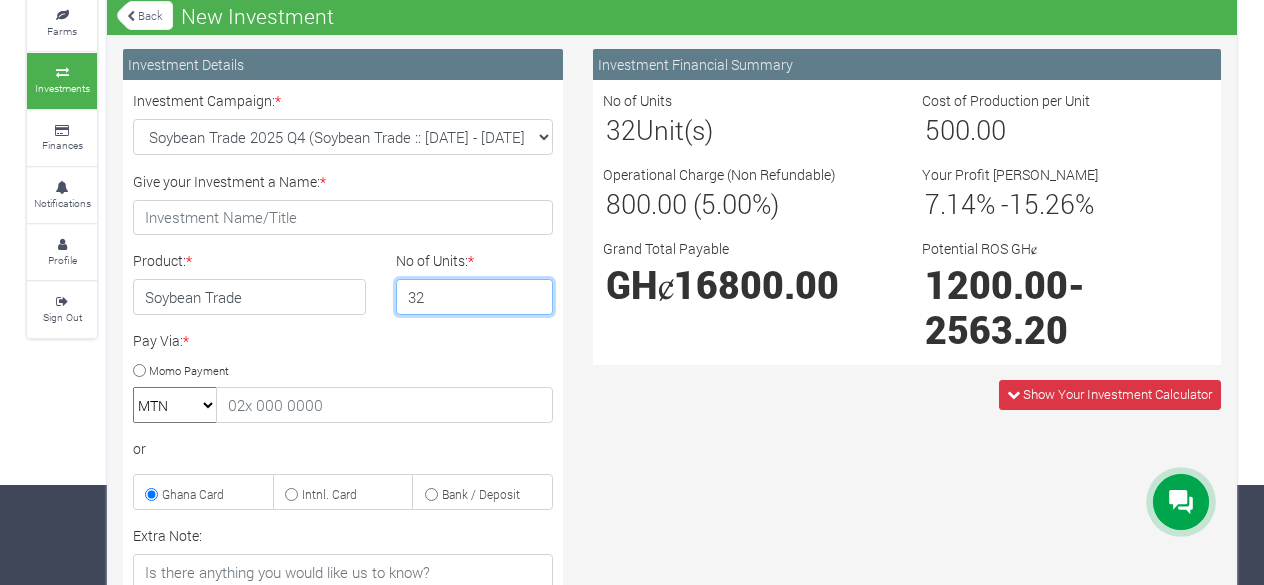 click on "32" at bounding box center (475, 297) 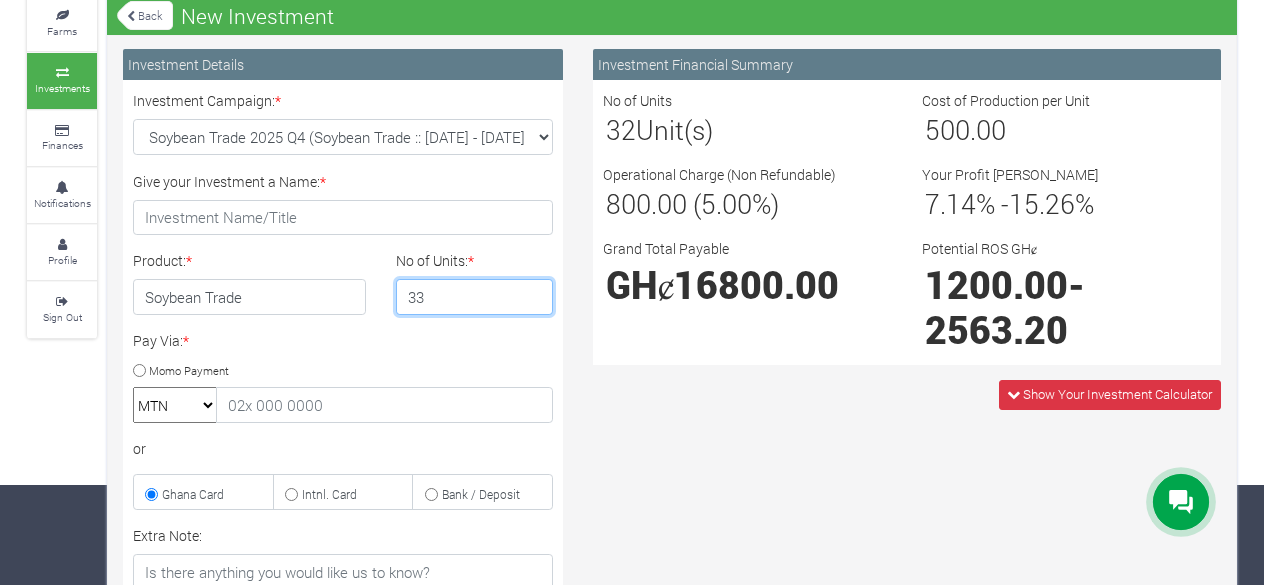 click on "33" at bounding box center [475, 297] 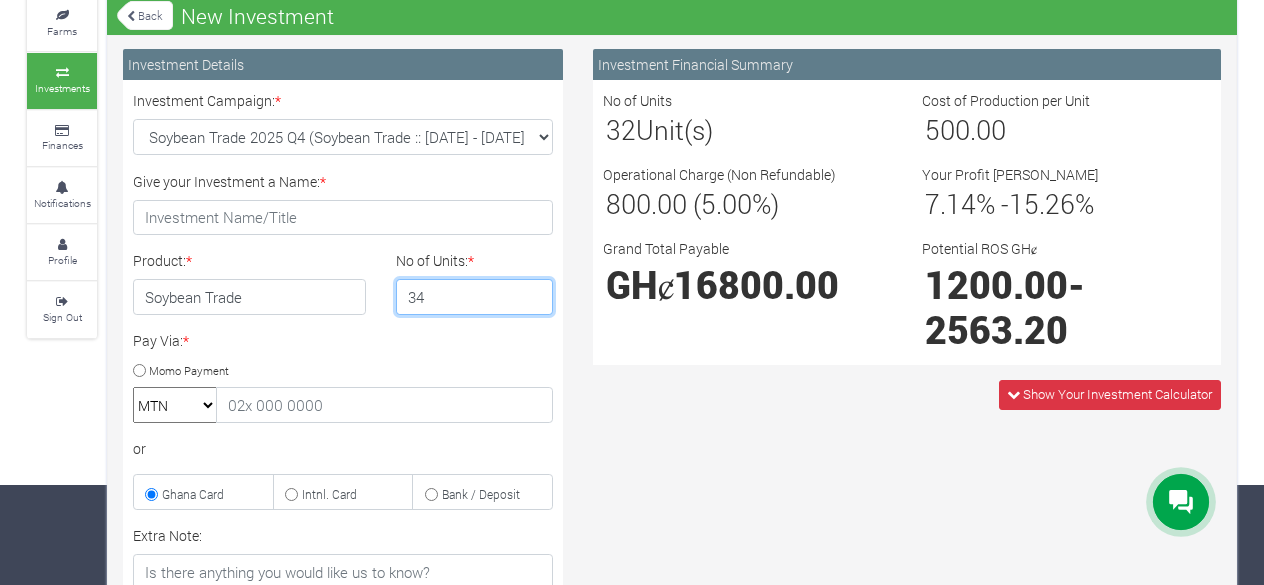 click on "34" at bounding box center (475, 297) 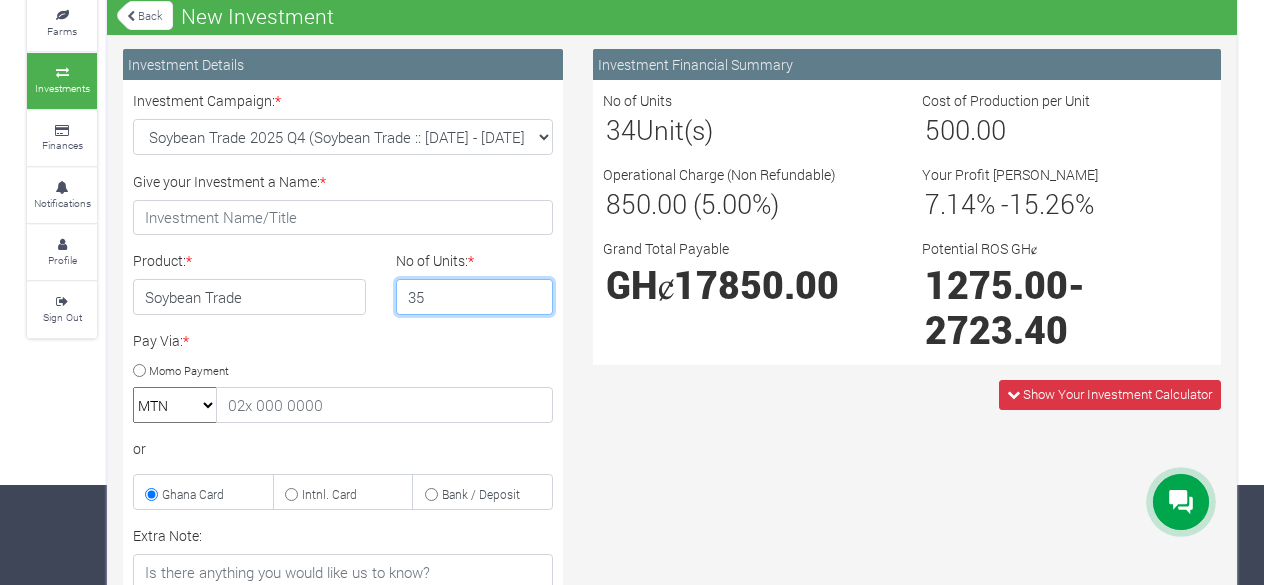 click on "35" at bounding box center [475, 297] 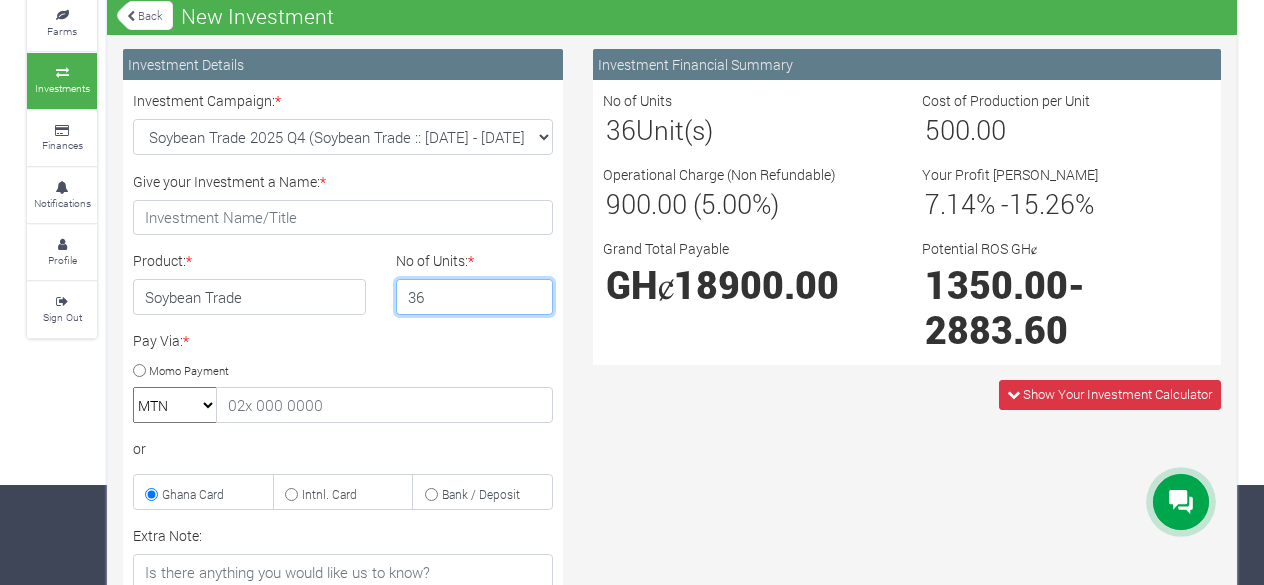 click on "36" at bounding box center (475, 297) 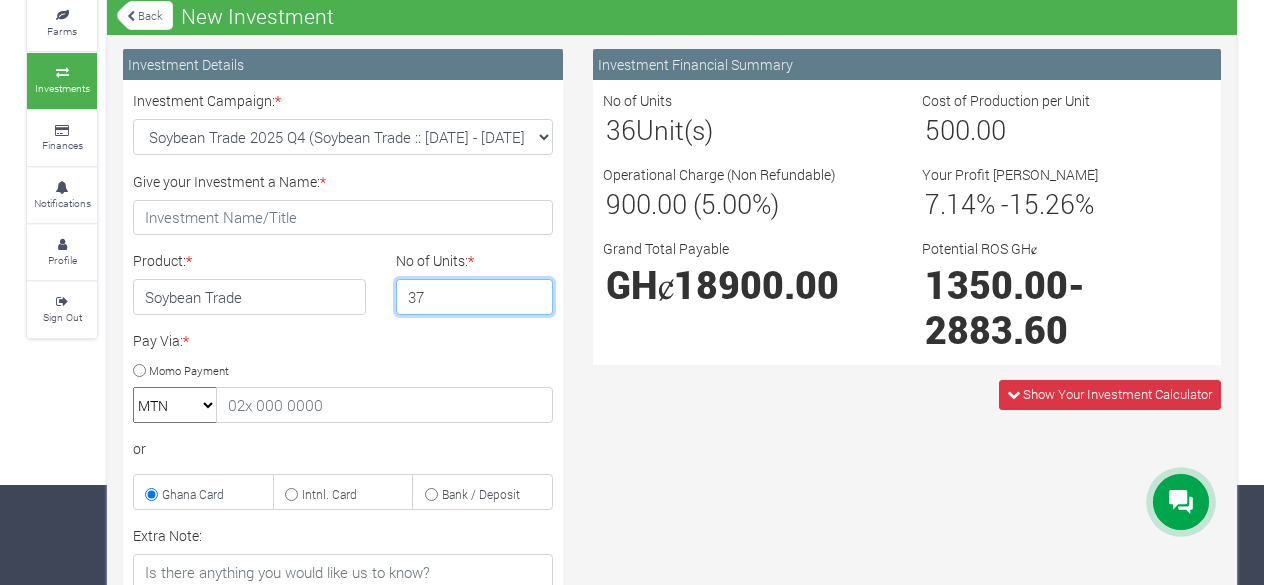 click on "37" at bounding box center (475, 297) 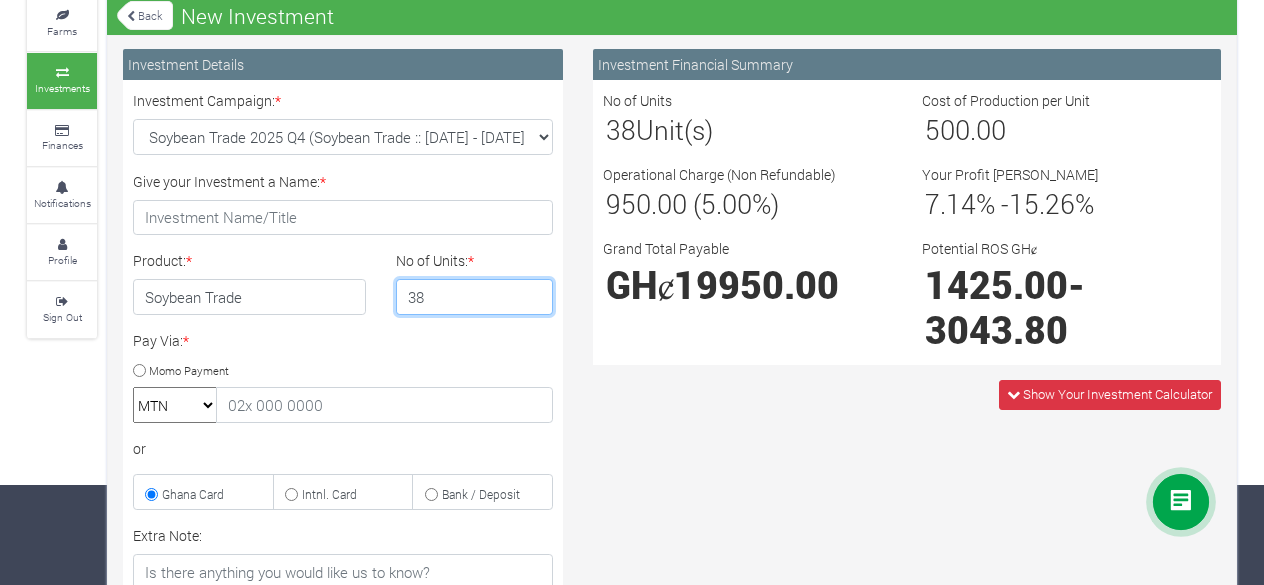click on "38" at bounding box center (475, 297) 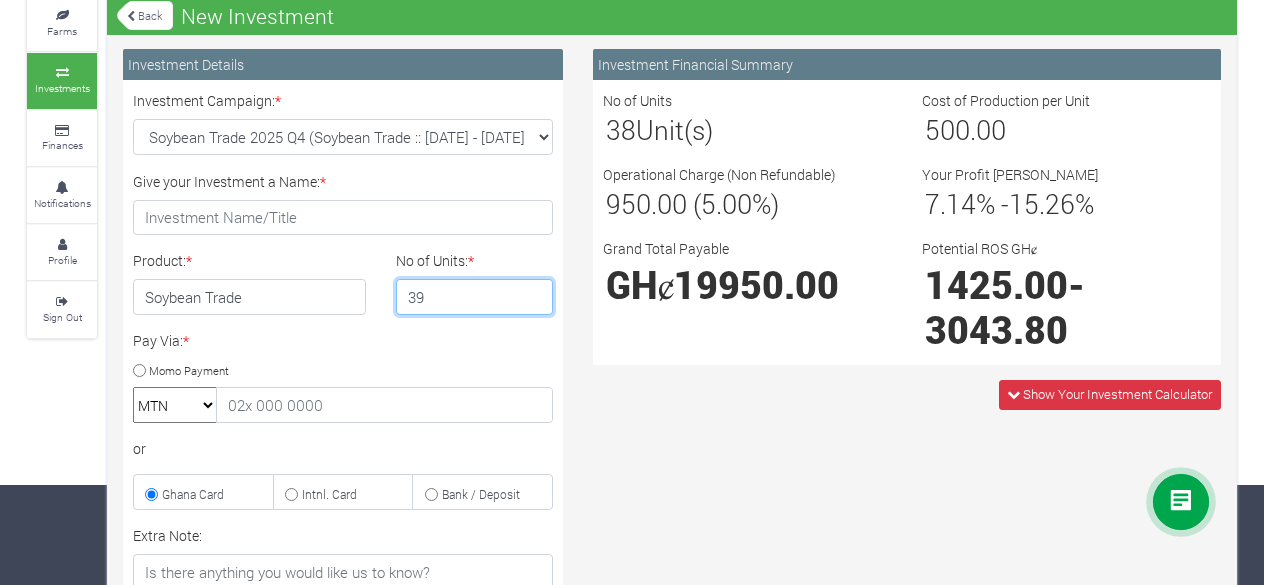 click on "39" at bounding box center [475, 297] 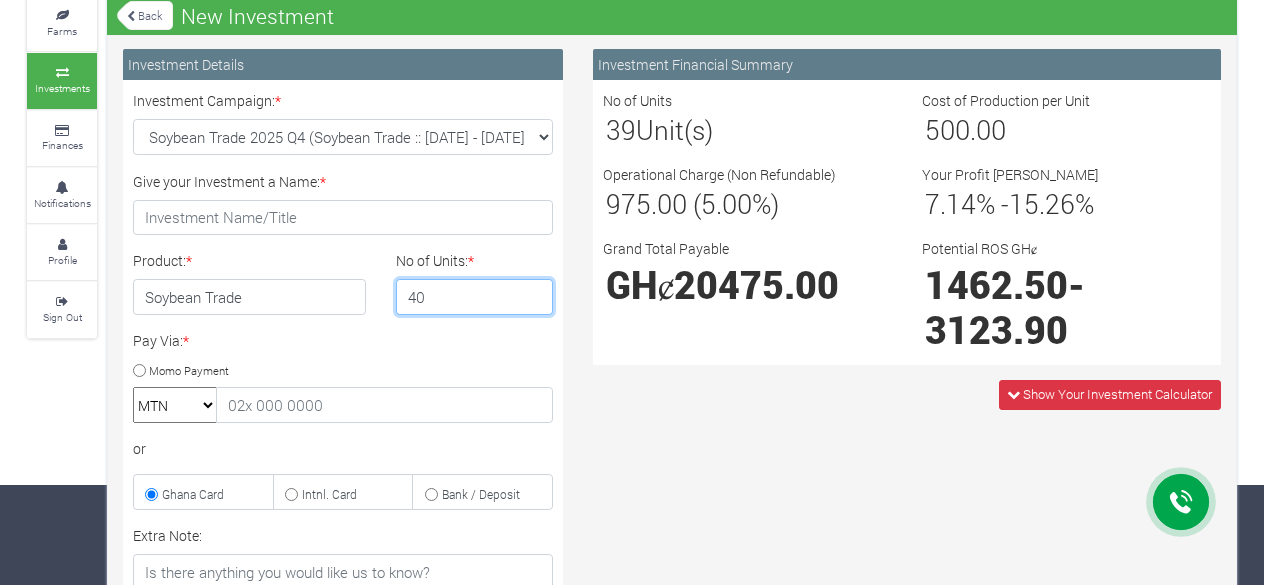 type on "40" 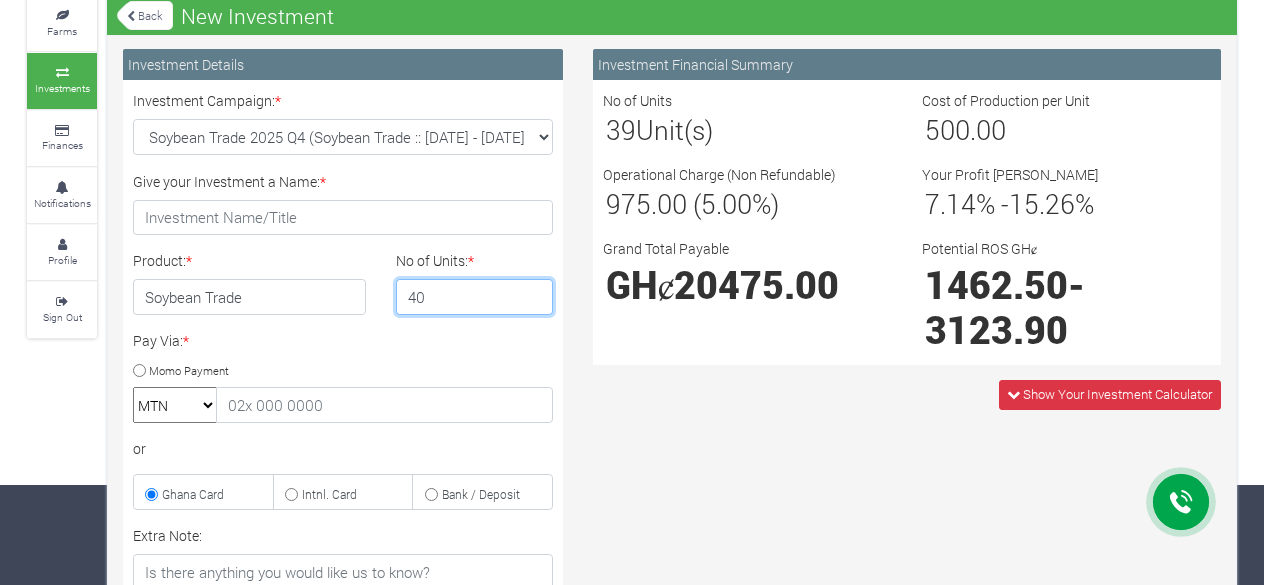 click on "40" at bounding box center [475, 297] 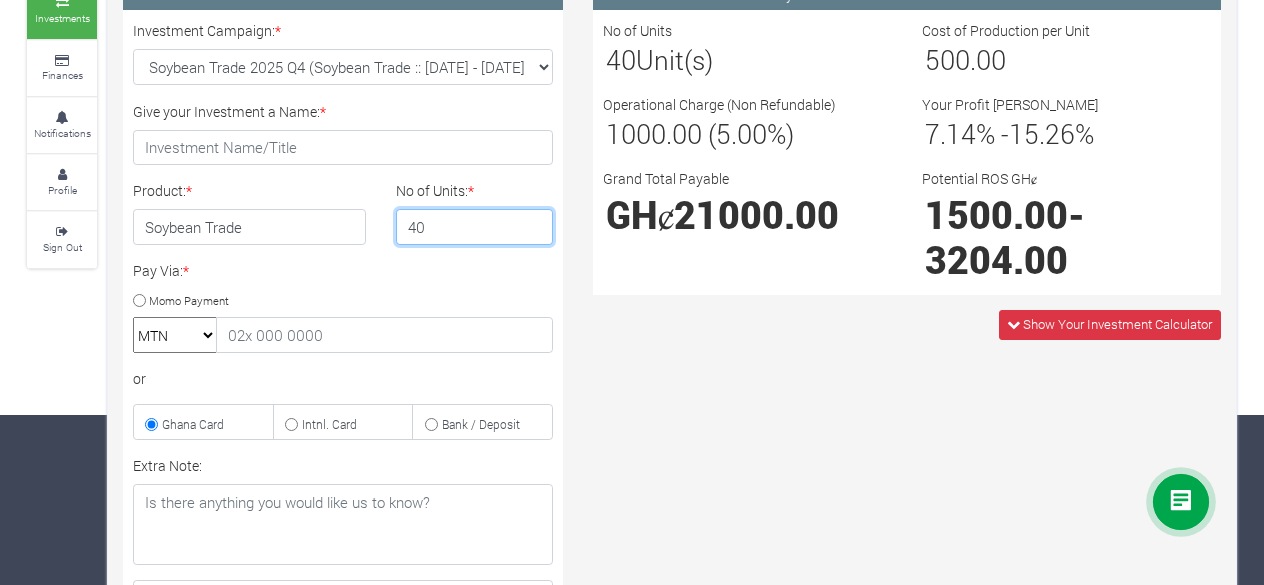 scroll, scrollTop: 200, scrollLeft: 0, axis: vertical 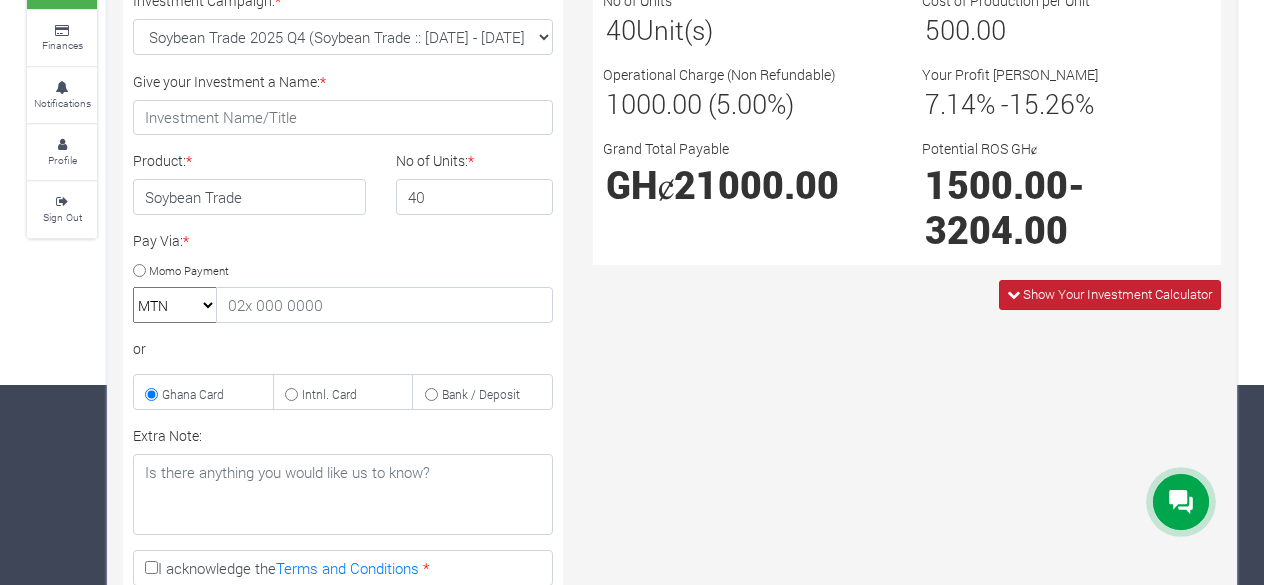 click on "Show Your Investment Calculator" at bounding box center (1117, 294) 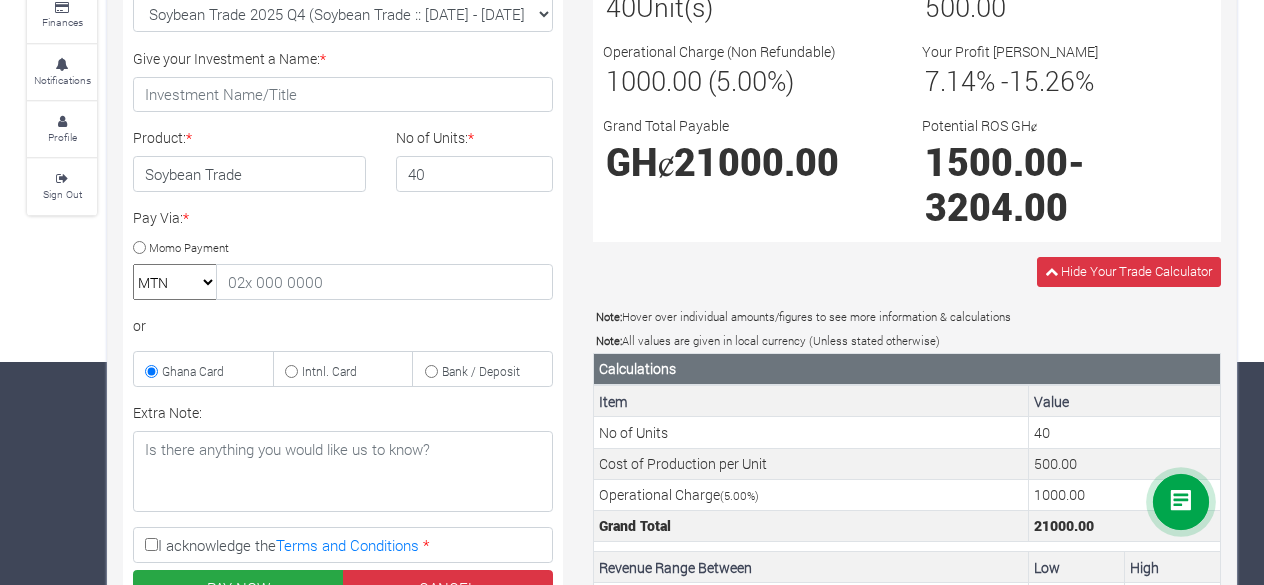 scroll, scrollTop: 45, scrollLeft: 0, axis: vertical 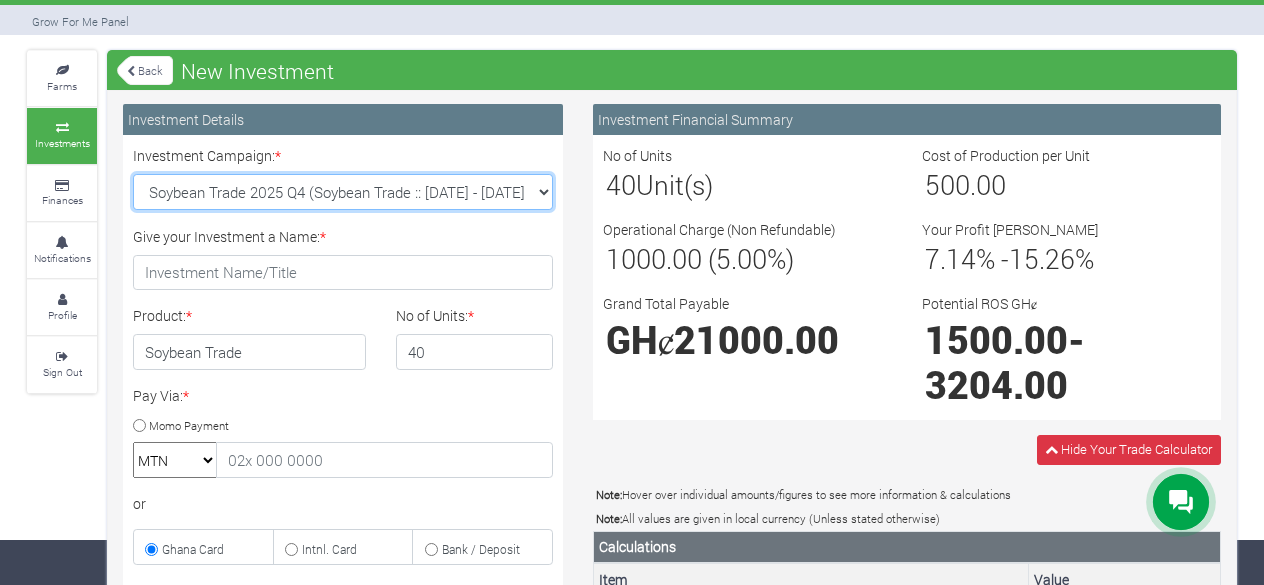 click on "Soybean Trade 2025 Q4 (Soybean Trade :: 01st Oct 2025 - 31st Mar 2026)
Maize Trade 2025 Q4 (Maize Trade :: 01st Oct 2025 - 31st Mar 2026)
Machinery Fund (10 Yrs) (Machinery :: 01st Jun 2025 - 01st Jun 2035)
Cashew Trade 2025 Q4 (Cashew Trade :: 01st Oct 2025 - 31st Mar 2026)" at bounding box center [343, 192] 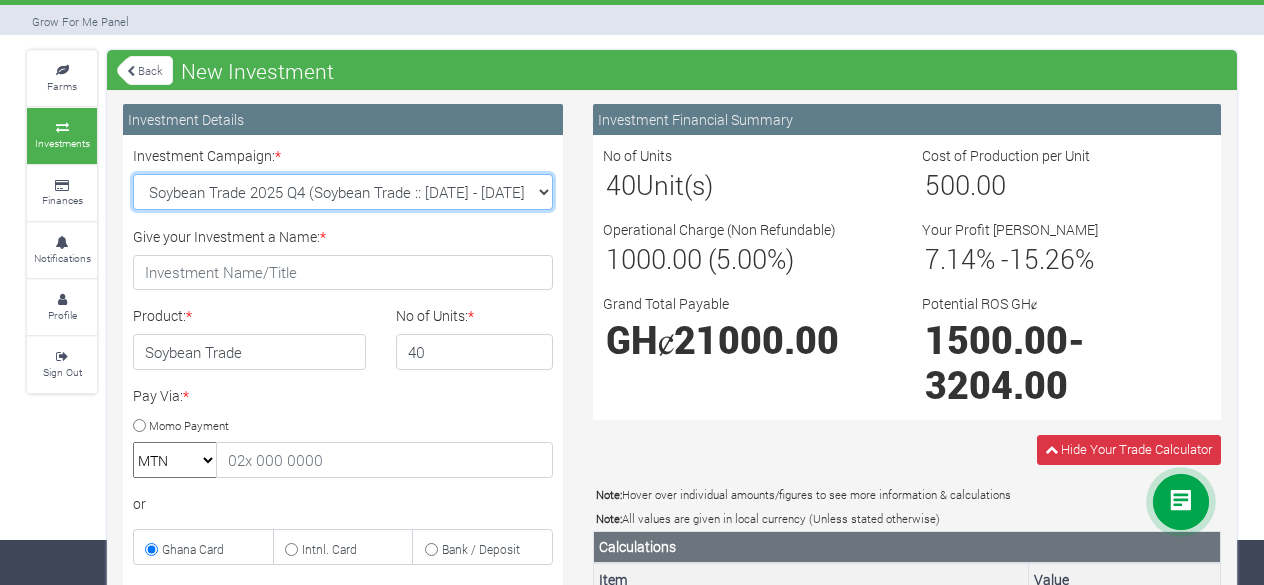 click on "Soybean Trade 2025 Q4 (Soybean Trade :: 01st Oct 2025 - 31st Mar 2026)
Maize Trade 2025 Q4 (Maize Trade :: 01st Oct 2025 - 31st Mar 2026)
Machinery Fund (10 Yrs) (Machinery :: 01st Jun 2025 - 01st Jun 2035)
Cashew Trade 2025 Q4 (Cashew Trade :: 01st Oct 2025 - 31st Mar 2026)" at bounding box center [343, 192] 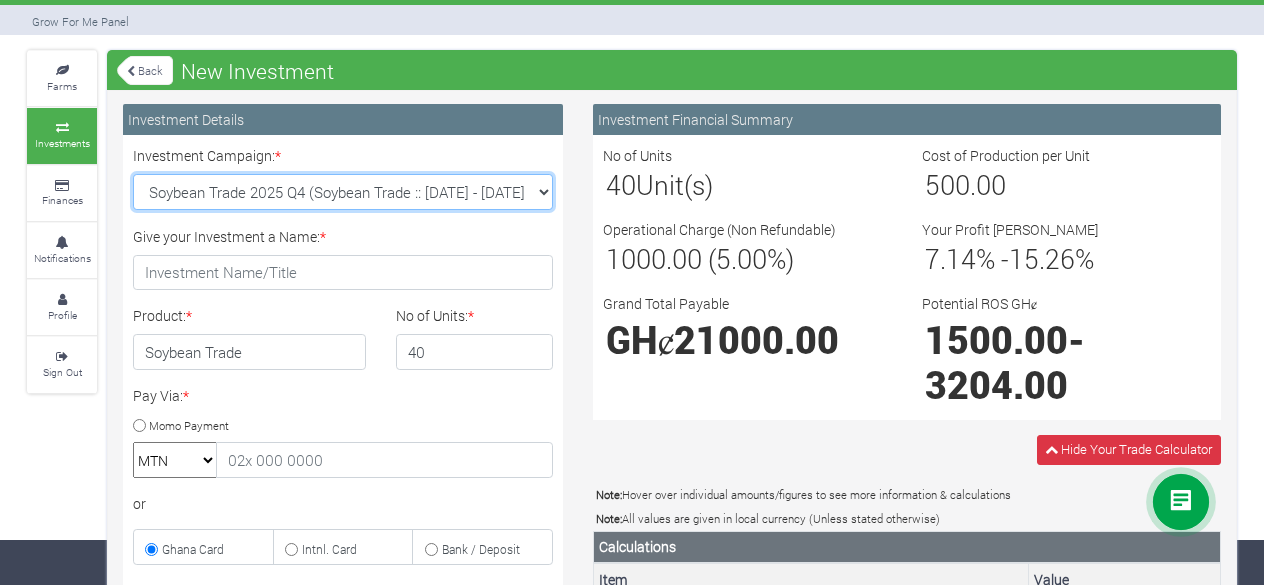 click on "Soybean Trade 2025 Q4 (Soybean Trade :: 01st Oct 2025 - 31st Mar 2026)
Maize Trade 2025 Q4 (Maize Trade :: 01st Oct 2025 - 31st Mar 2026)
Machinery Fund (10 Yrs) (Machinery :: 01st Jun 2025 - 01st Jun 2035)
Cashew Trade 2025 Q4 (Cashew Trade :: 01st Oct 2025 - 31st Mar 2026)" at bounding box center (343, 192) 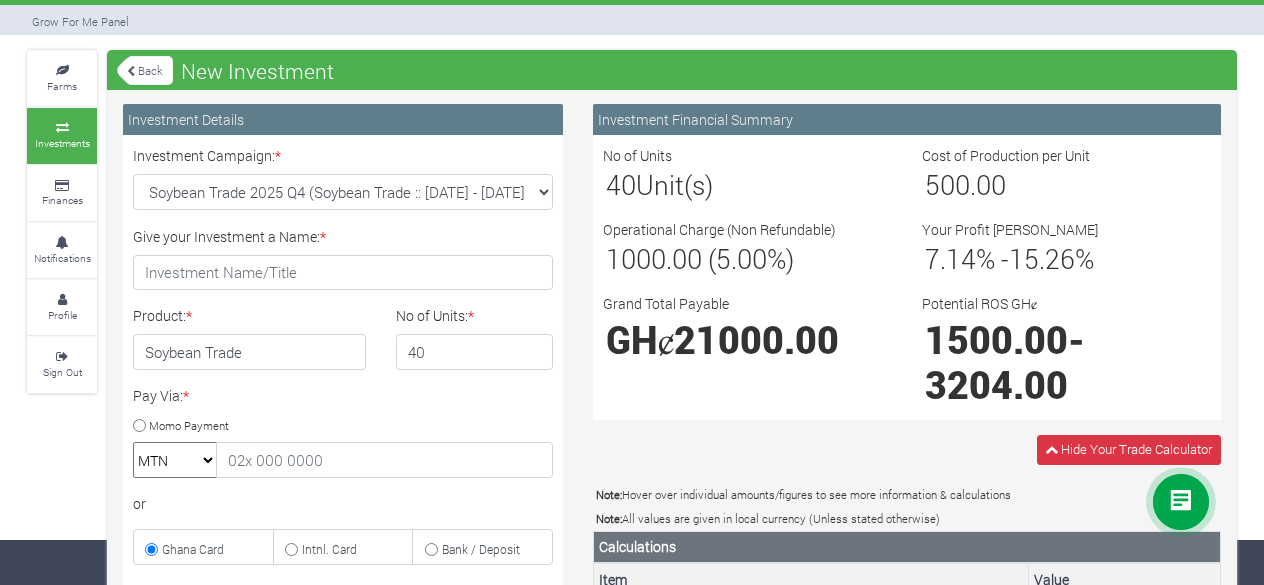 click on "500.00" at bounding box center (1066, 185) 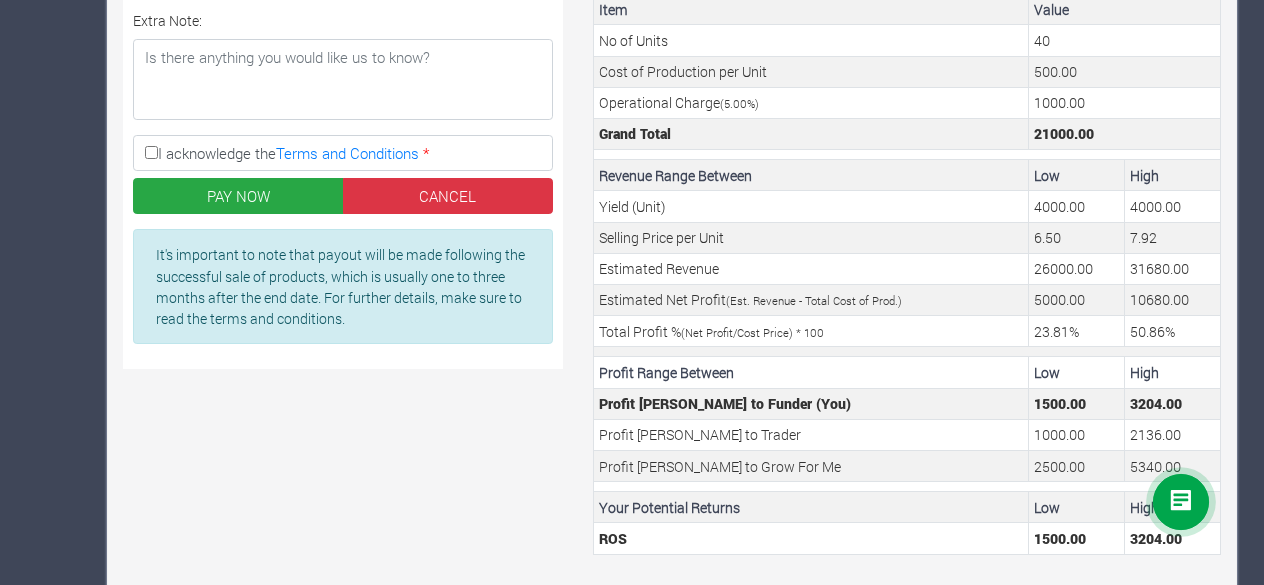 scroll, scrollTop: 645, scrollLeft: 0, axis: vertical 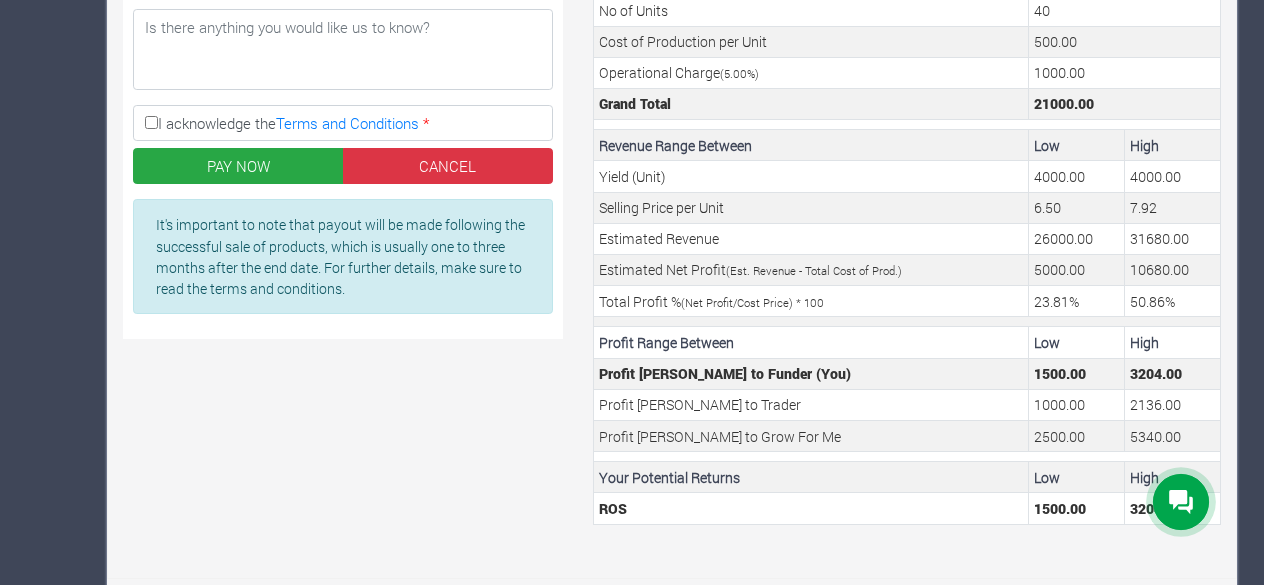 drag, startPoint x: 1248, startPoint y: 495, endPoint x: 1038, endPoint y: 548, distance: 216.58485 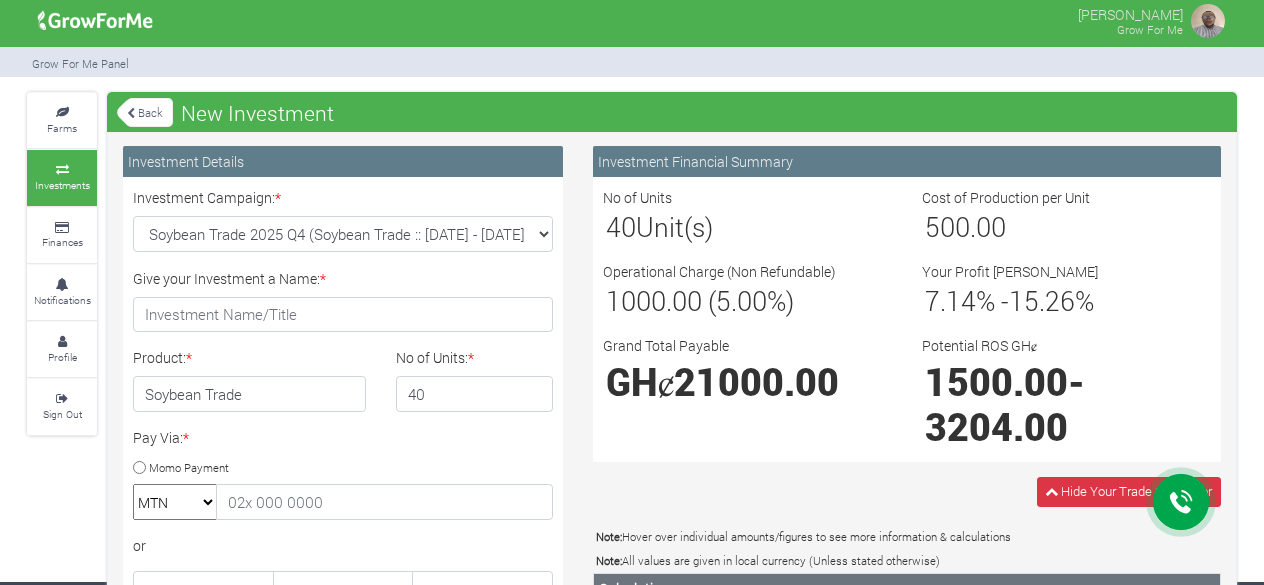 scroll, scrollTop: 0, scrollLeft: 0, axis: both 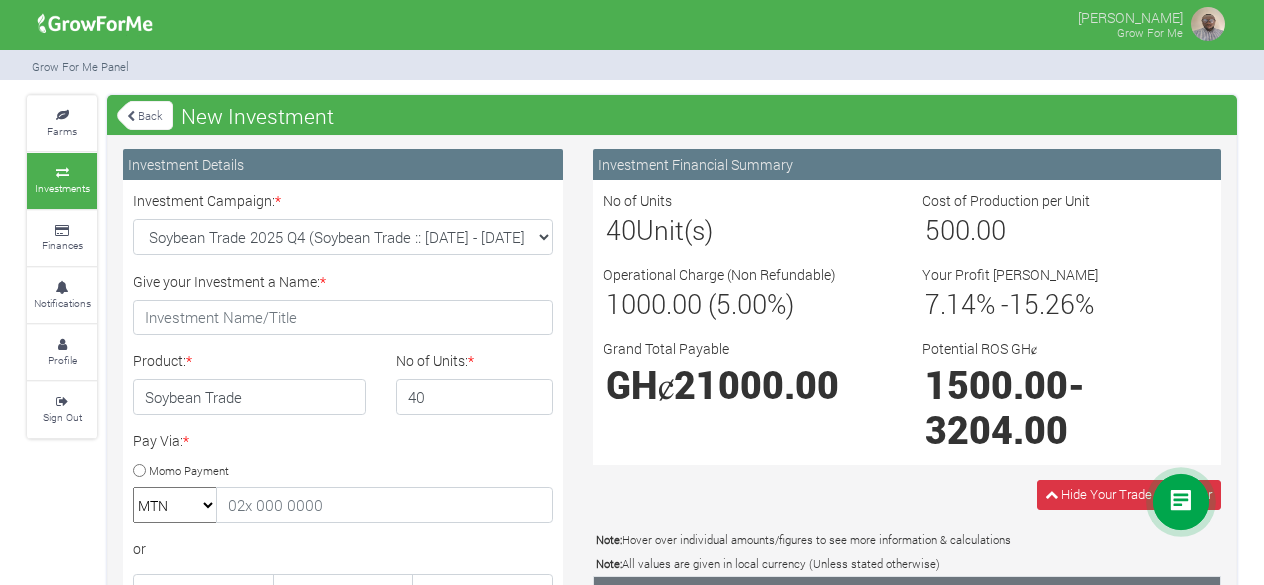 drag, startPoint x: 536, startPoint y: 62, endPoint x: 537, endPoint y: 98, distance: 36.013885 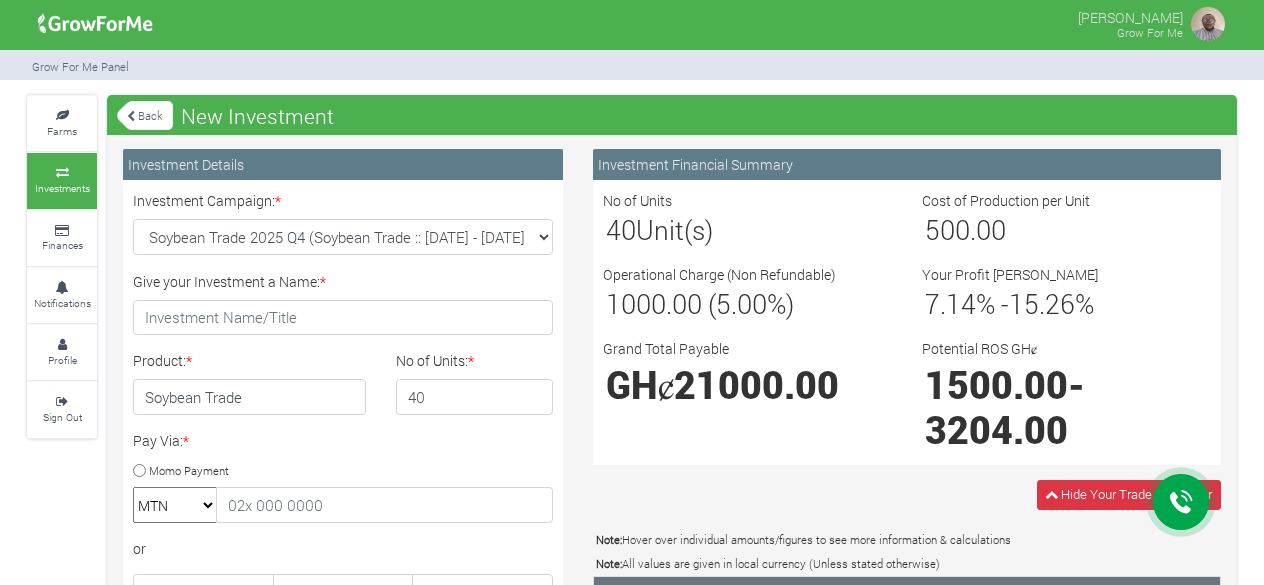drag, startPoint x: 537, startPoint y: 98, endPoint x: 1146, endPoint y: 335, distance: 653.4906 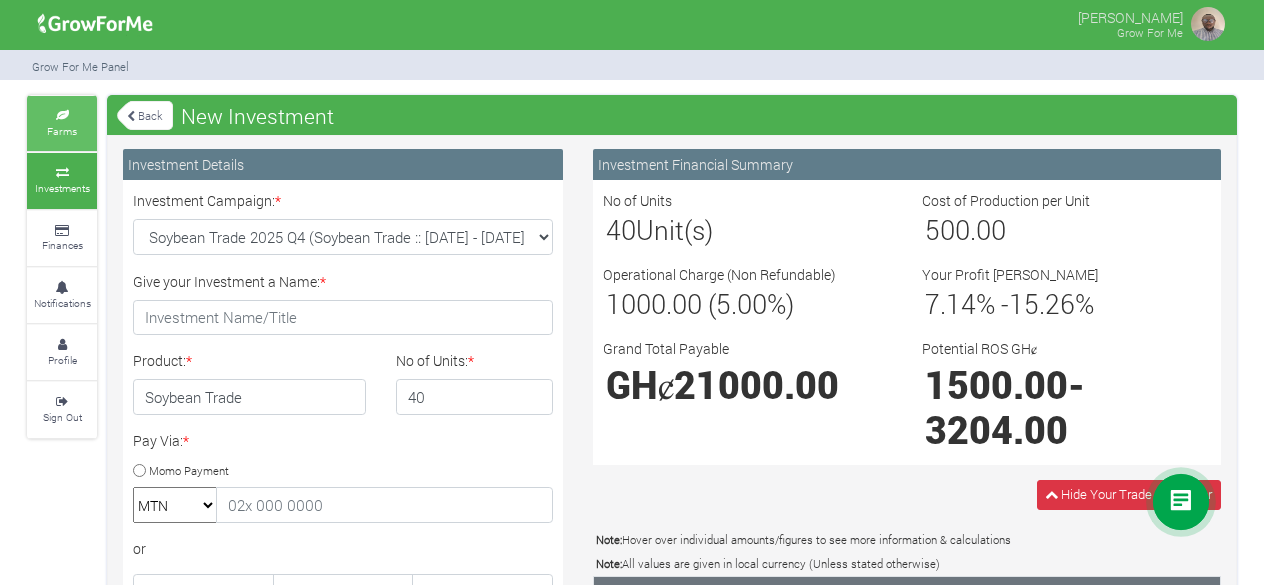 click on "Farms" at bounding box center (62, 123) 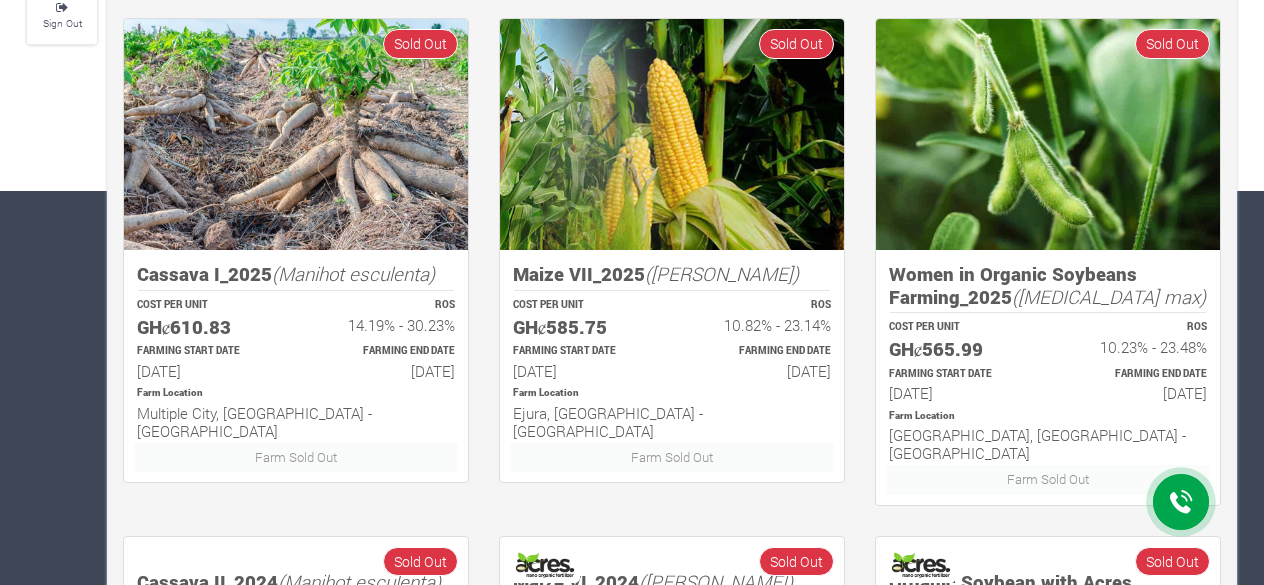 scroll, scrollTop: 0, scrollLeft: 0, axis: both 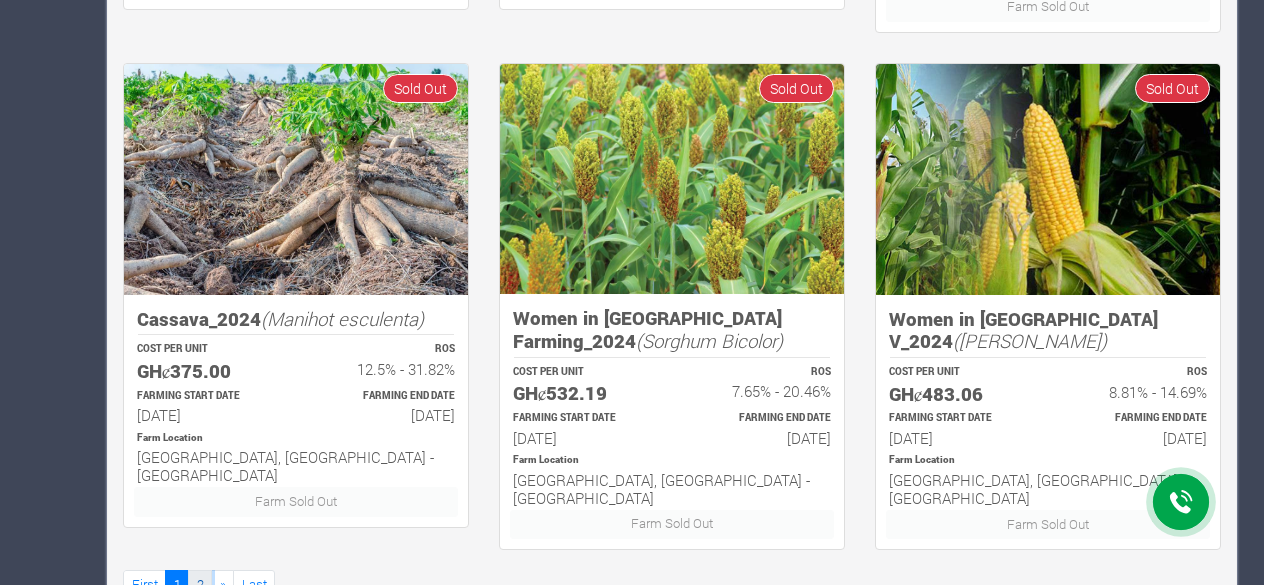 click on "2" at bounding box center (200, 584) 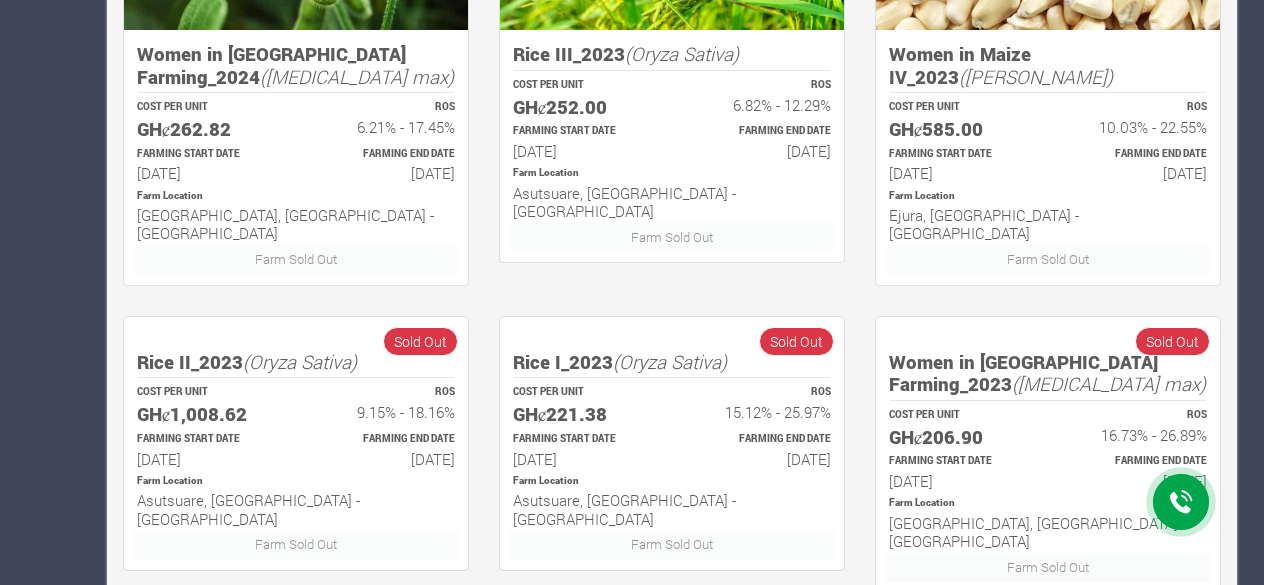 scroll, scrollTop: 0, scrollLeft: 0, axis: both 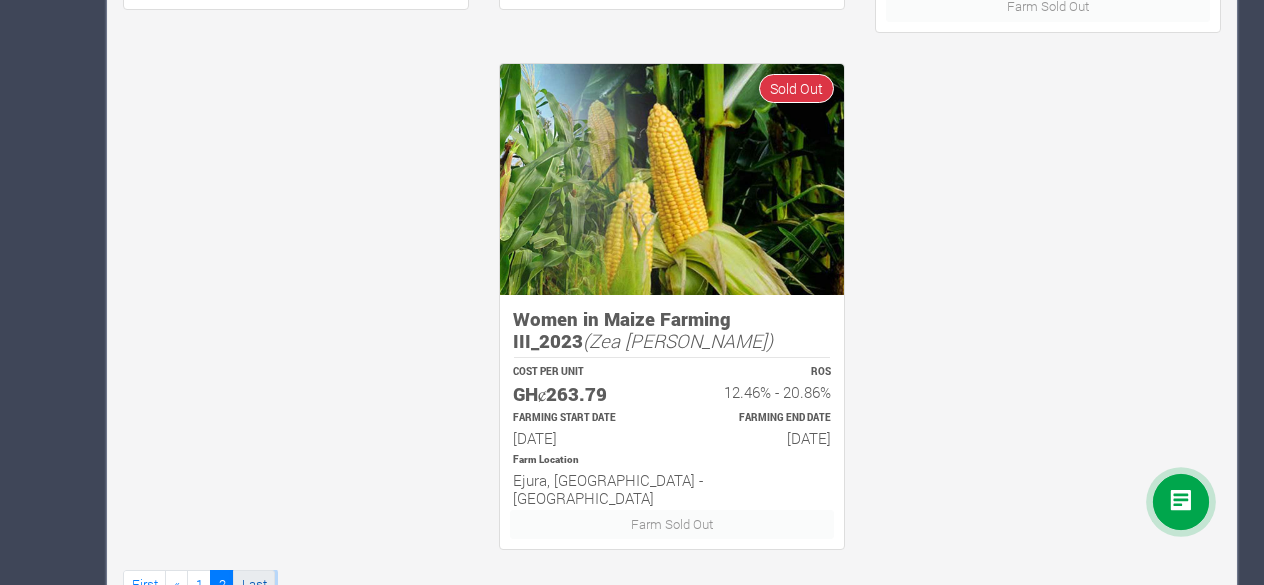 click on "Last" at bounding box center (254, 584) 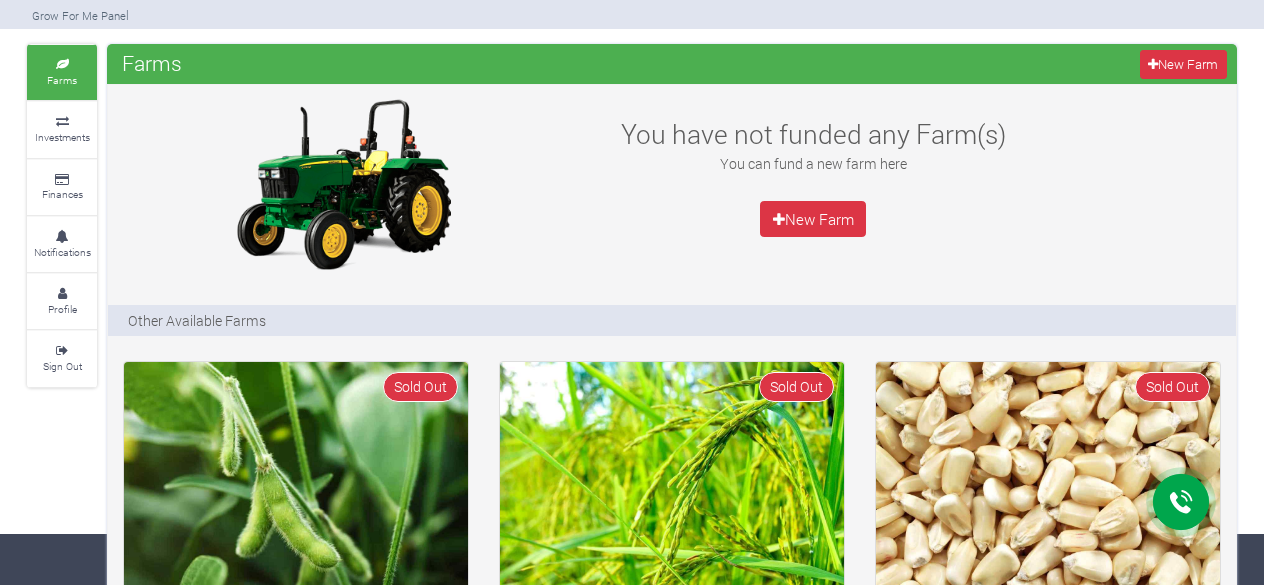 scroll, scrollTop: 0, scrollLeft: 0, axis: both 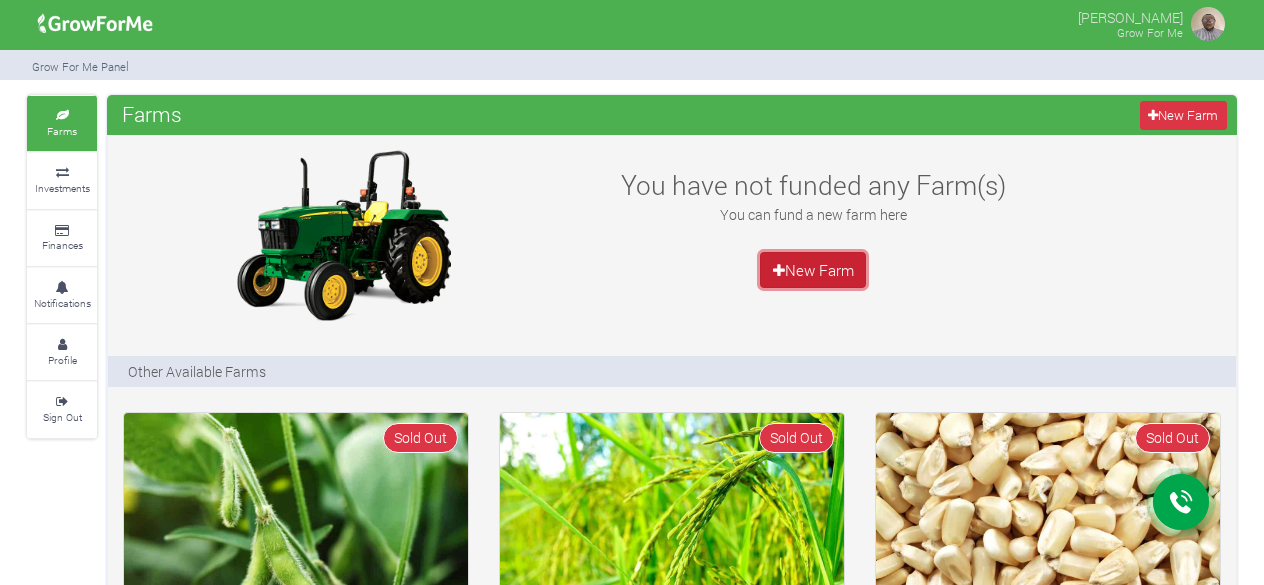 click on "New Farm" at bounding box center [813, 270] 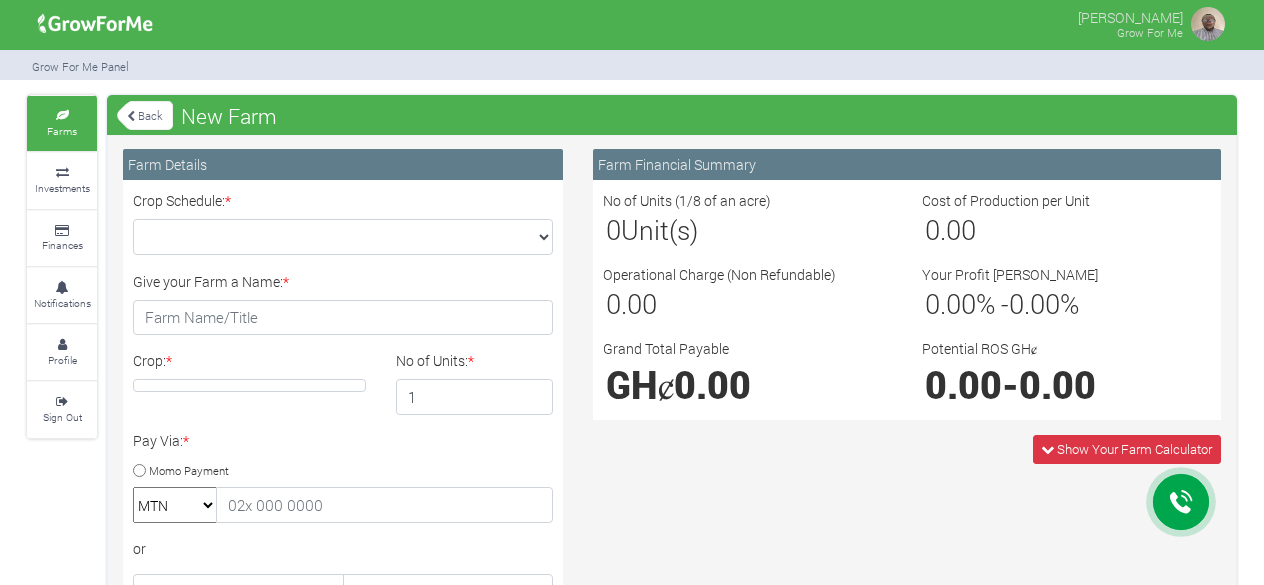 scroll, scrollTop: 0, scrollLeft: 0, axis: both 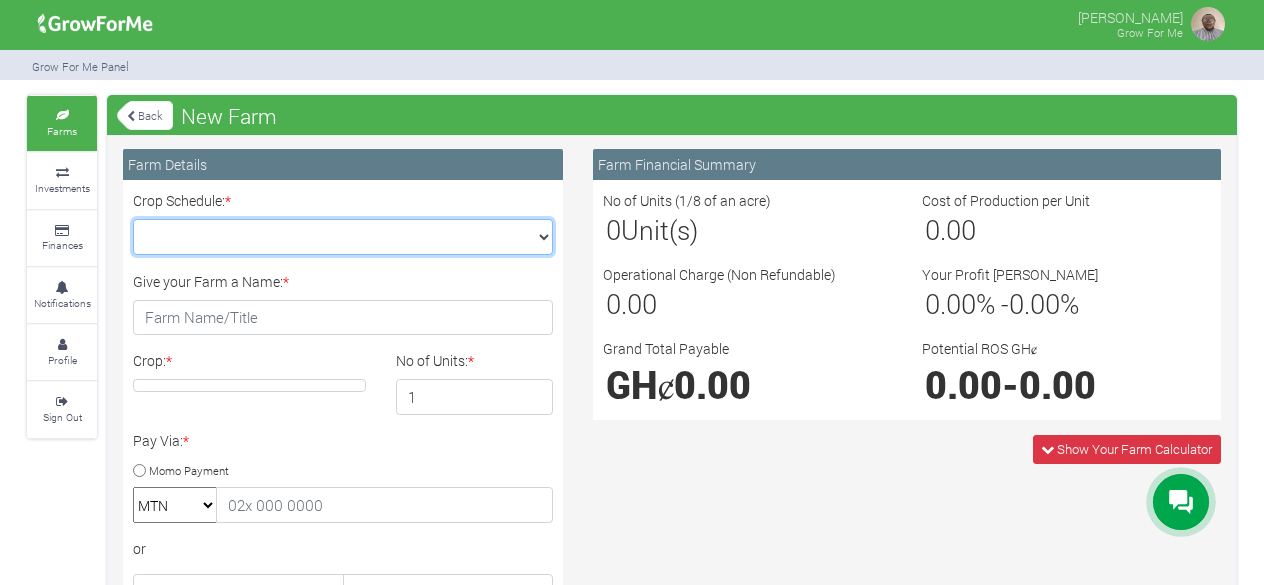 click on "Crop Schedule:  *" at bounding box center (343, 237) 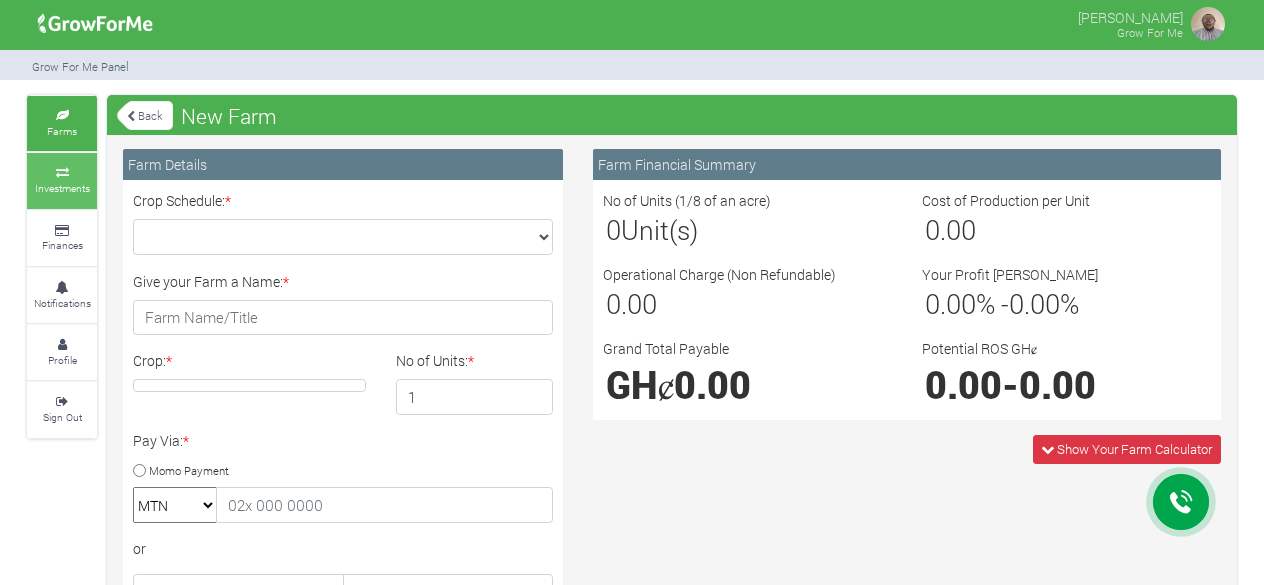 click on "Investments" at bounding box center [62, 188] 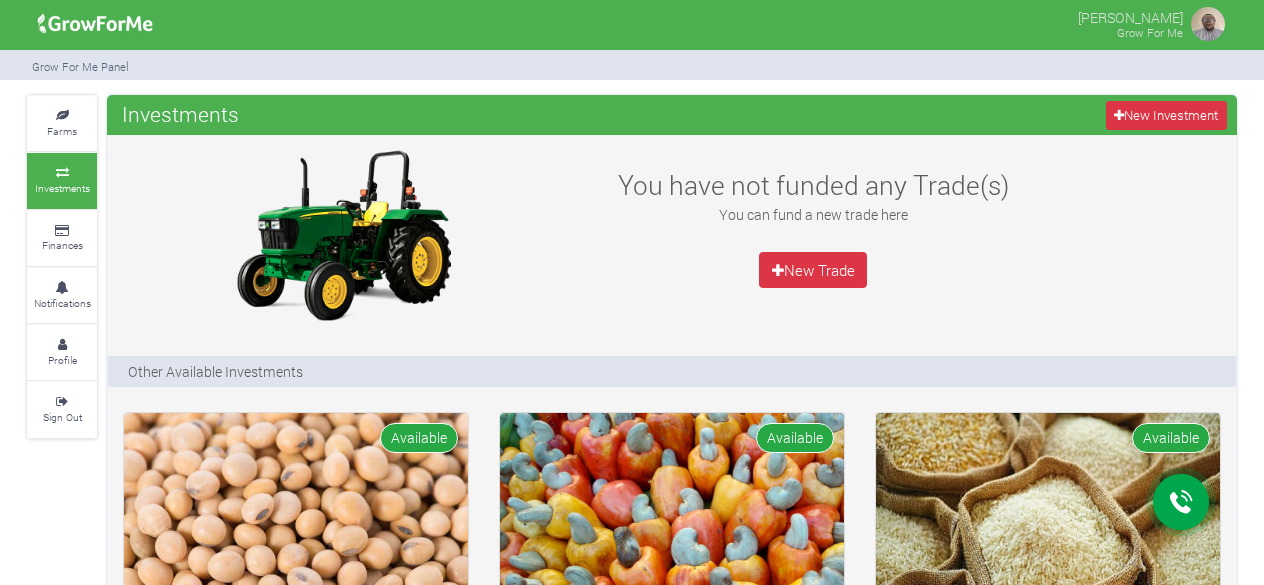 scroll, scrollTop: 249, scrollLeft: 0, axis: vertical 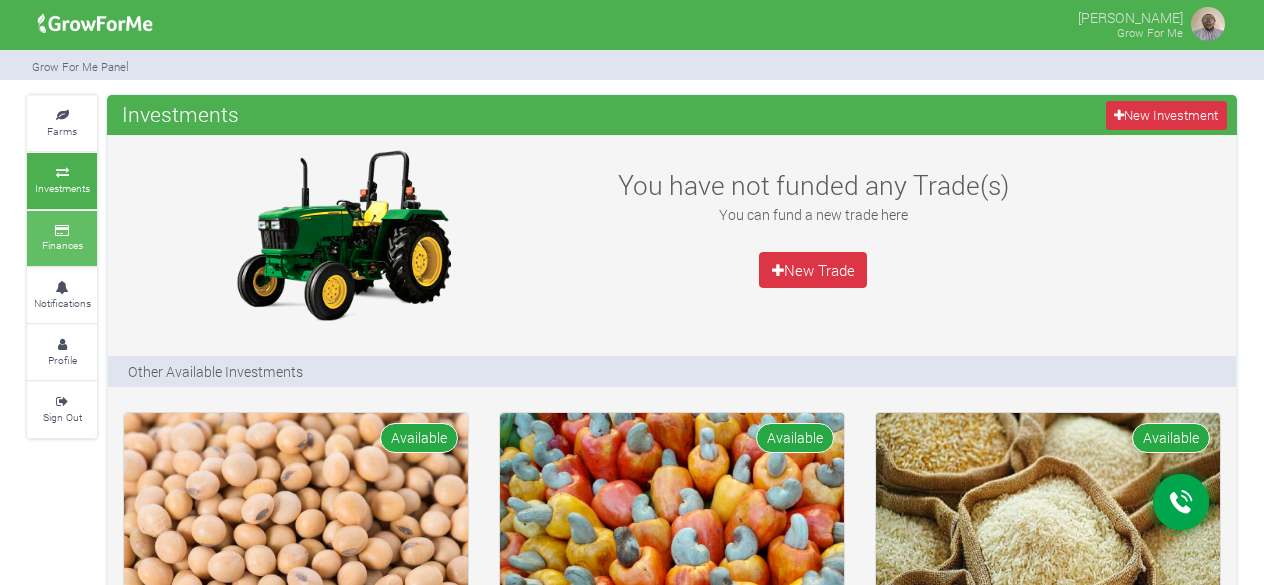 click on "Finances" at bounding box center [62, 238] 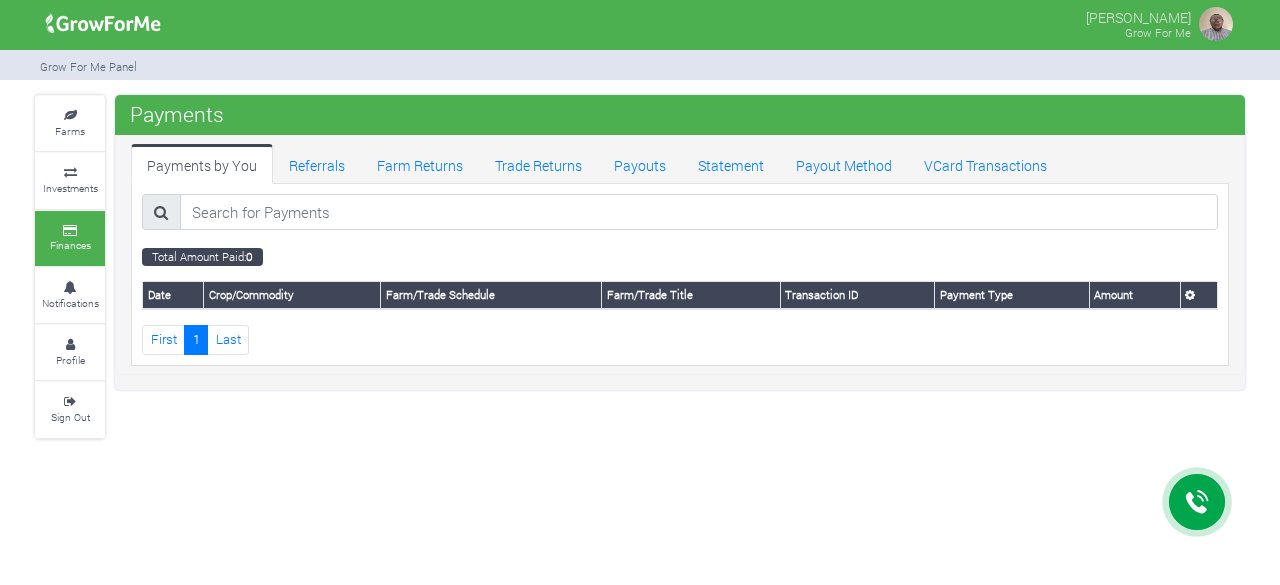 scroll, scrollTop: 0, scrollLeft: 0, axis: both 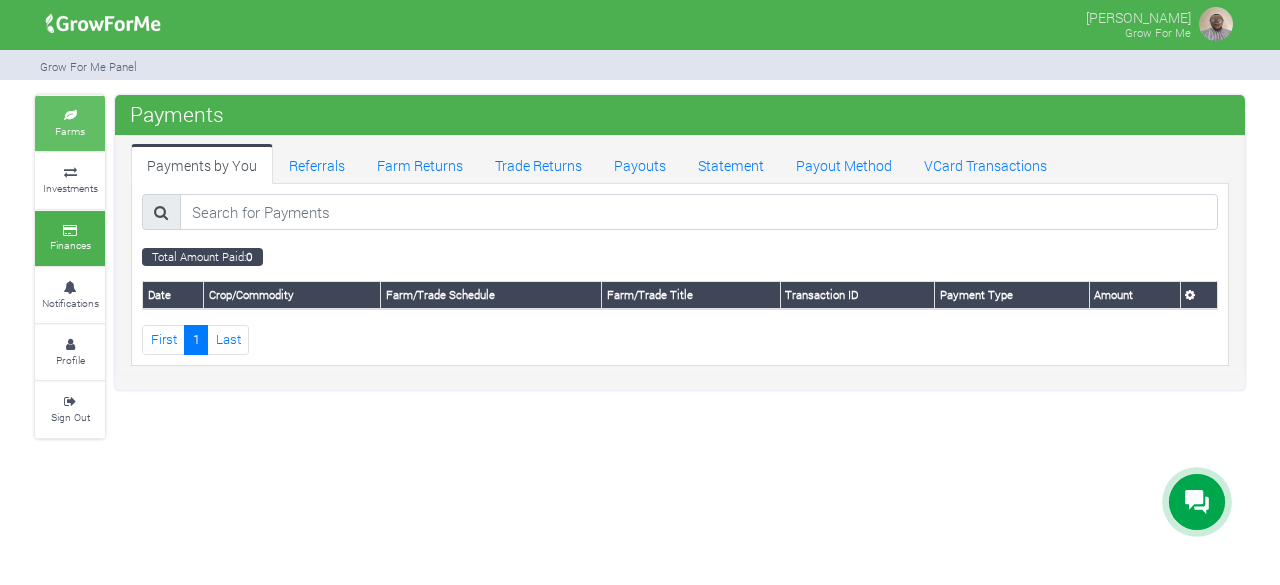 click on "Farms" at bounding box center (70, 123) 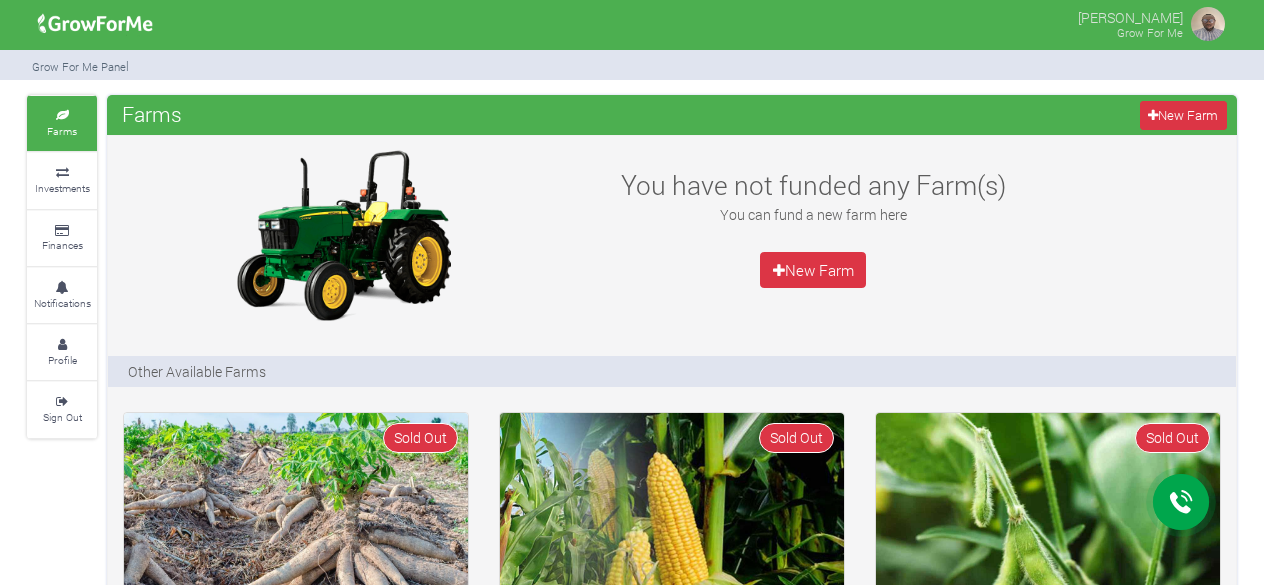 scroll, scrollTop: 0, scrollLeft: 0, axis: both 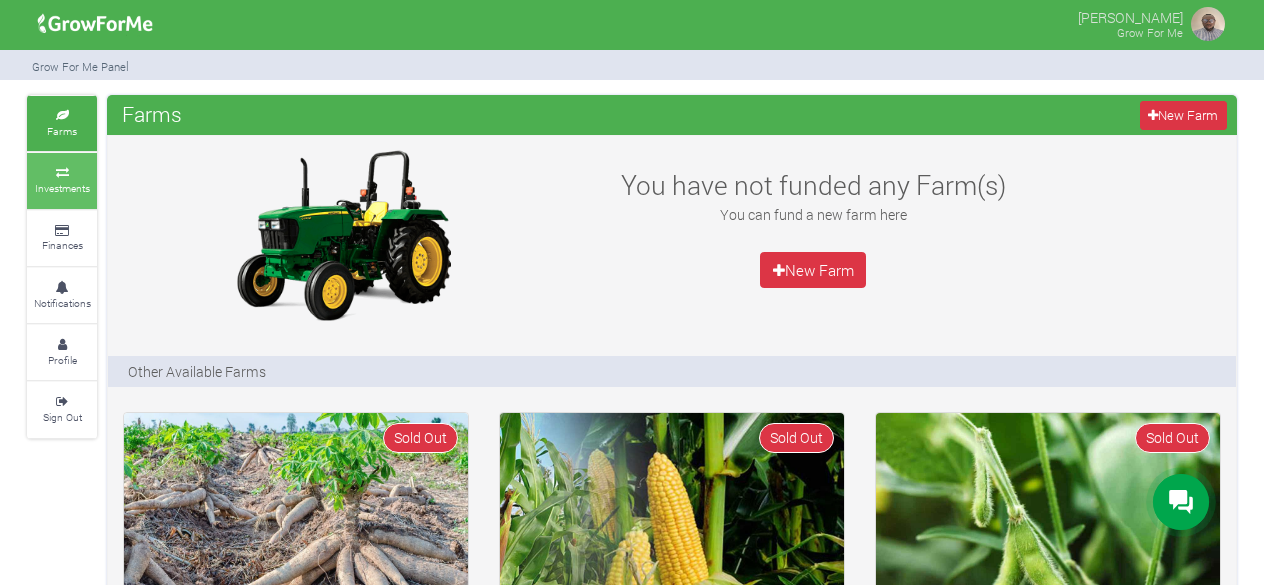 click on "Investments" at bounding box center [62, 188] 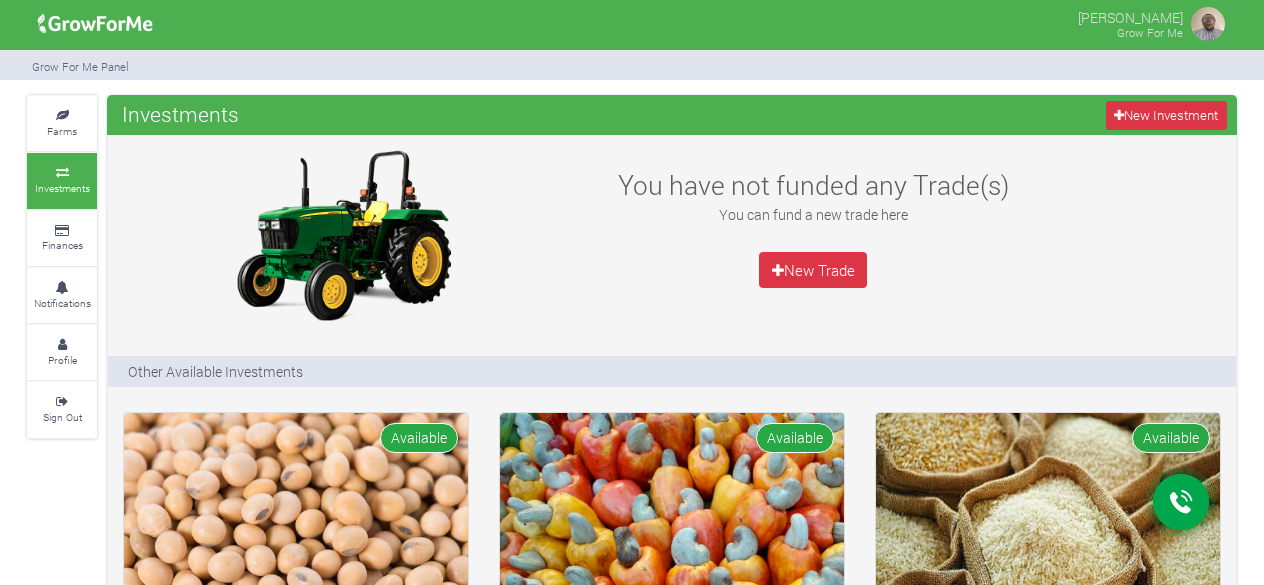 scroll, scrollTop: 0, scrollLeft: 0, axis: both 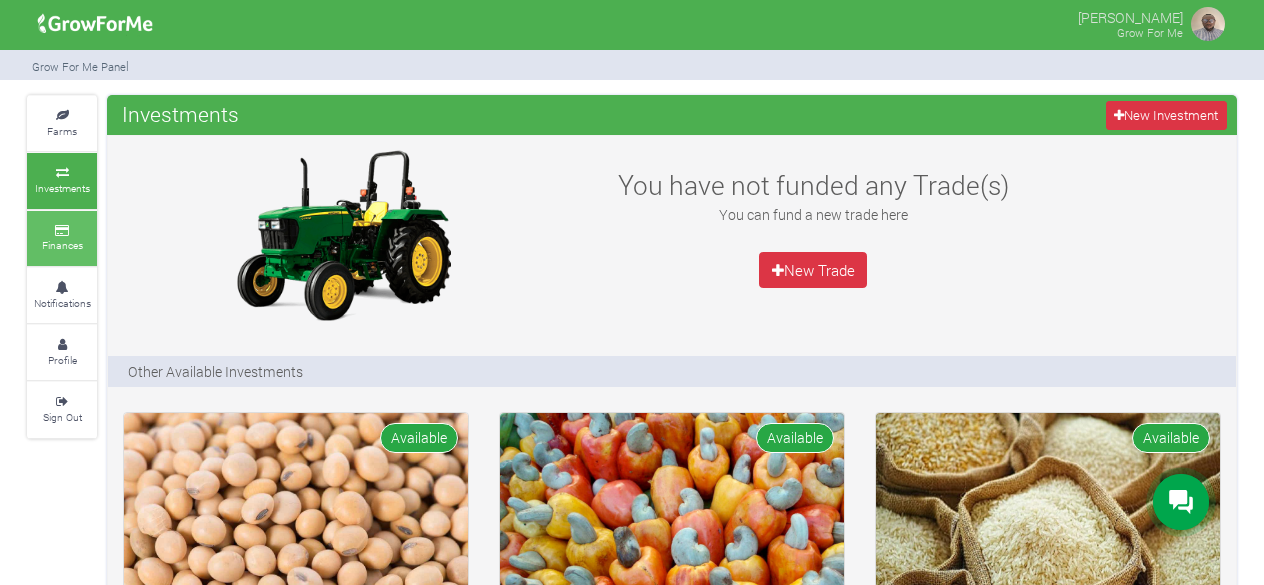 click on "Finances" at bounding box center (62, 245) 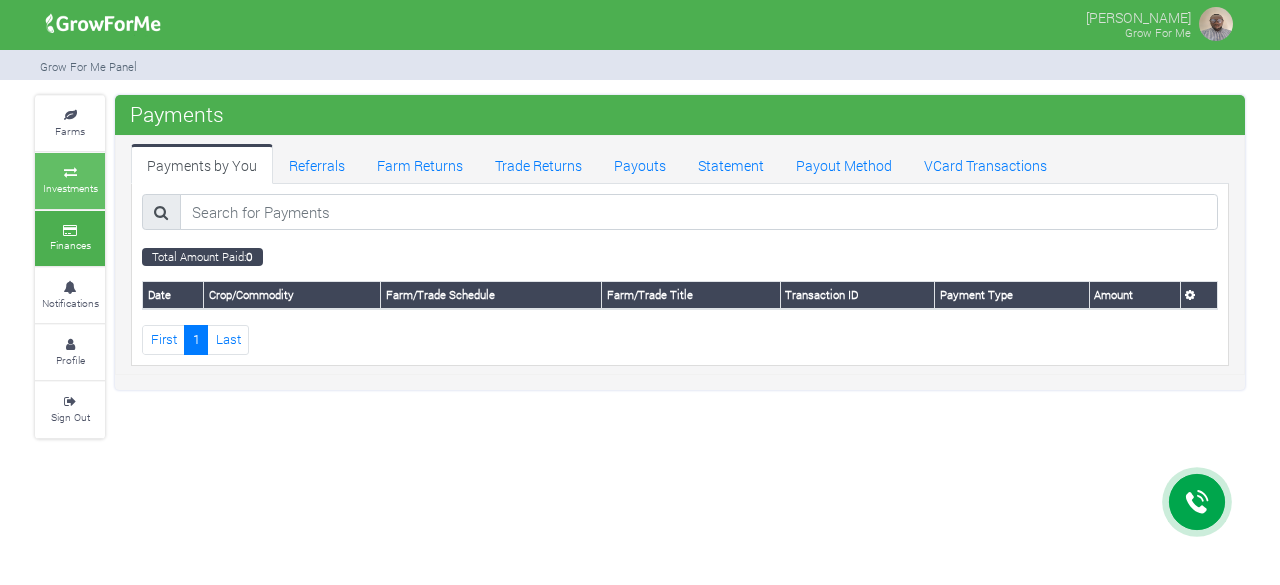 scroll, scrollTop: 0, scrollLeft: 0, axis: both 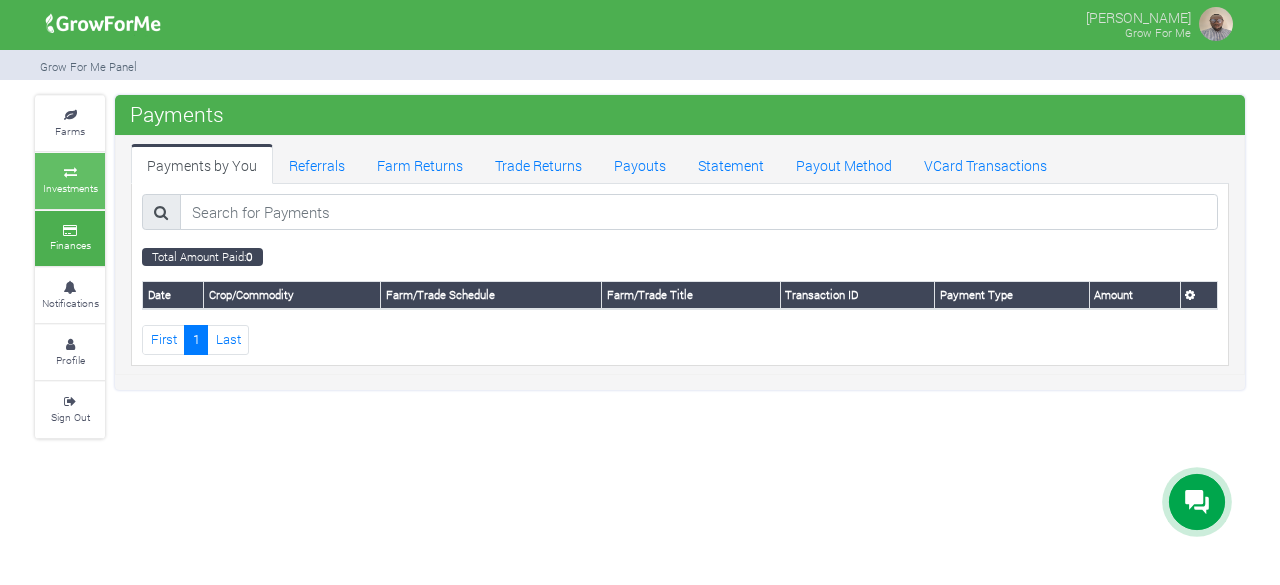 click at bounding box center [70, 173] 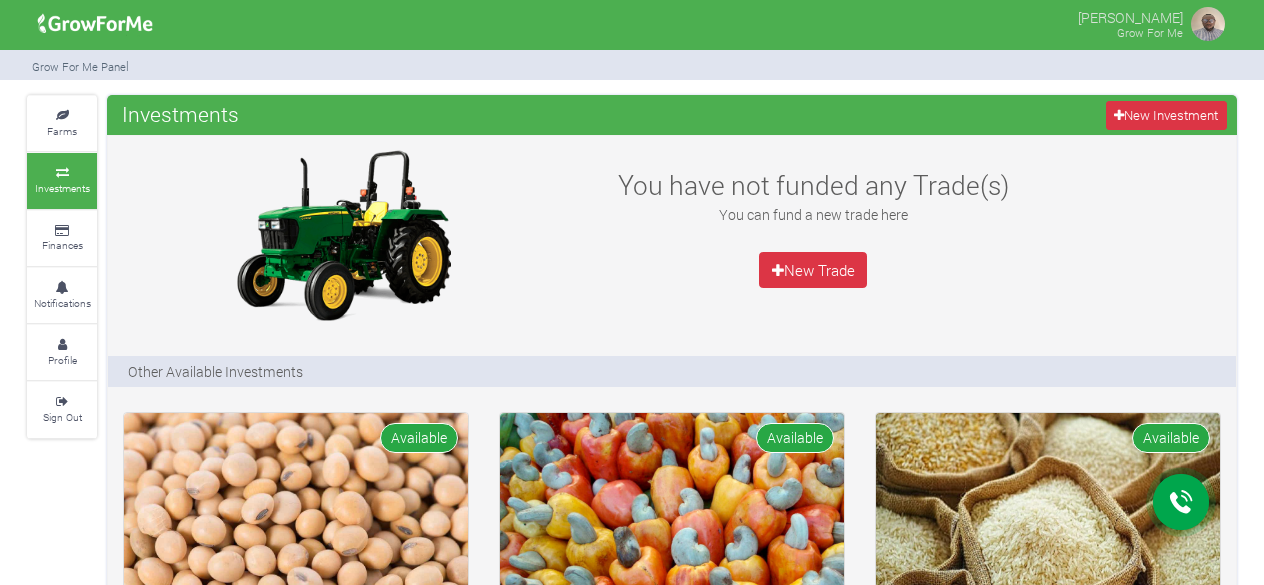 scroll, scrollTop: 0, scrollLeft: 0, axis: both 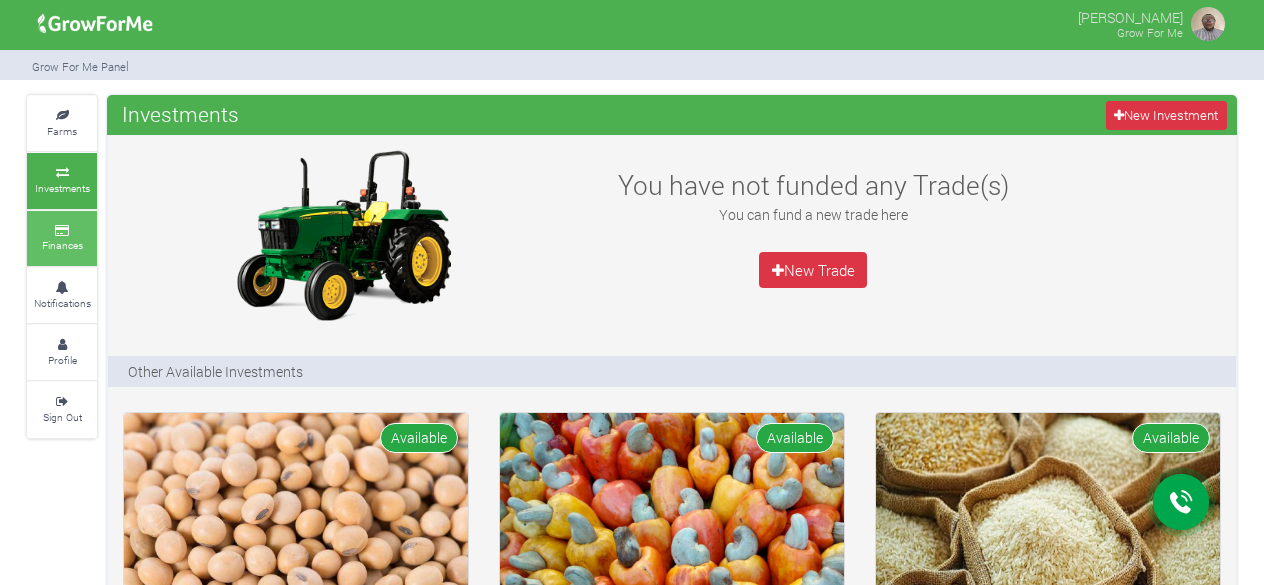 click on "Finances" at bounding box center (62, 245) 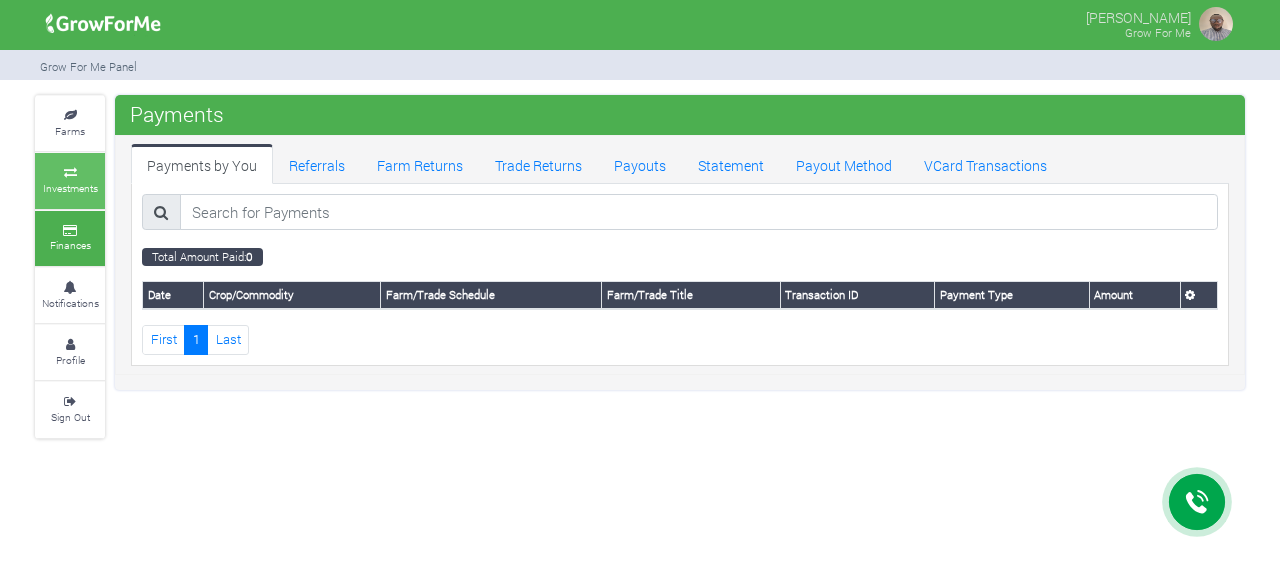 scroll, scrollTop: 0, scrollLeft: 0, axis: both 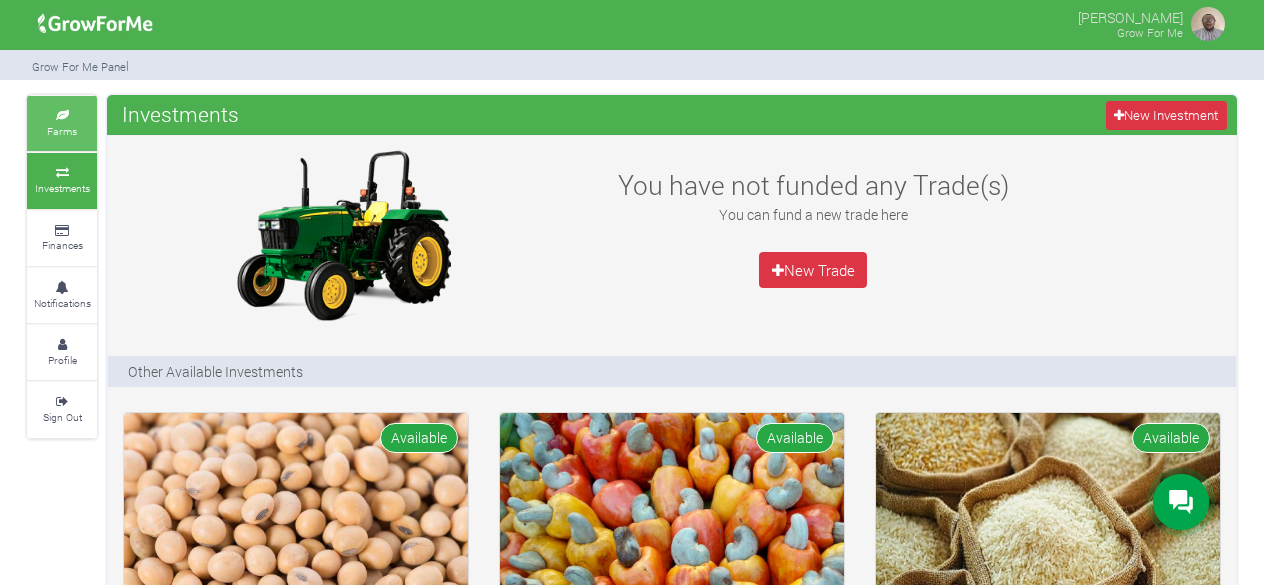 click at bounding box center [62, 116] 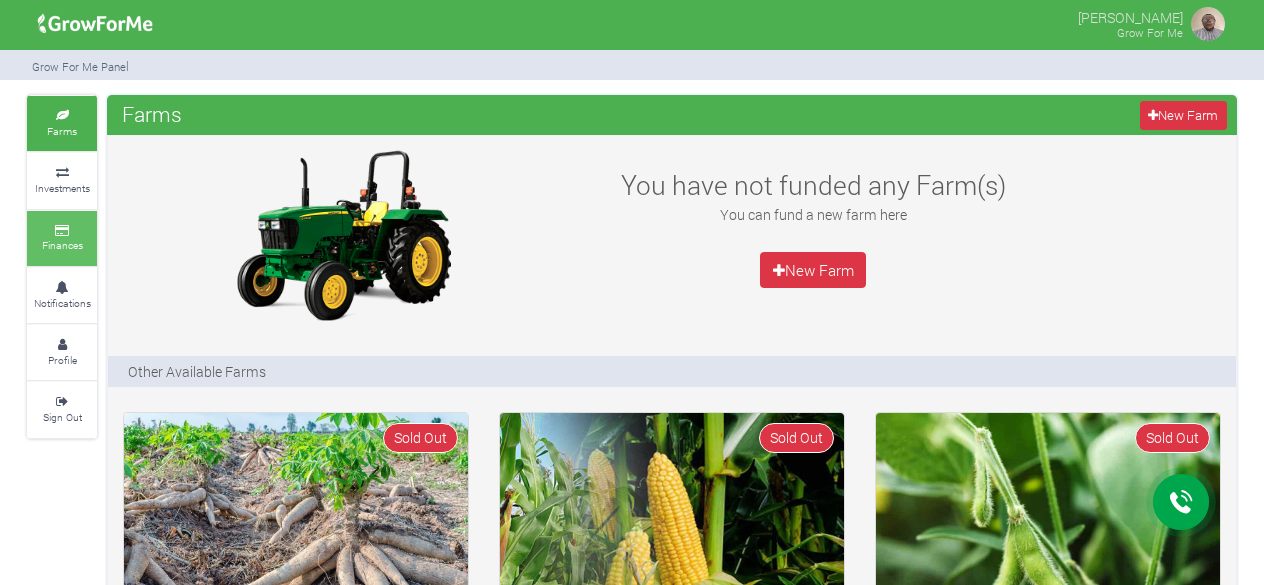 scroll, scrollTop: 0, scrollLeft: 0, axis: both 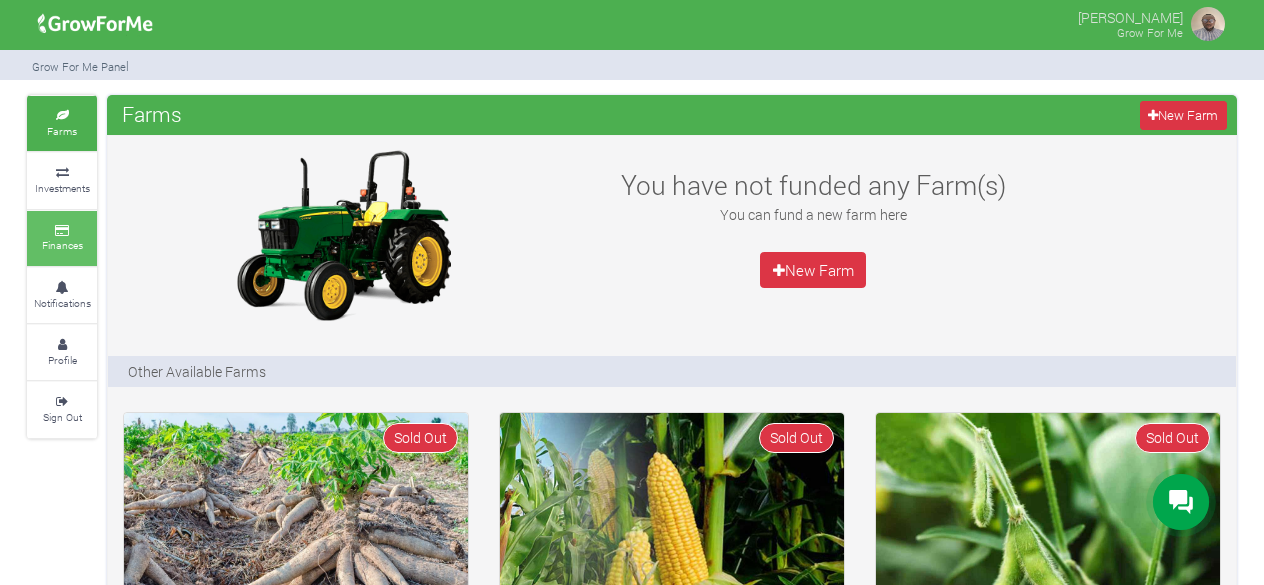 click on "Finances" at bounding box center (62, 238) 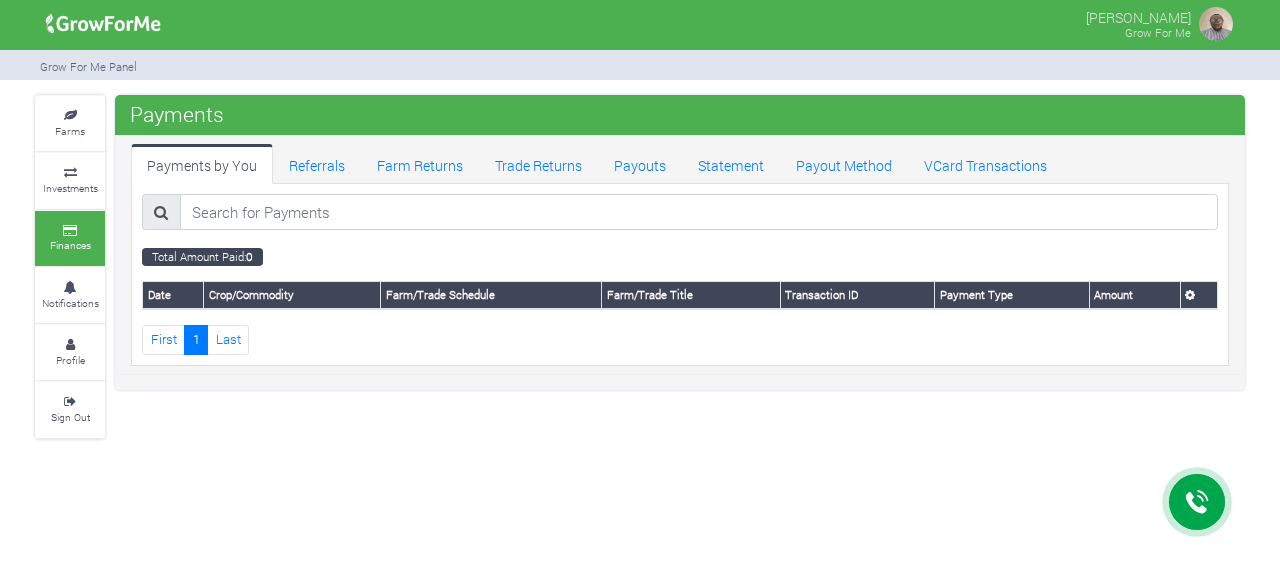 scroll, scrollTop: 0, scrollLeft: 0, axis: both 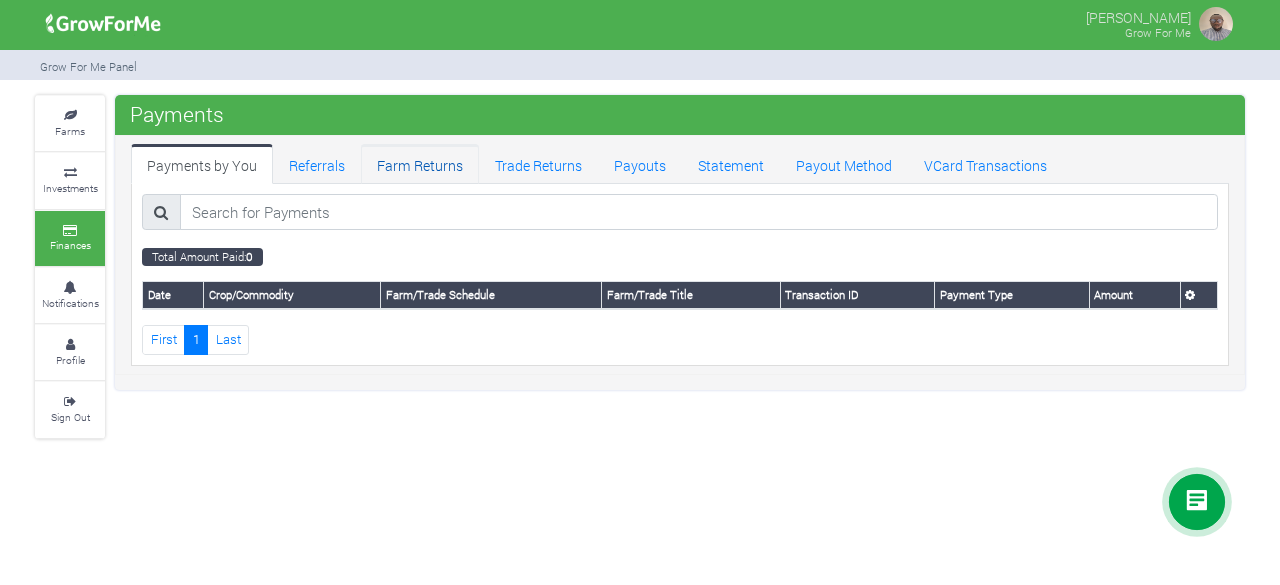 click on "Farm Returns" at bounding box center [420, 164] 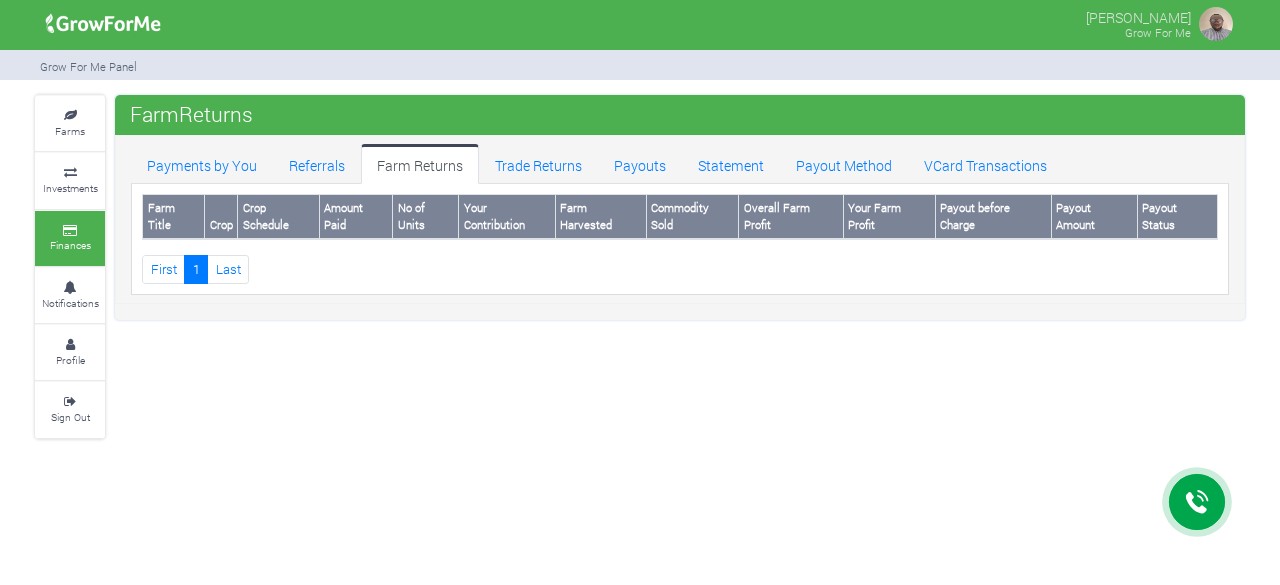 scroll, scrollTop: 0, scrollLeft: 0, axis: both 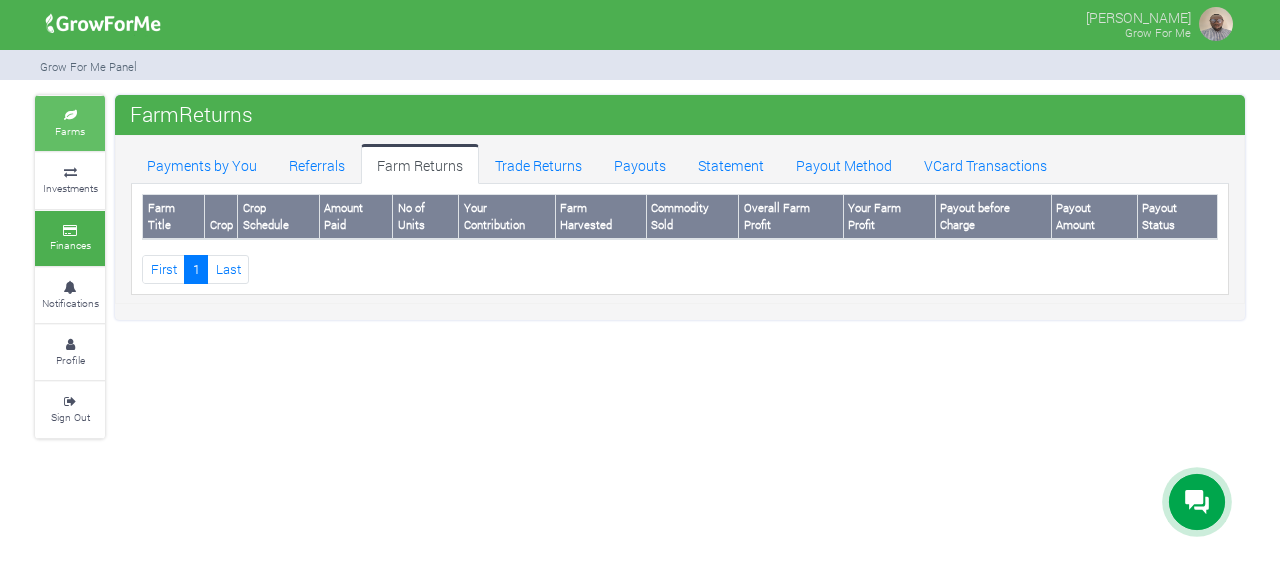 click on "Farms" at bounding box center (70, 131) 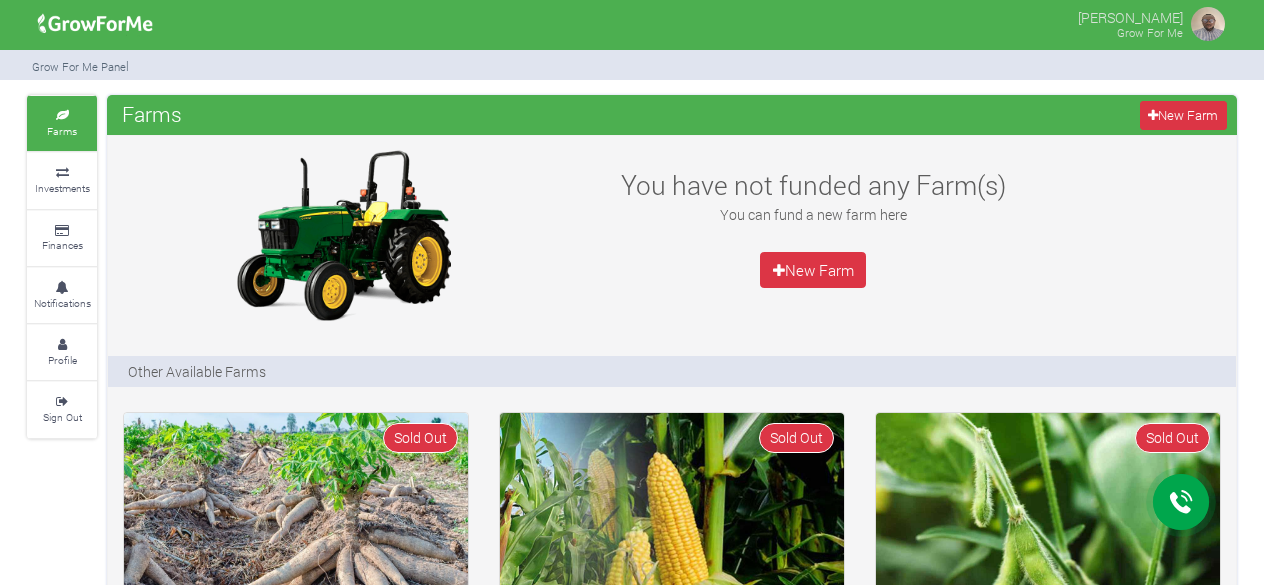 scroll, scrollTop: 0, scrollLeft: 0, axis: both 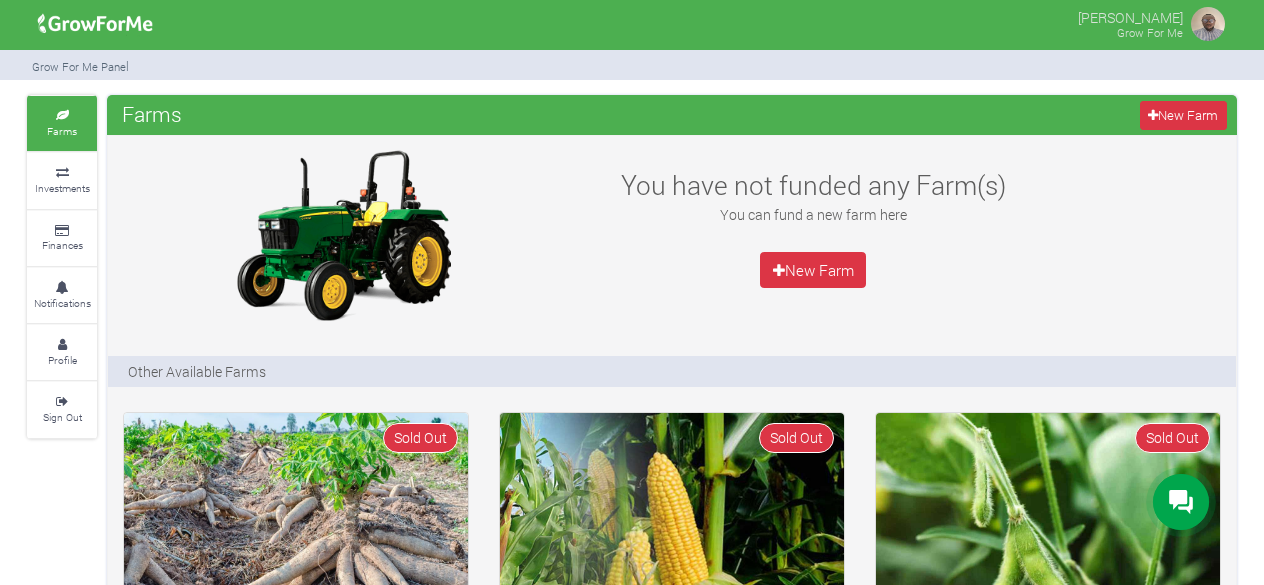 click at bounding box center [343, 235] 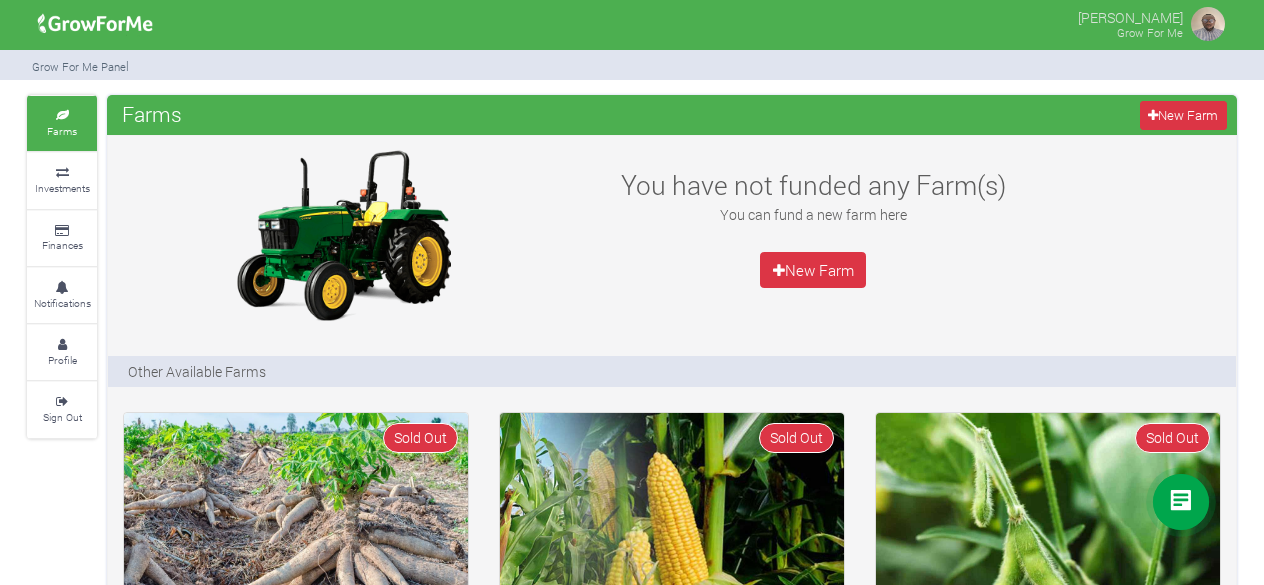 click at bounding box center [343, 235] 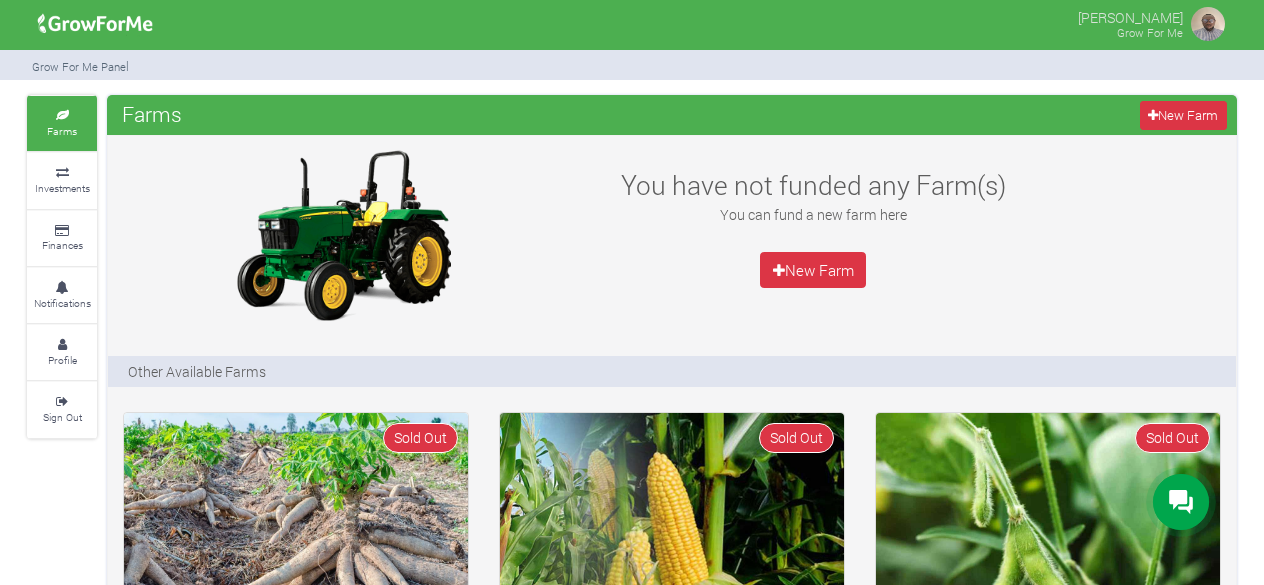 click at bounding box center (343, 235) 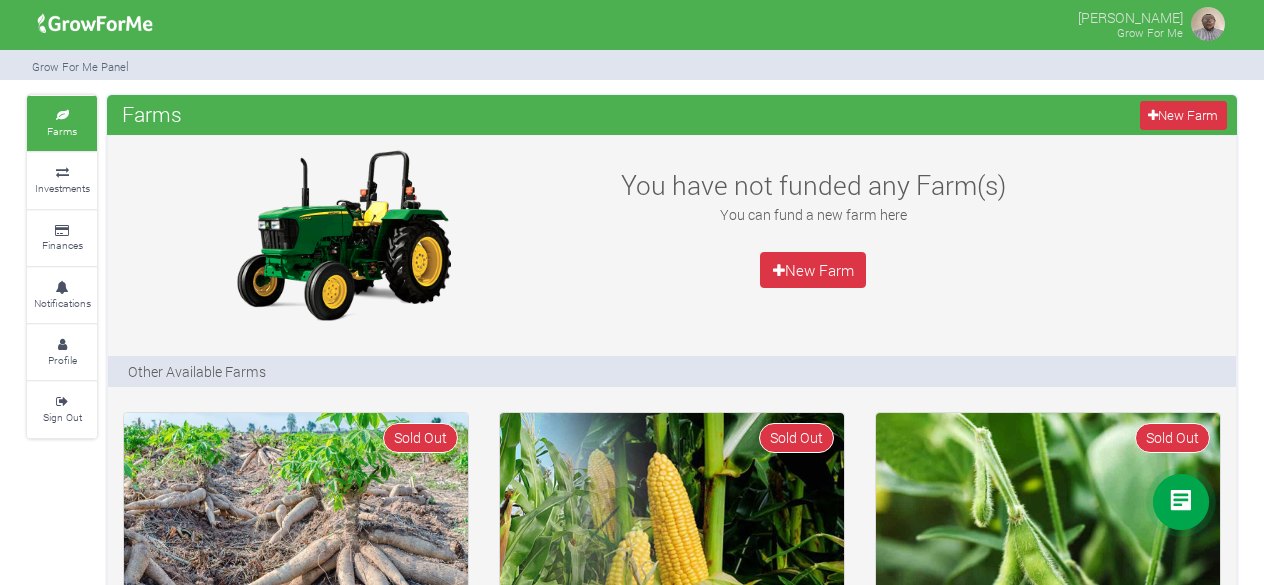 click on "Farms" at bounding box center (62, 131) 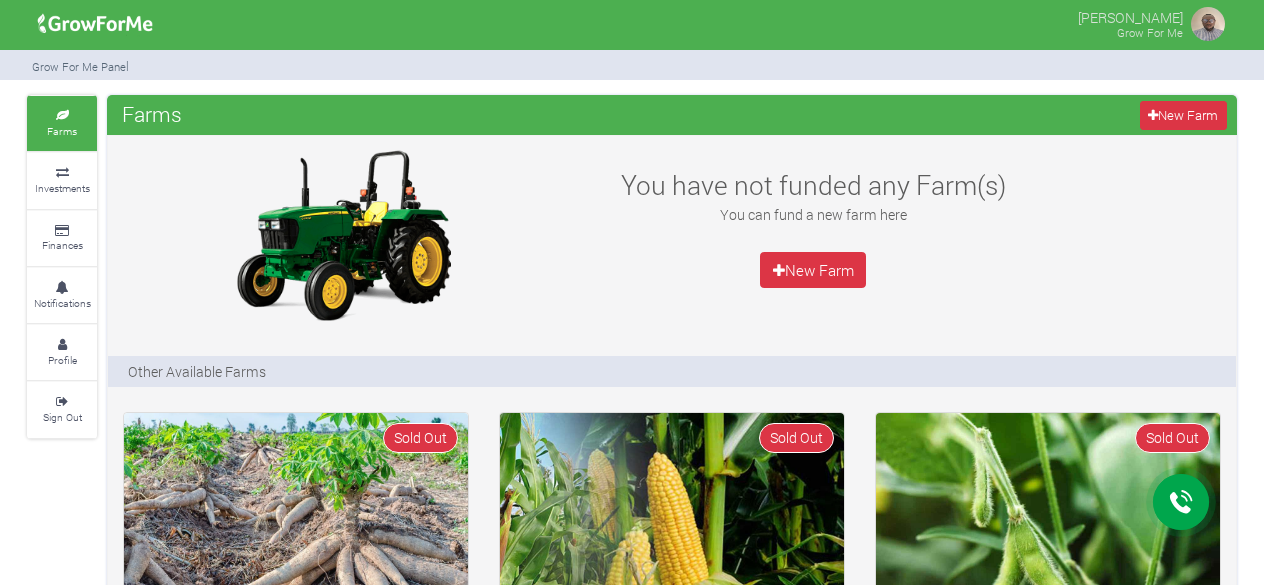 scroll, scrollTop: 0, scrollLeft: 0, axis: both 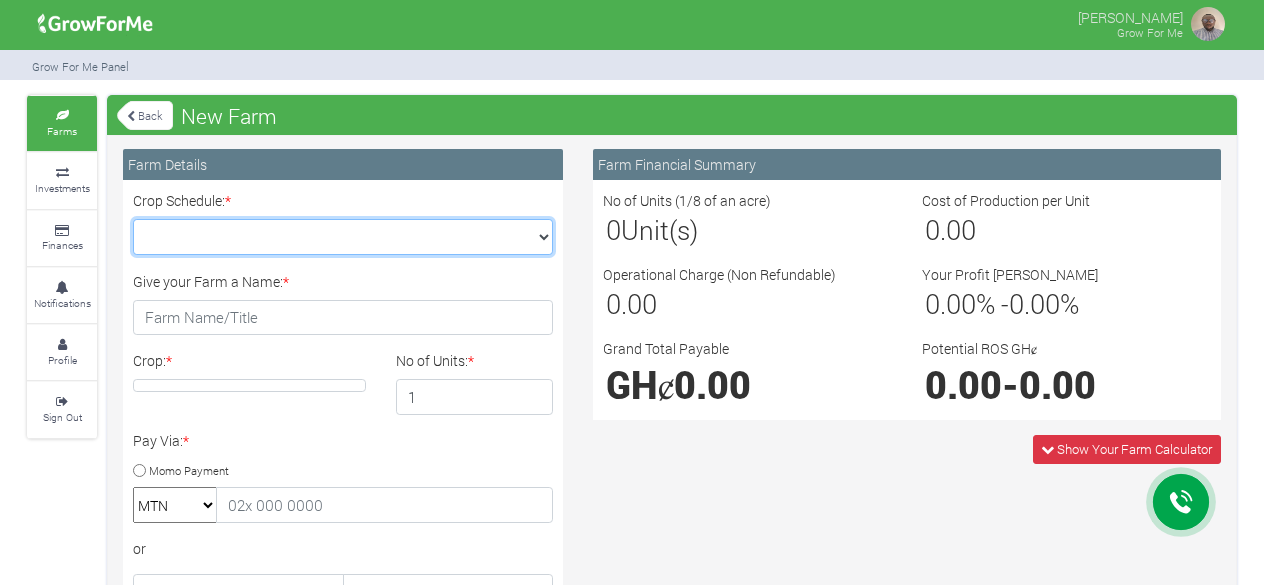 click on "Crop Schedule:  *" at bounding box center (343, 237) 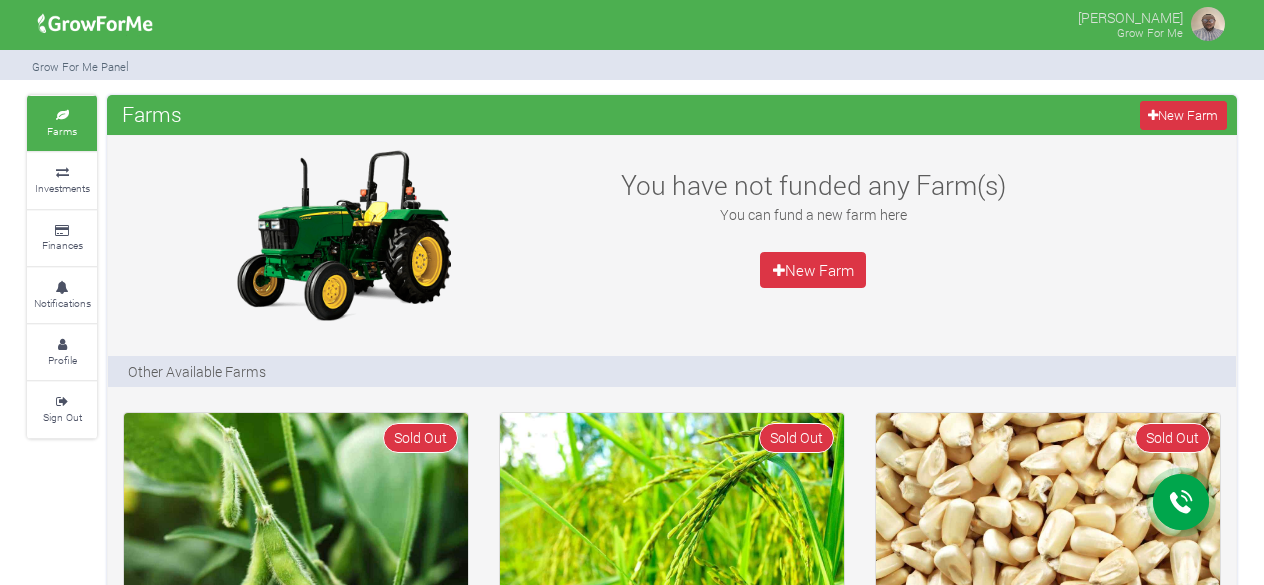 scroll, scrollTop: 0, scrollLeft: 0, axis: both 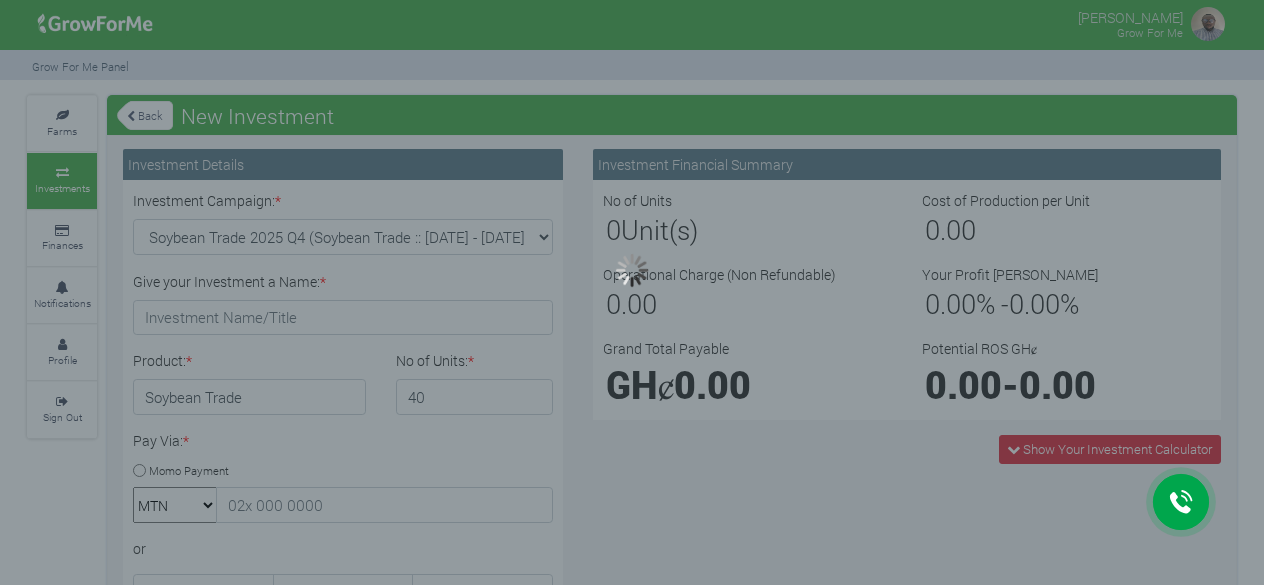 type on "1" 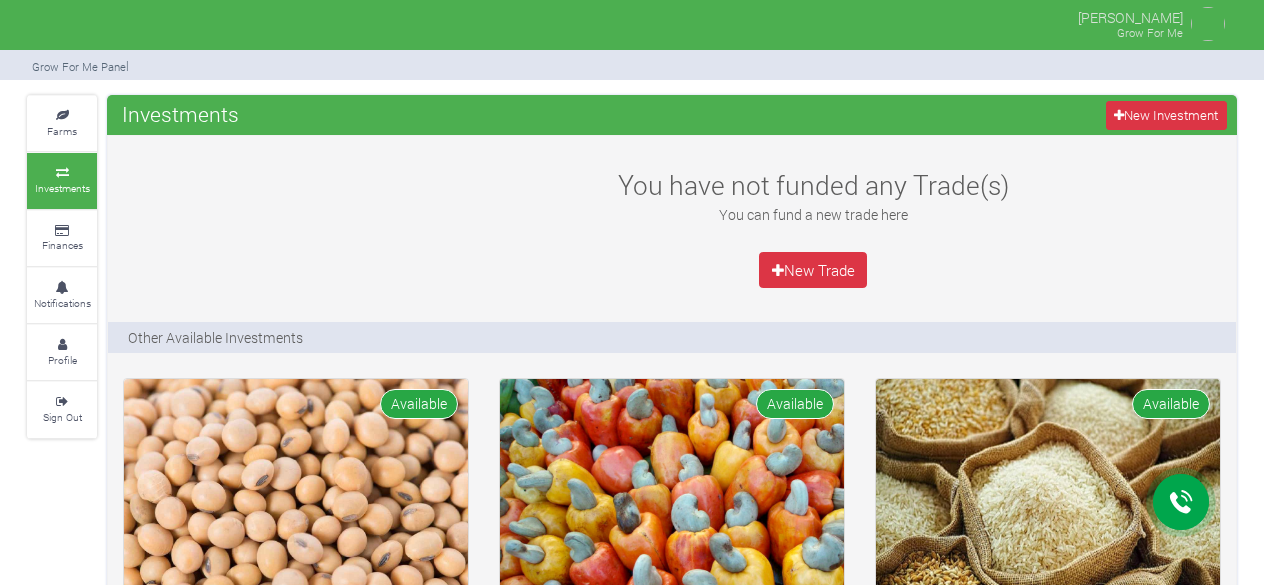 scroll, scrollTop: 400, scrollLeft: 0, axis: vertical 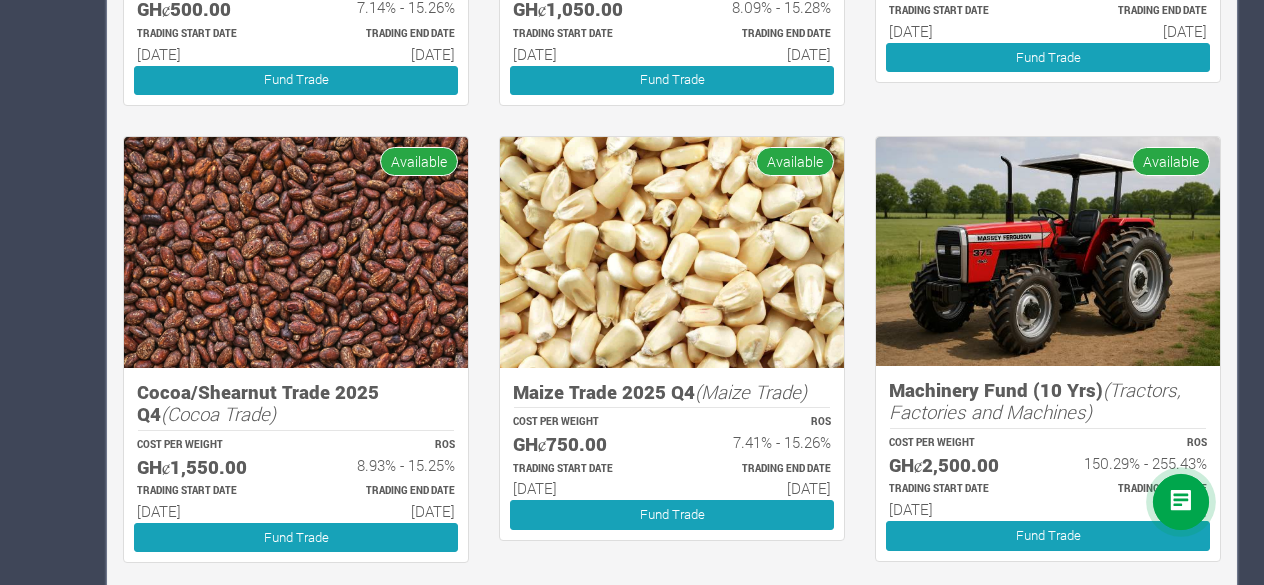 click at bounding box center (1048, 251) 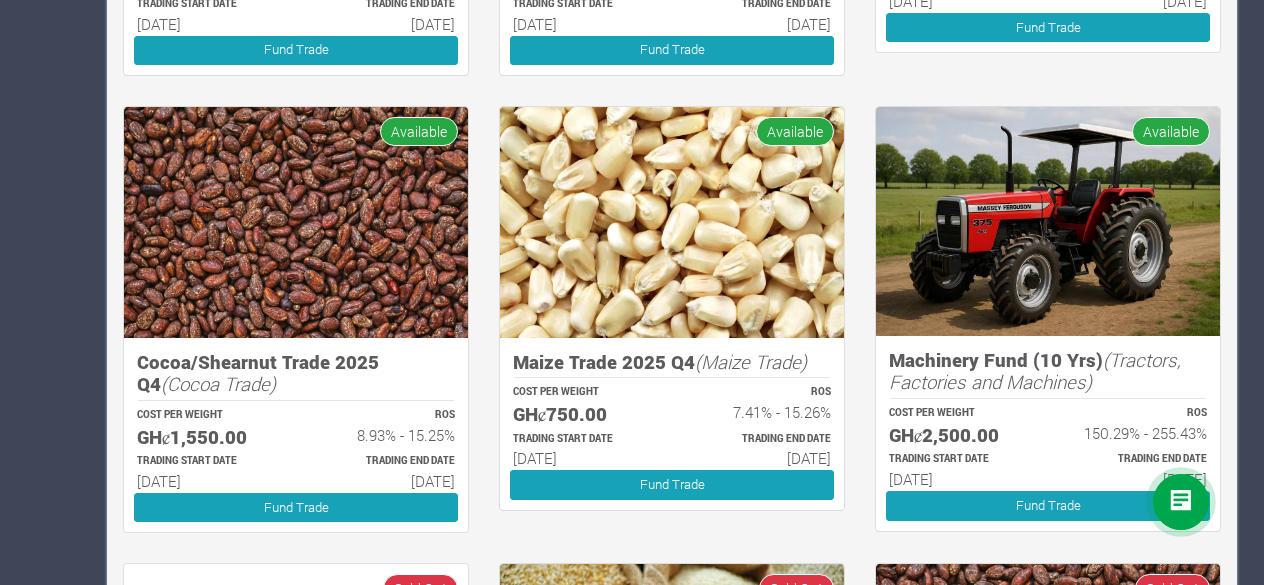 scroll, scrollTop: 700, scrollLeft: 0, axis: vertical 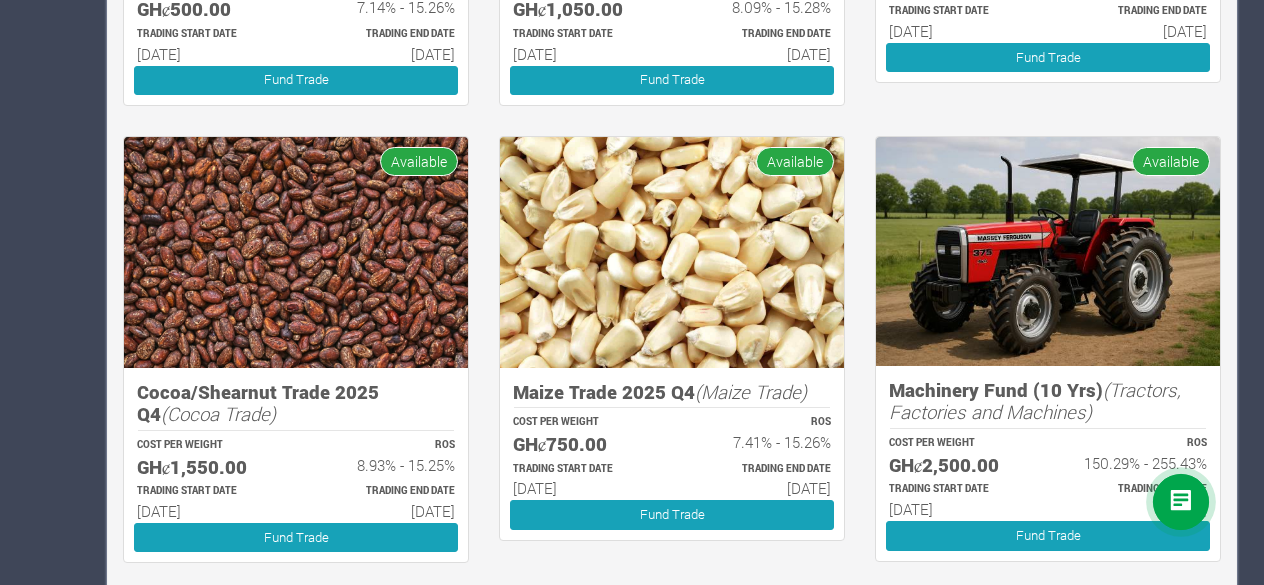click at bounding box center [296, 252] 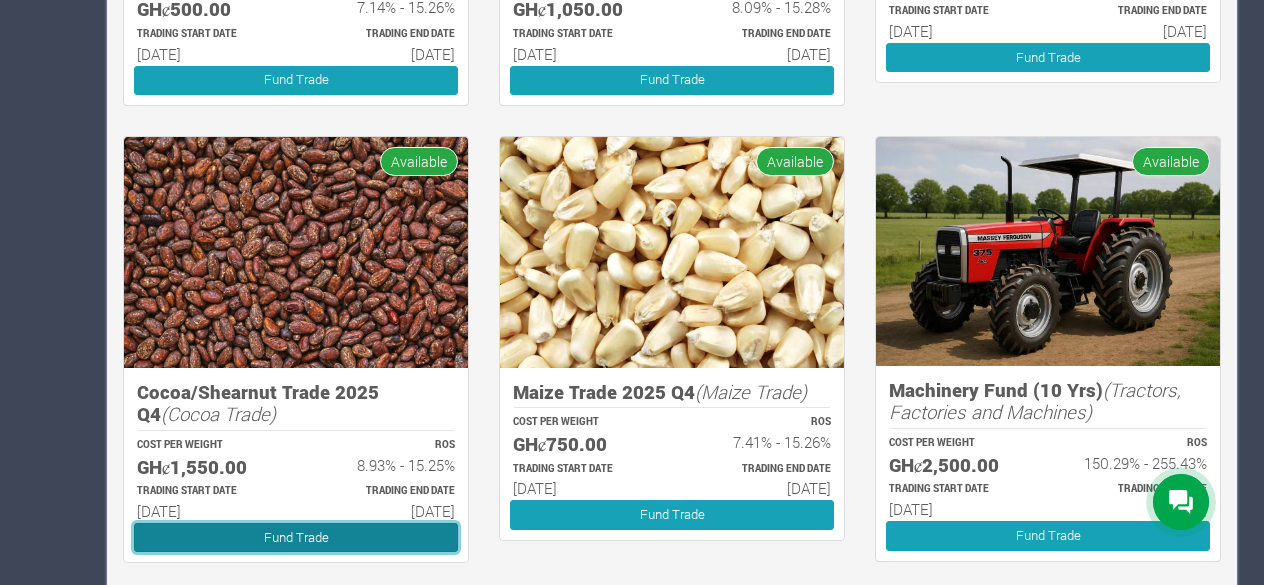 click on "Fund Trade" at bounding box center [296, 537] 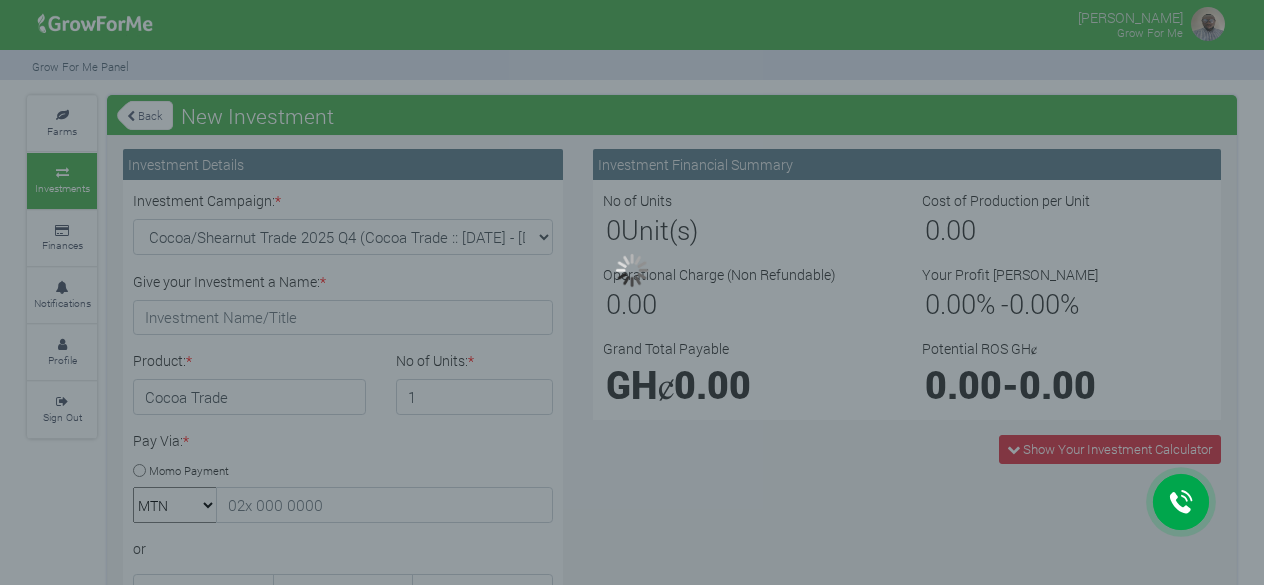 scroll, scrollTop: 0, scrollLeft: 0, axis: both 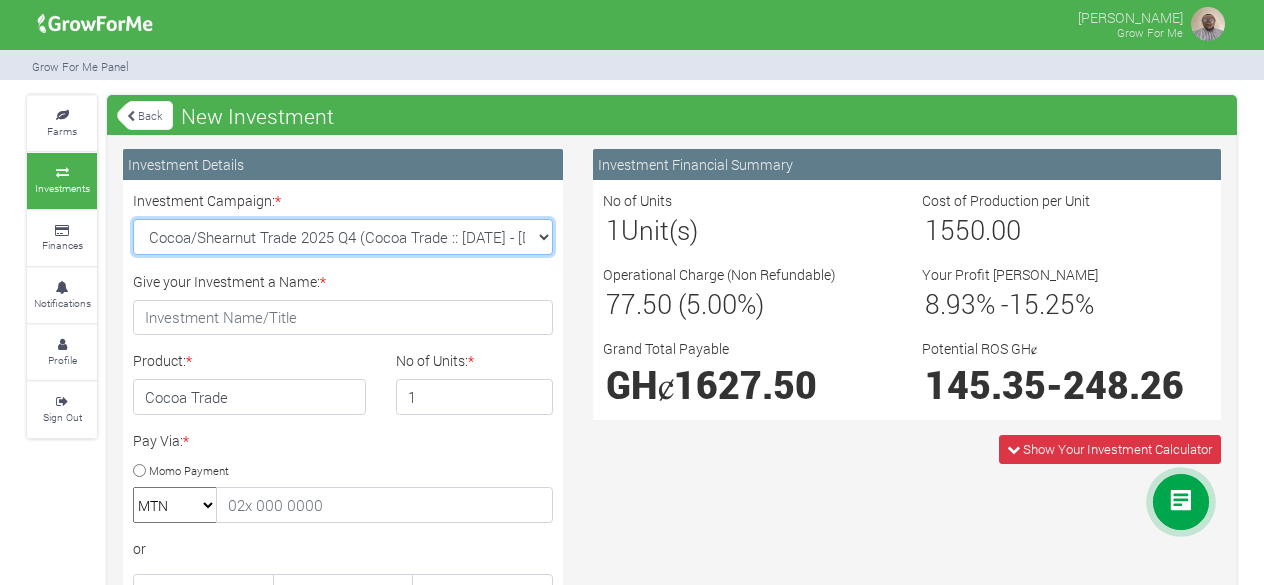 click on "Cocoa/Shearnut Trade 2025 Q4 (Cocoa Trade :: 01st Oct 2025 - 31st Mar 2026)
Maize Trade 2025 Q4 (Maize Trade :: 01st Oct 2025 - 31st Mar 2026)
Soybean Trade 2025 Q4 (Soybean Trade :: 01st Oct 2025 - 31st Mar 2026)
Machinery Fund (10 Yrs) (Machinery :: 01st Jun 2025 - 01st Jun 2035) Cashew Trade 2025 Q4 (Cashew Trade :: 01st Oct 2025 - 31st Mar 2026)" at bounding box center (343, 237) 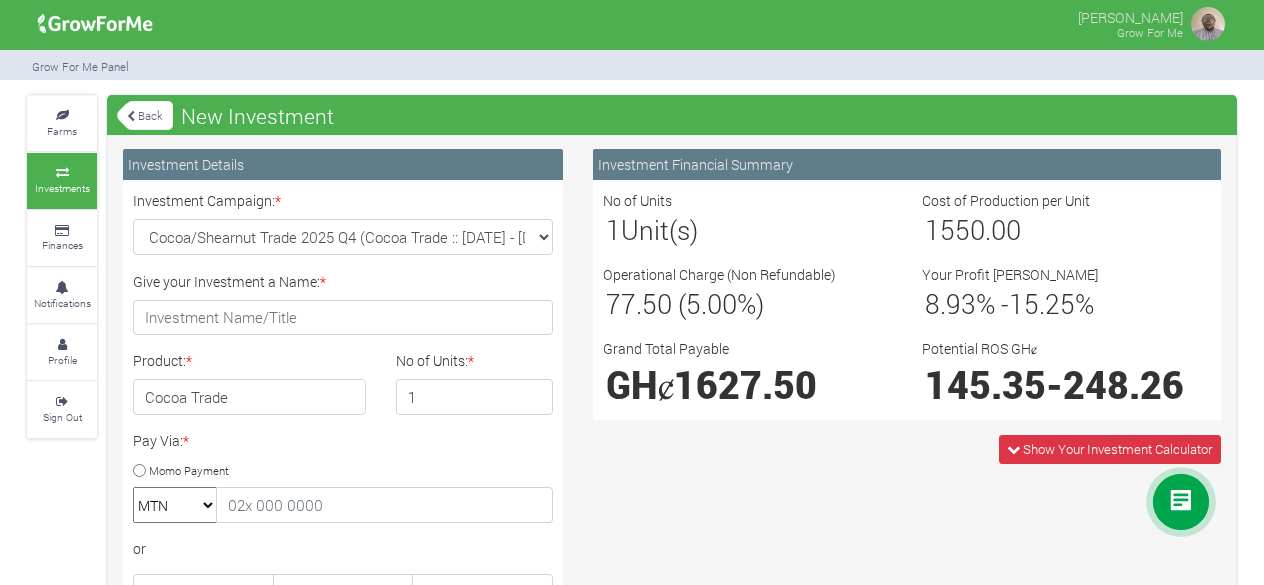 click on "Grow For Me Panel" at bounding box center (632, 65) 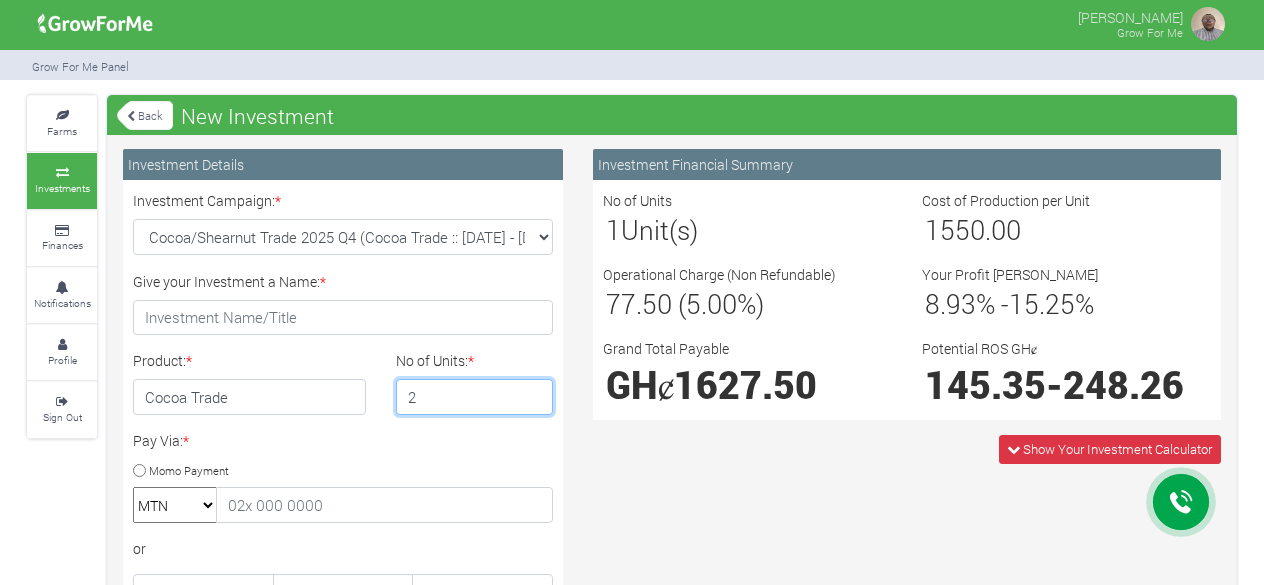 click on "2" at bounding box center (475, 397) 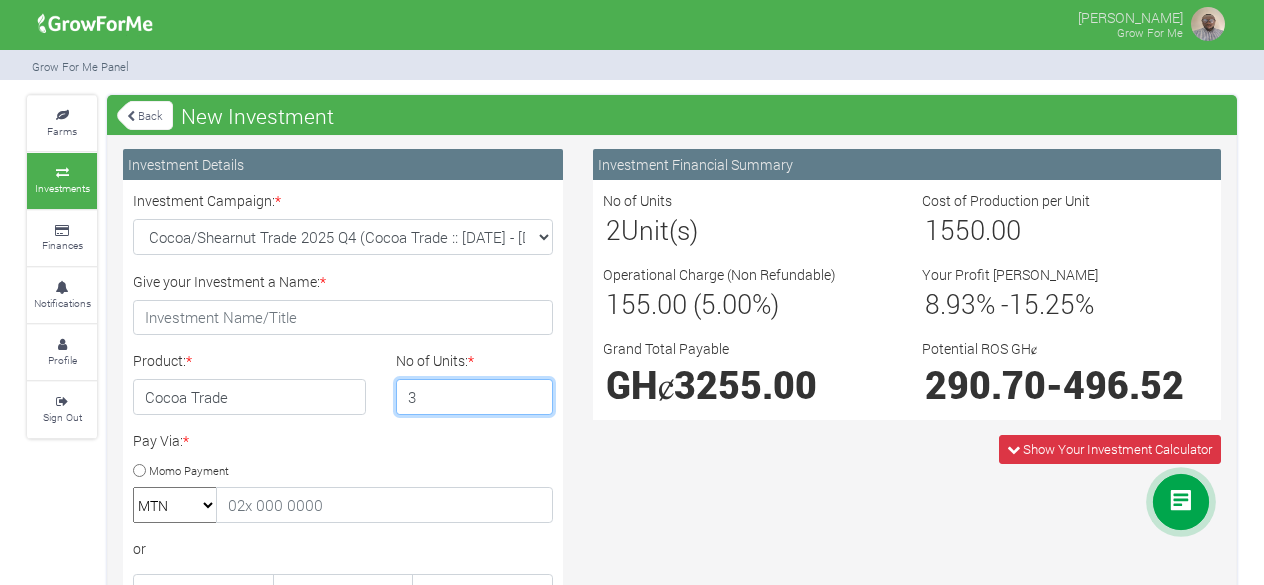 click on "3" at bounding box center [475, 397] 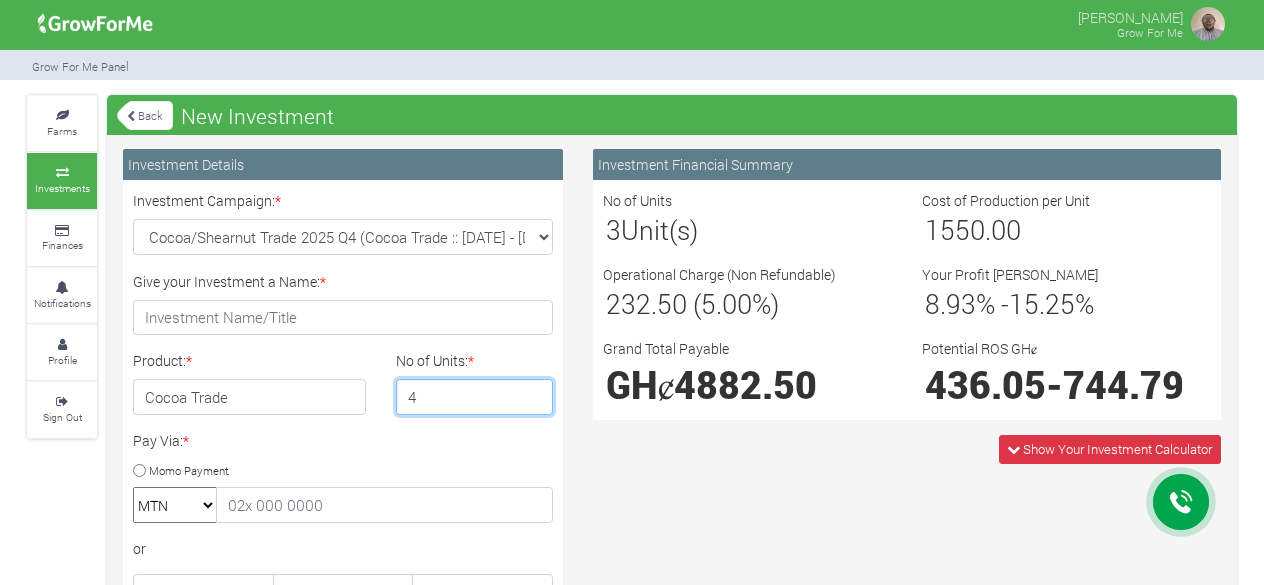 click on "4" at bounding box center [475, 397] 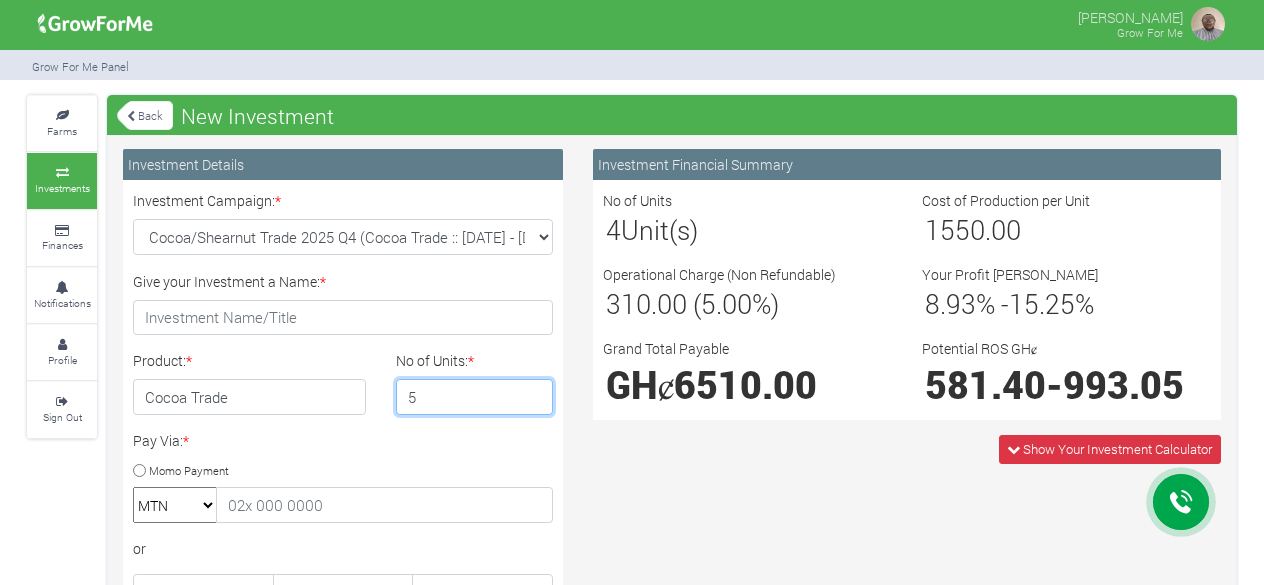click on "5" at bounding box center (475, 397) 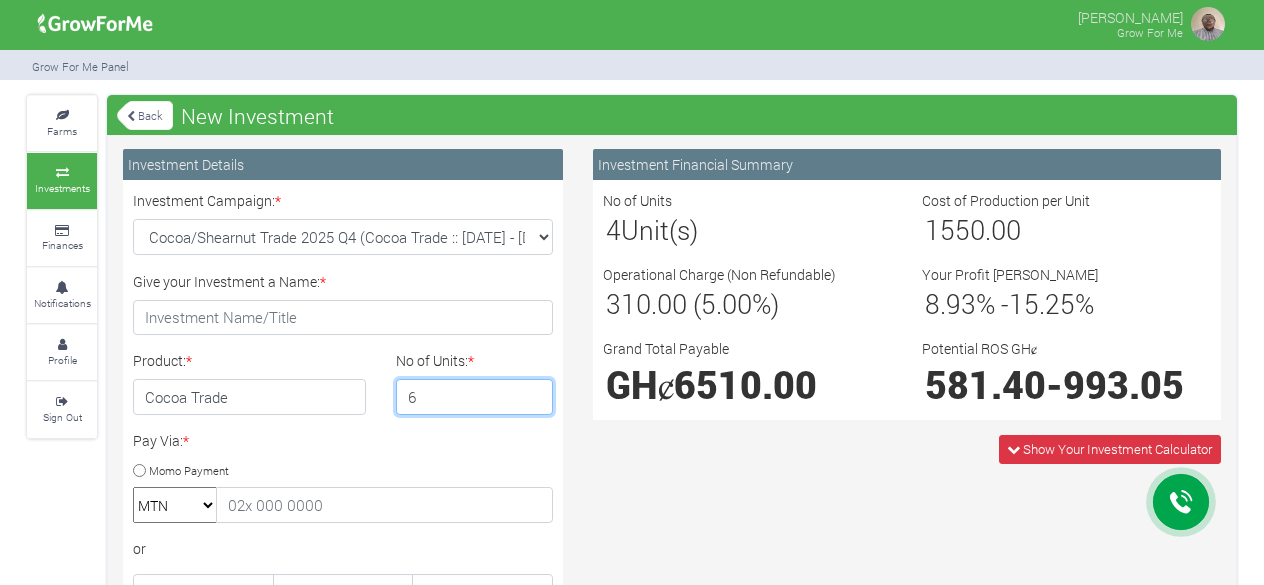 click on "6" at bounding box center (475, 397) 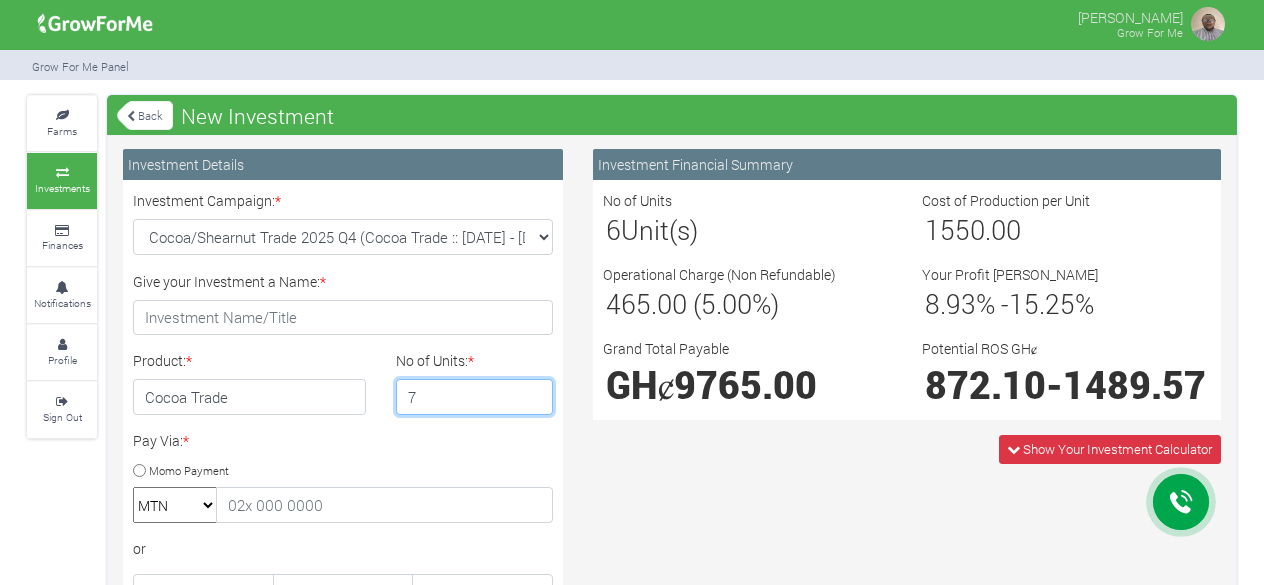 click on "7" at bounding box center [475, 397] 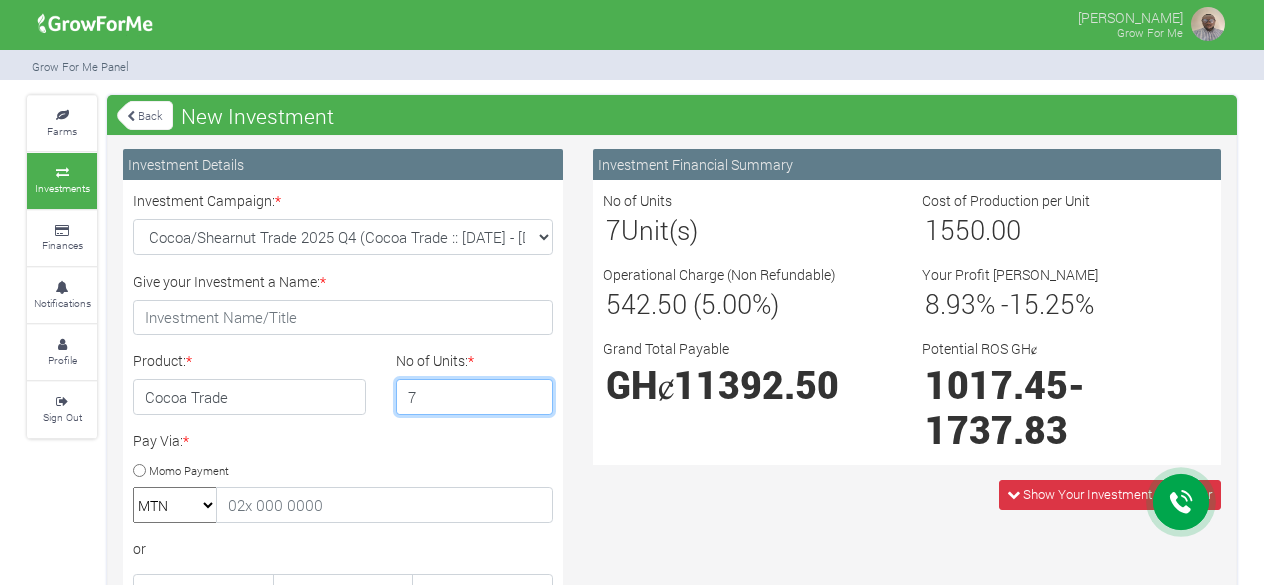 click on "8" at bounding box center [475, 397] 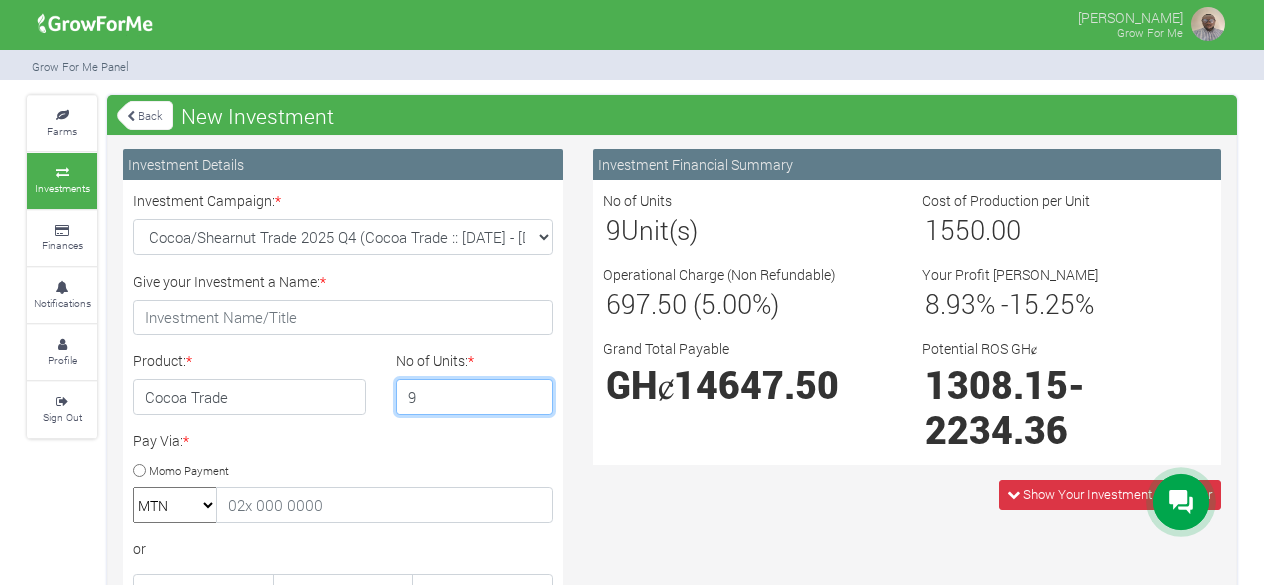 click on "9" at bounding box center (475, 397) 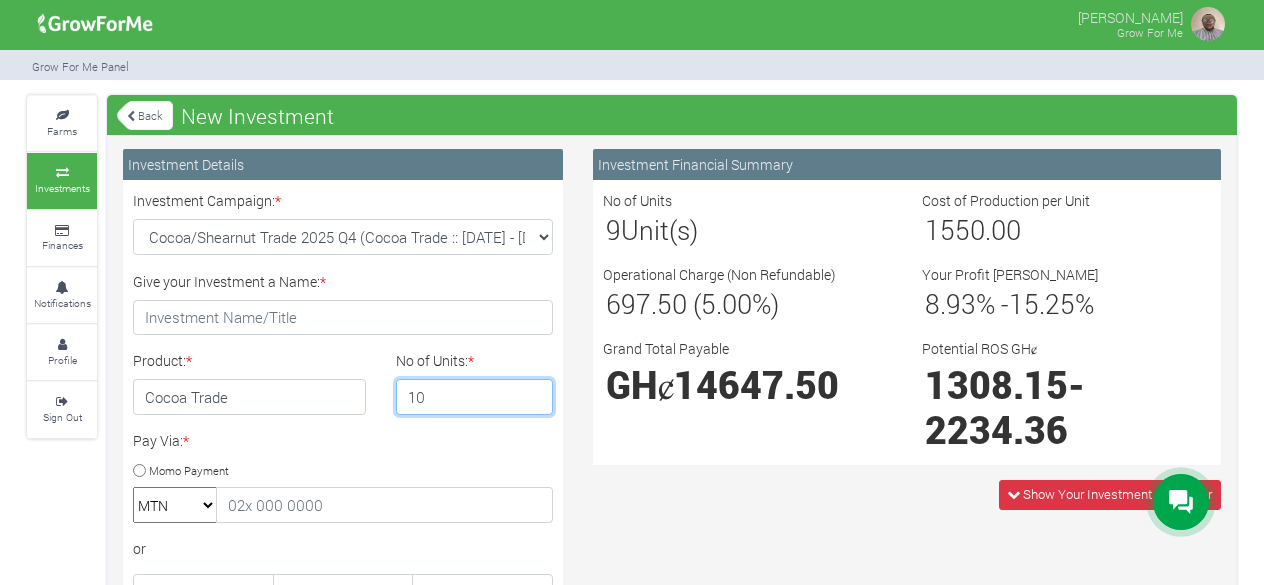 click on "10" at bounding box center [475, 397] 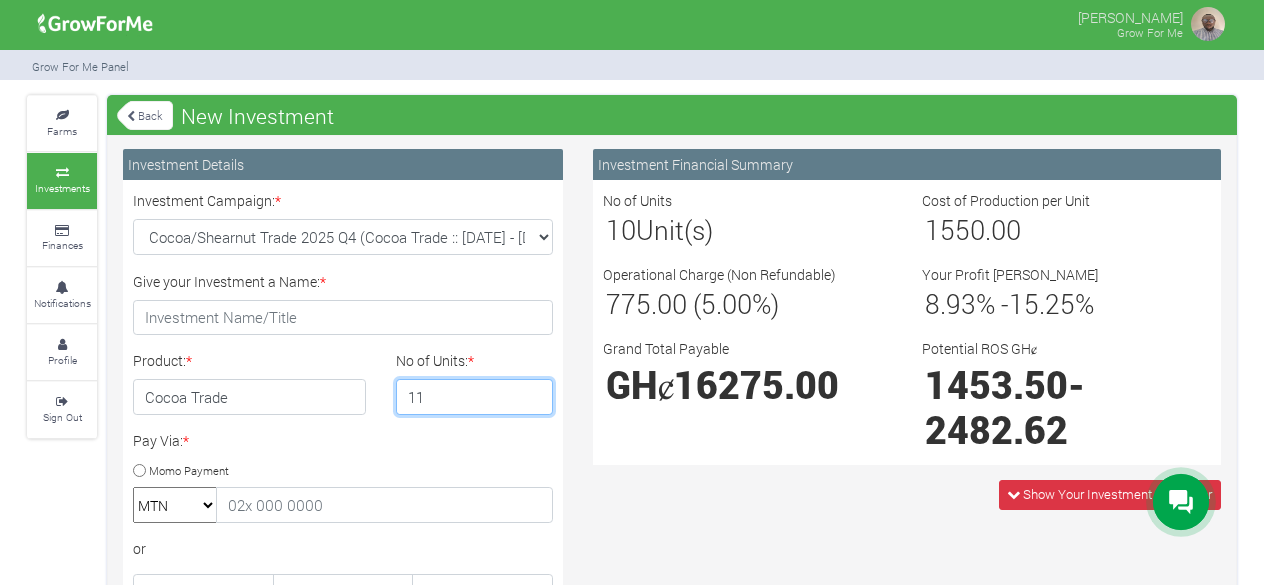 click on "11" at bounding box center (475, 397) 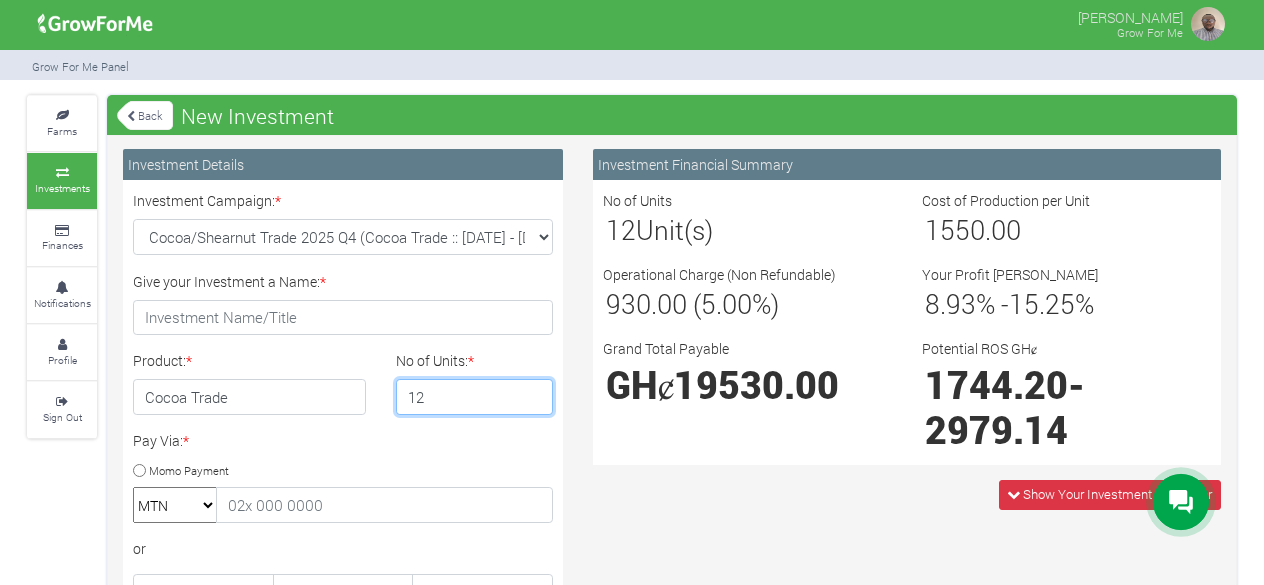 click on "12" at bounding box center (475, 397) 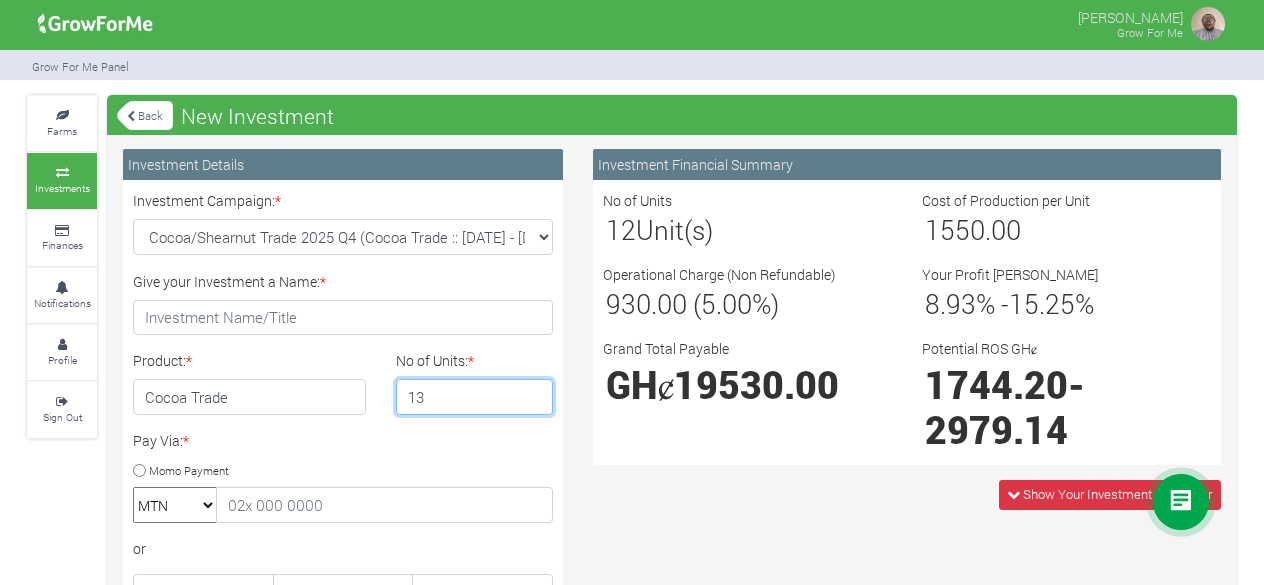 click on "13" at bounding box center [475, 397] 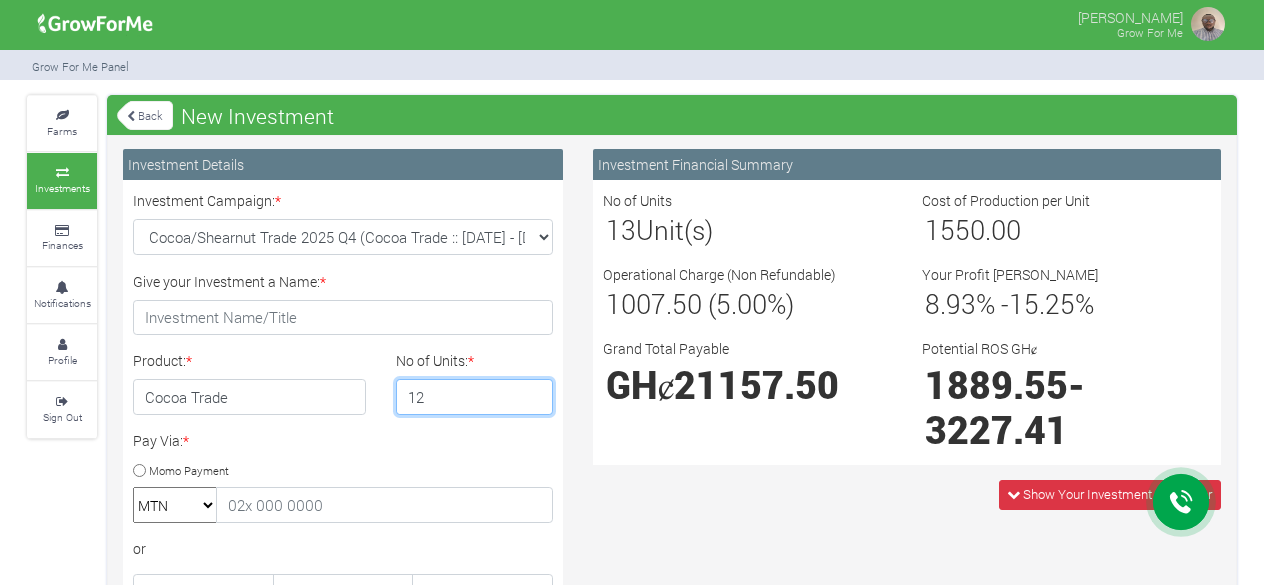 click on "12" at bounding box center (475, 397) 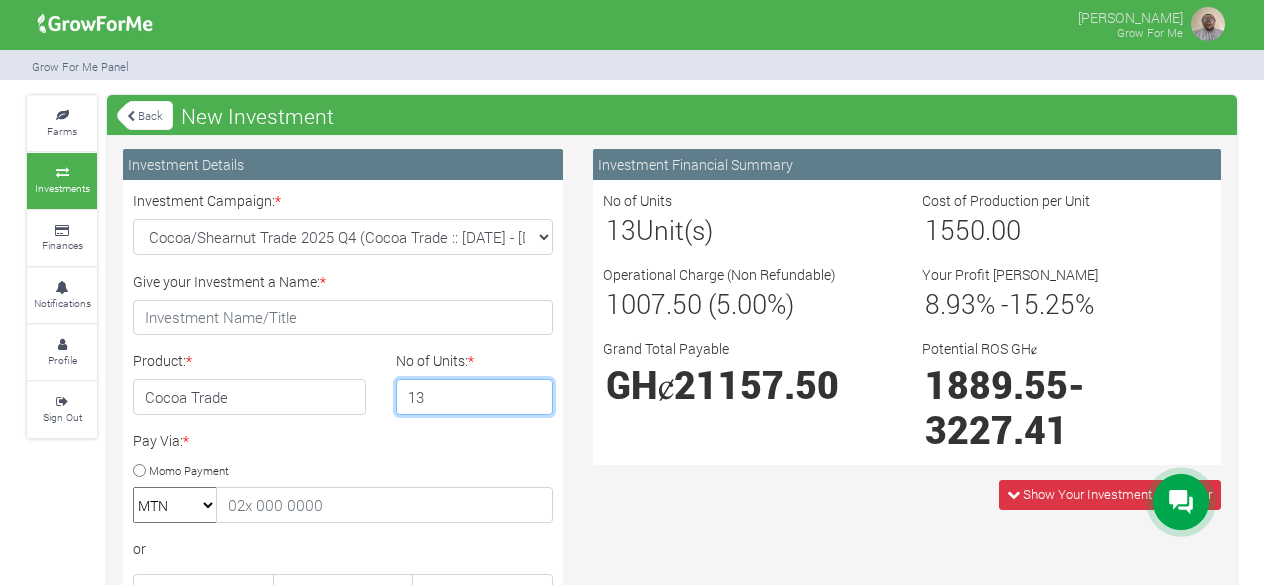 type on "13" 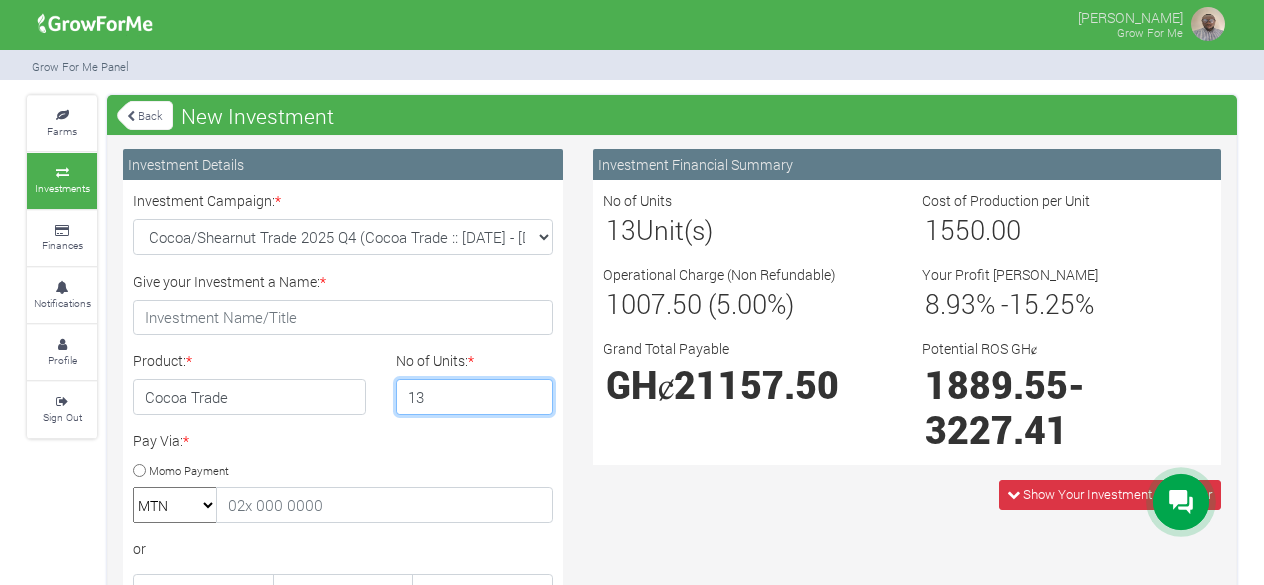 click on "13" at bounding box center (475, 397) 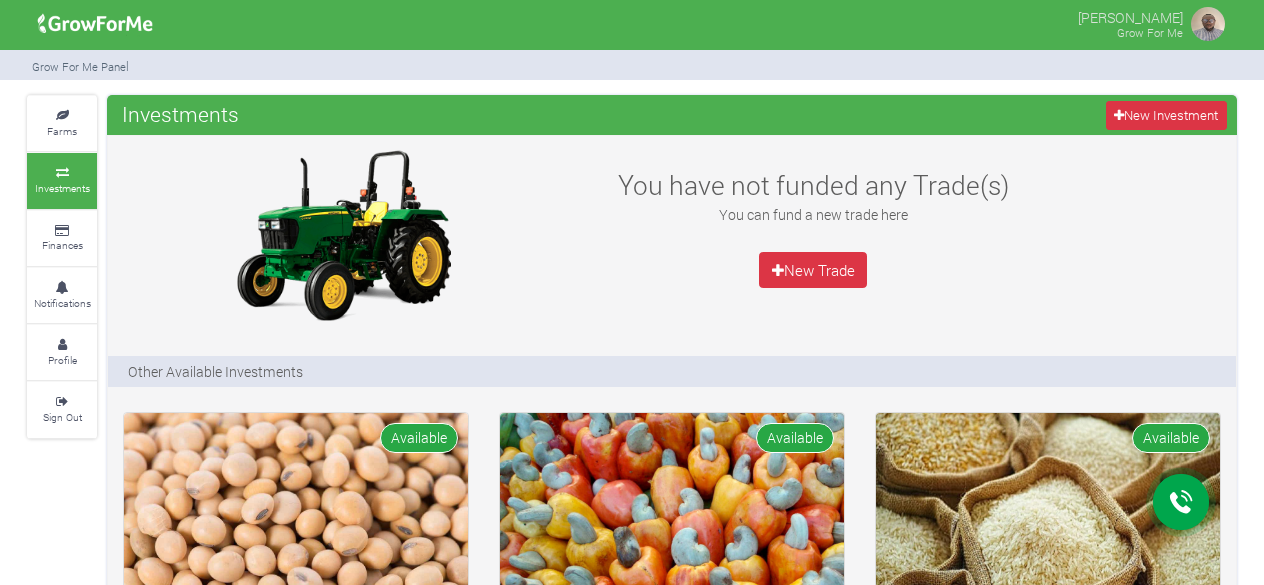 scroll, scrollTop: 700, scrollLeft: 0, axis: vertical 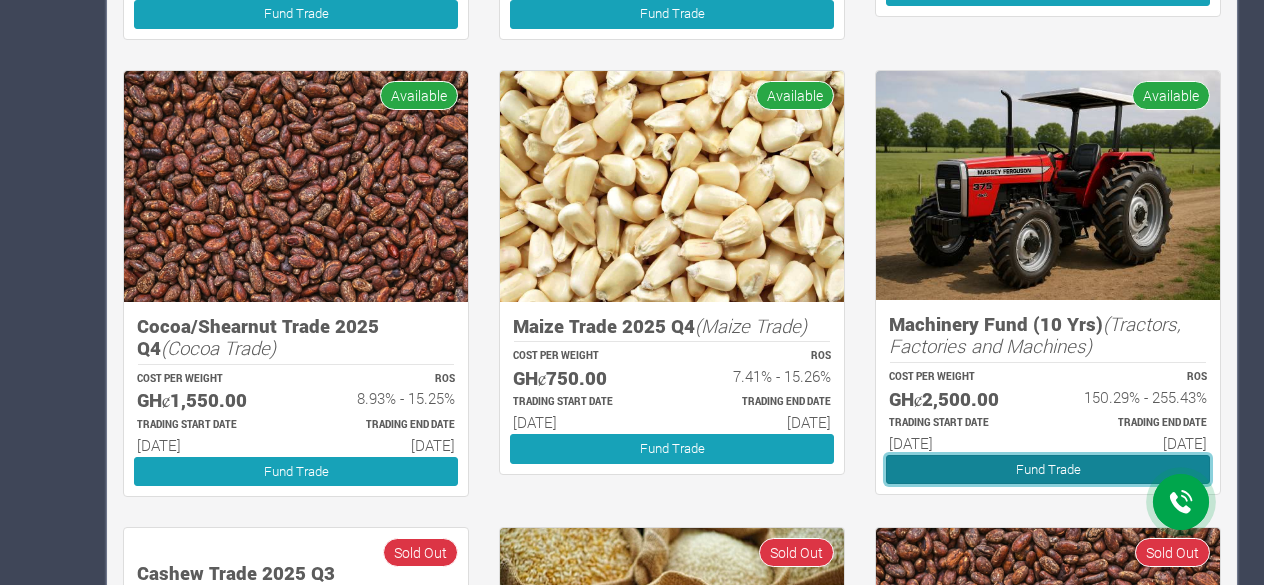 click on "Fund Trade" at bounding box center (1048, 469) 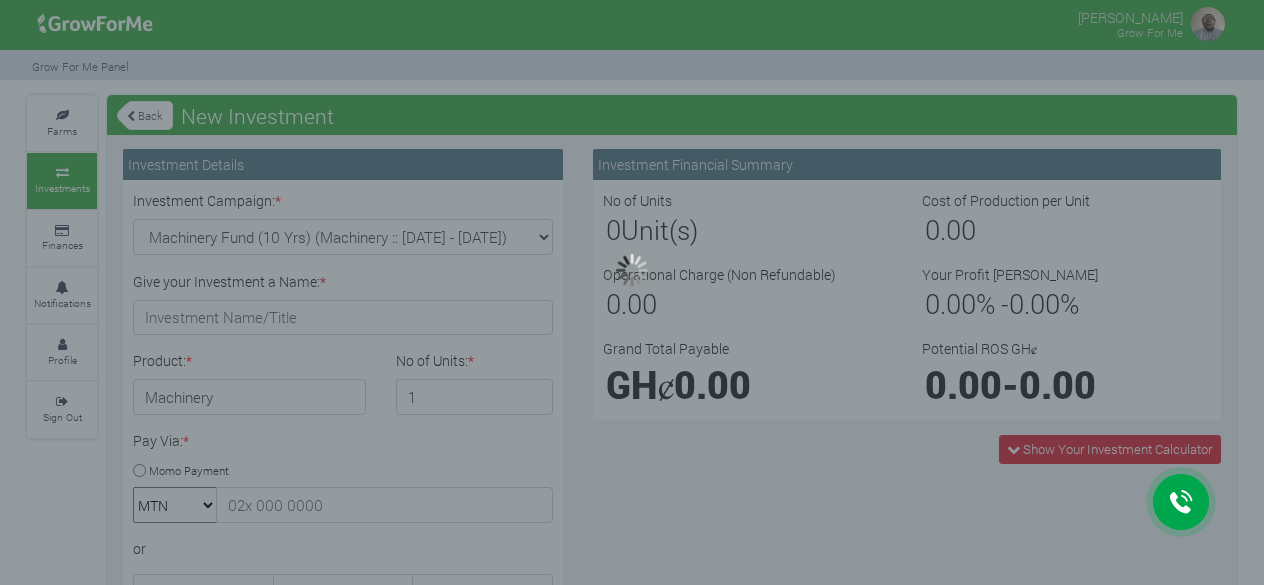 scroll, scrollTop: 0, scrollLeft: 0, axis: both 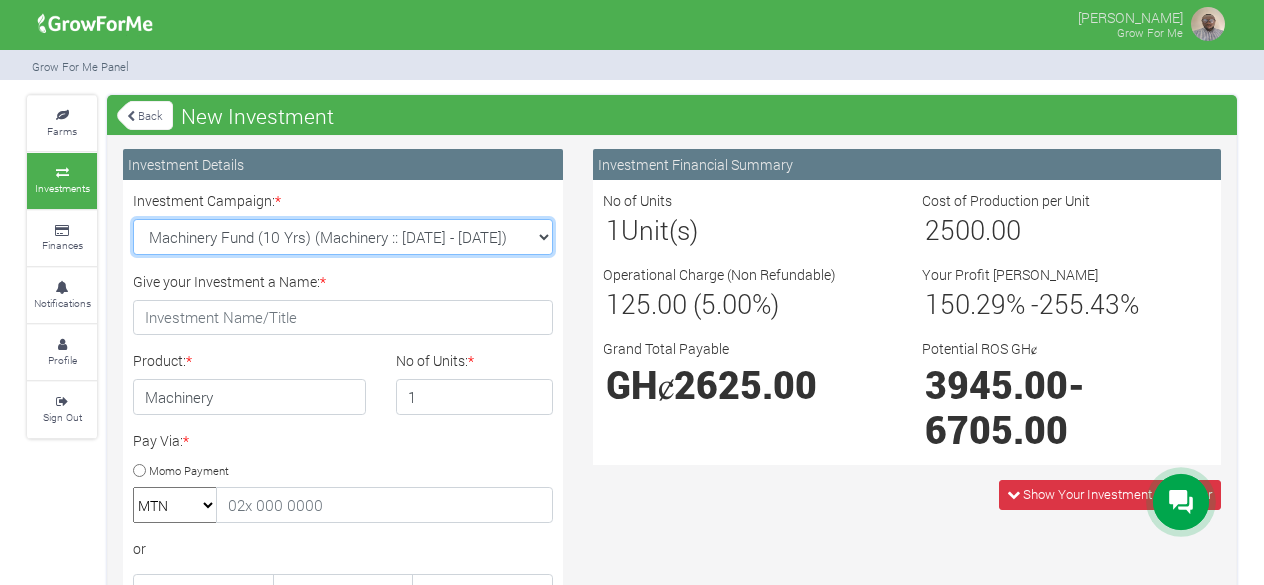 click on "Machinery Fund (10 Yrs) (Machinery :: [DATE] - [DATE])
Maize Trade 2025 Q4 (Maize Trade :: [DATE] - [DATE])
Soybean Trade 2025 Q4 (Soybean Trade :: [DATE] - [DATE])
Cashew Trade 2025 Q4 (Cashew Trade :: [DATE] - [DATE])" at bounding box center (343, 237) 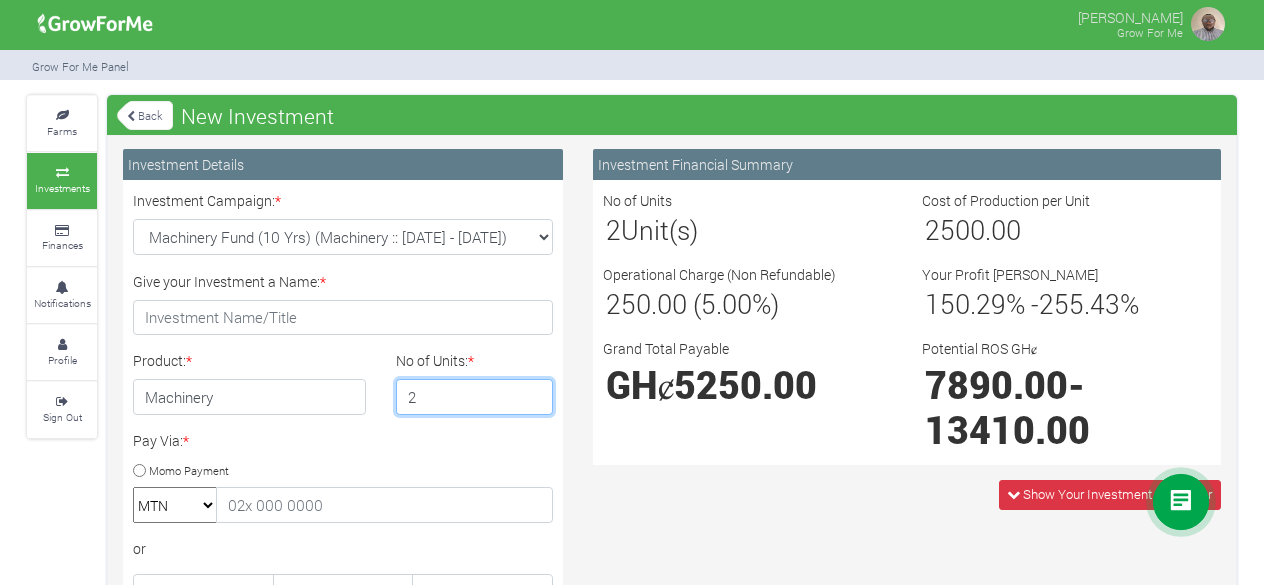 click on "2" at bounding box center [475, 397] 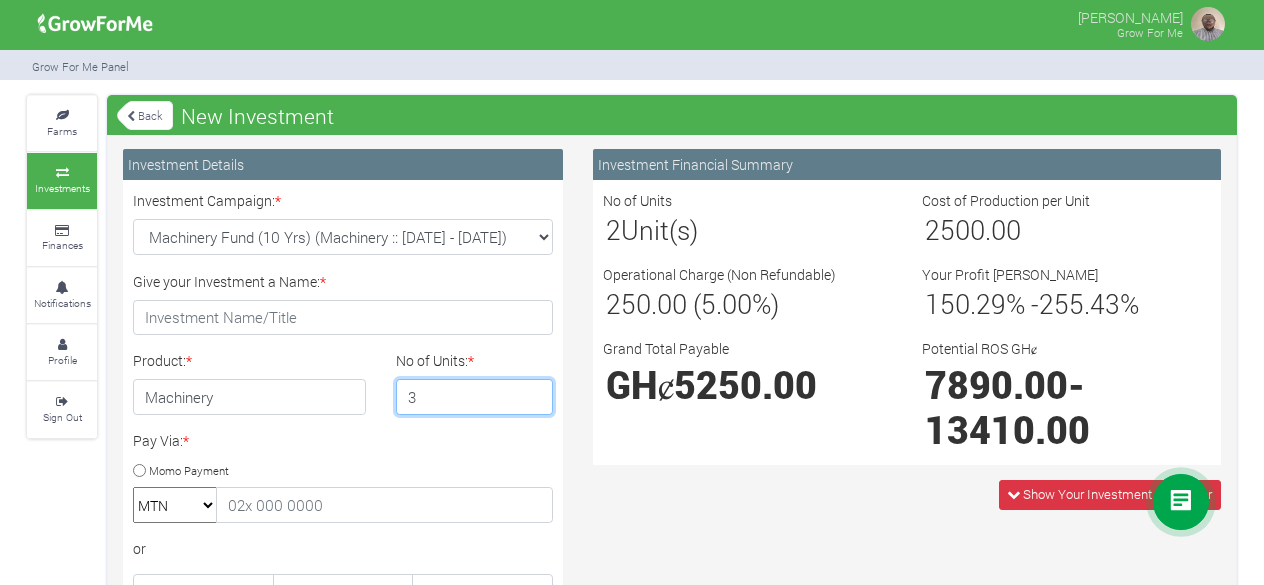 click on "3" at bounding box center [475, 397] 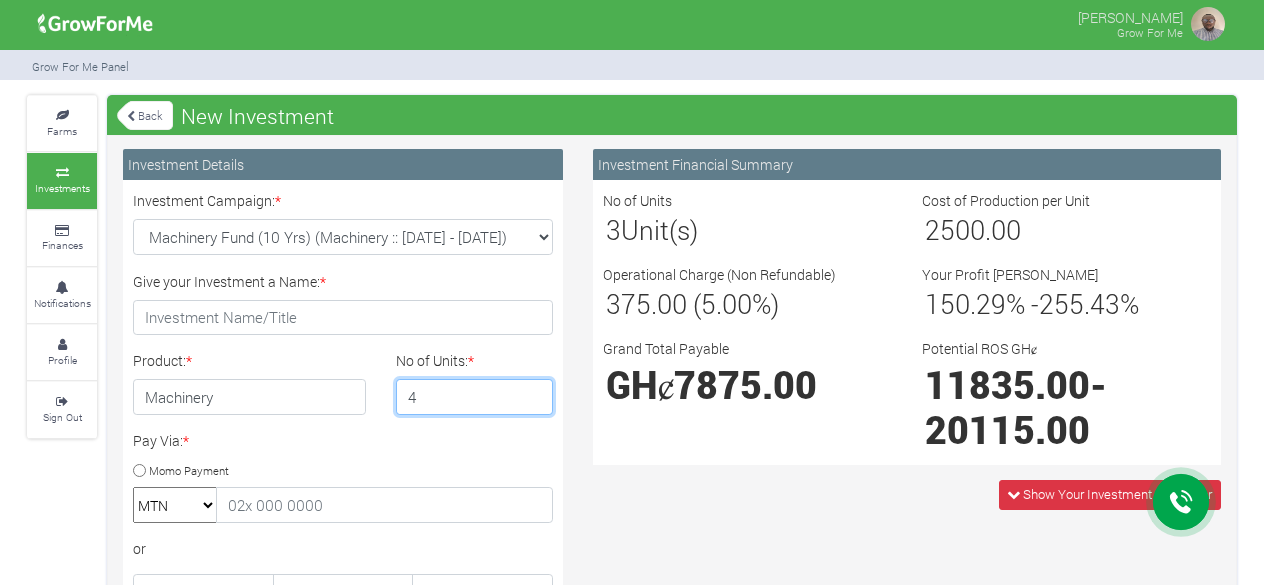 click on "4" at bounding box center (475, 397) 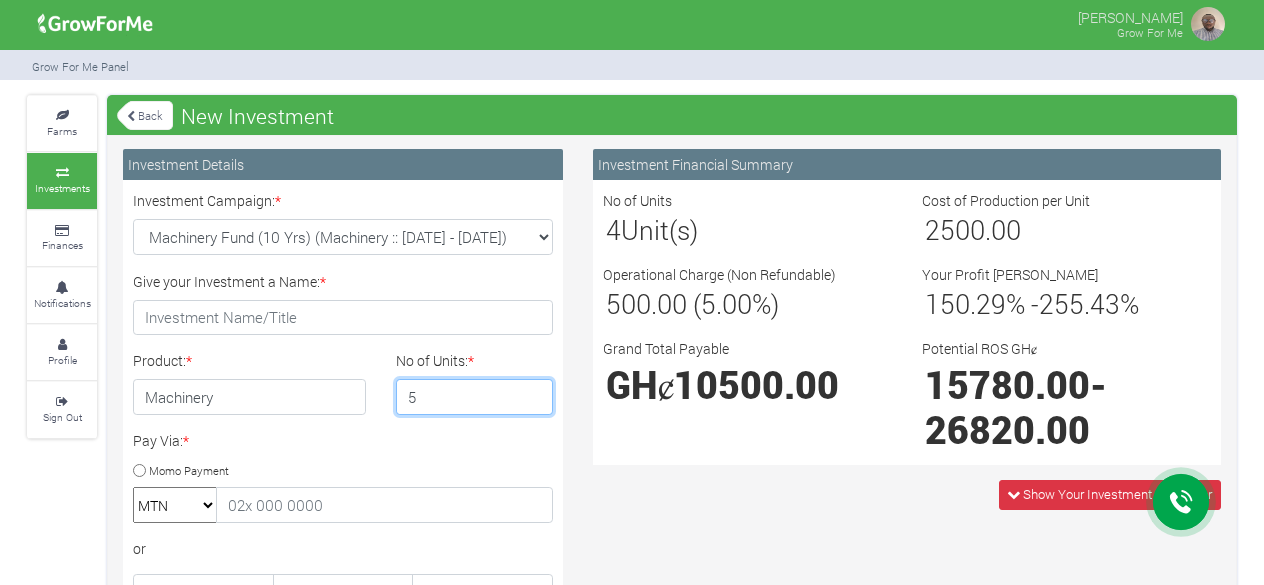 click on "5" at bounding box center [475, 397] 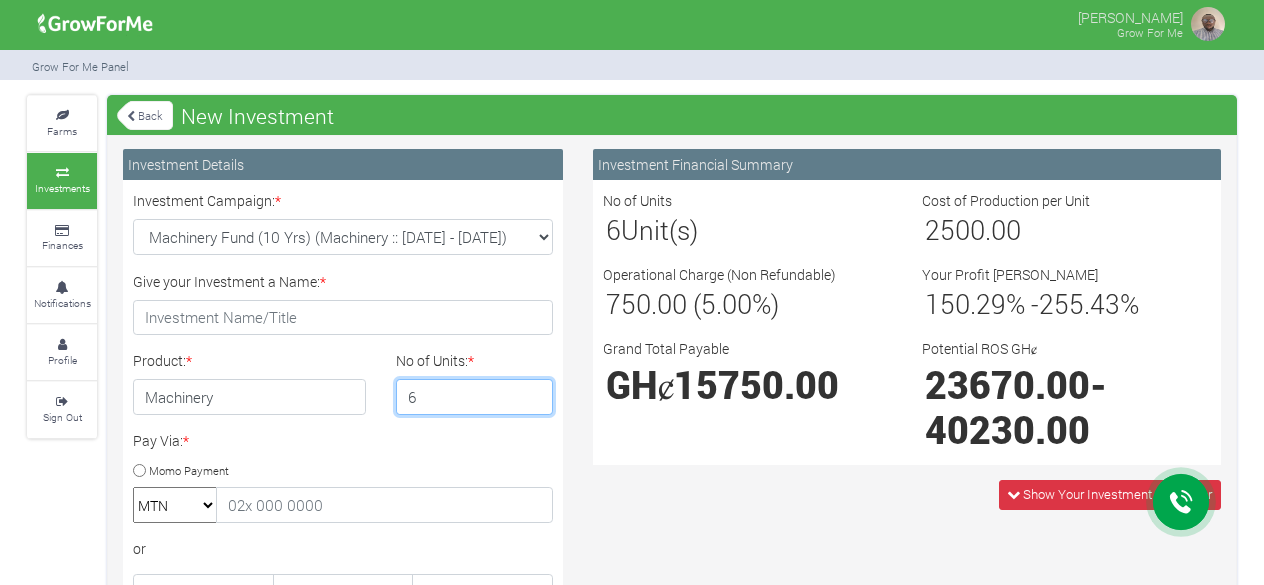 click on "6" at bounding box center (475, 397) 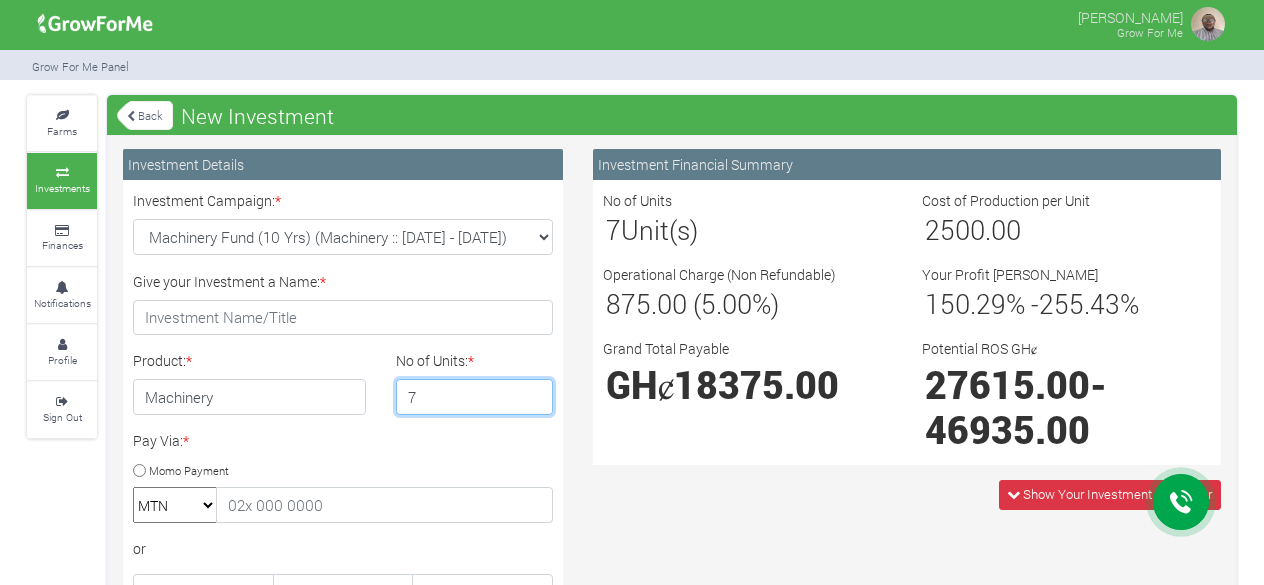 click on "7" at bounding box center [475, 397] 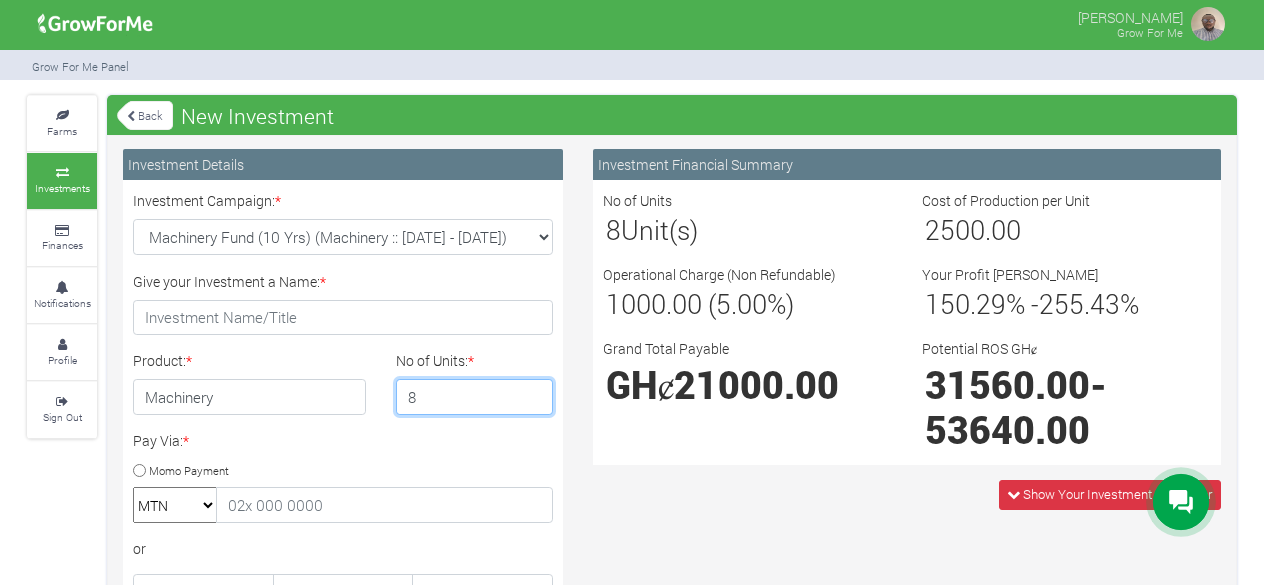 click on "8" at bounding box center [475, 397] 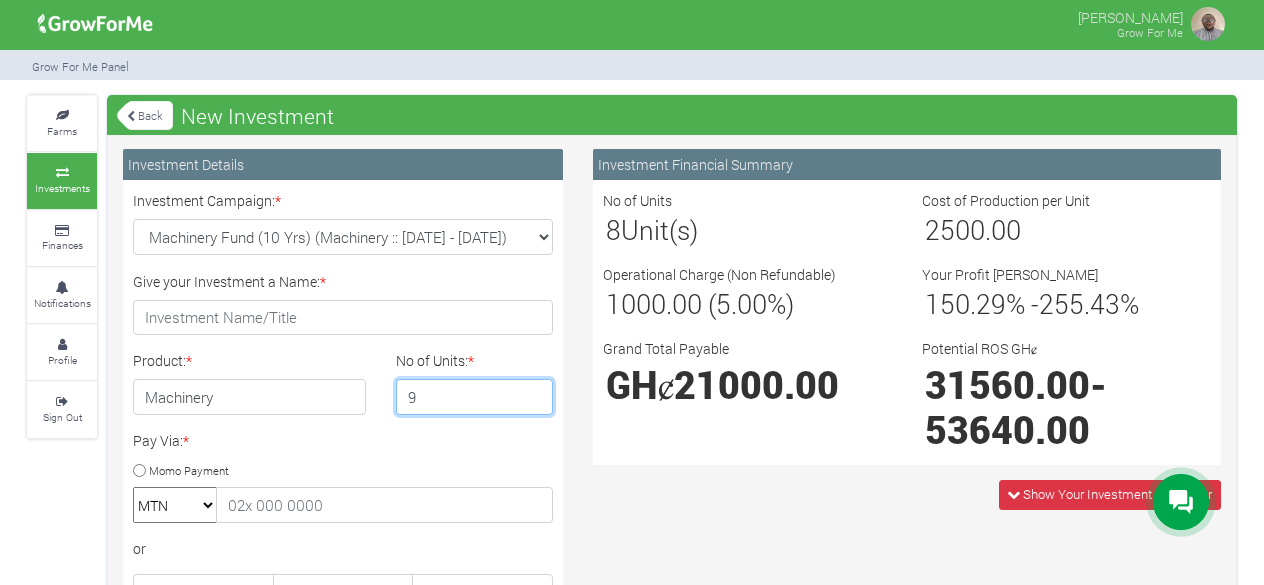 click on "9" at bounding box center (475, 397) 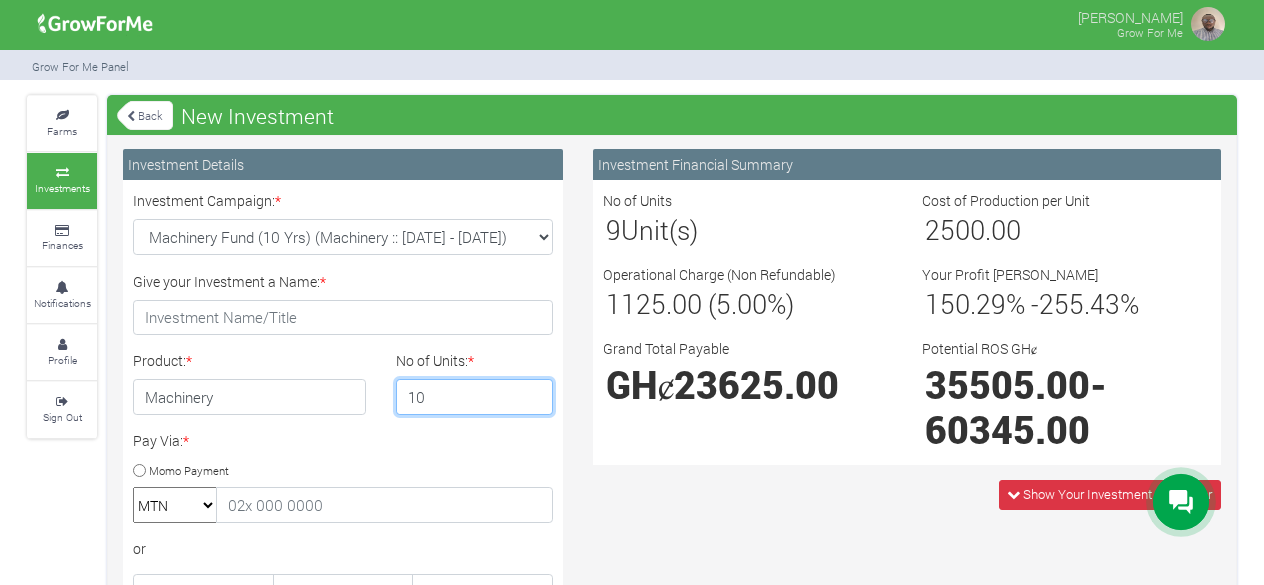 click on "10" at bounding box center [475, 397] 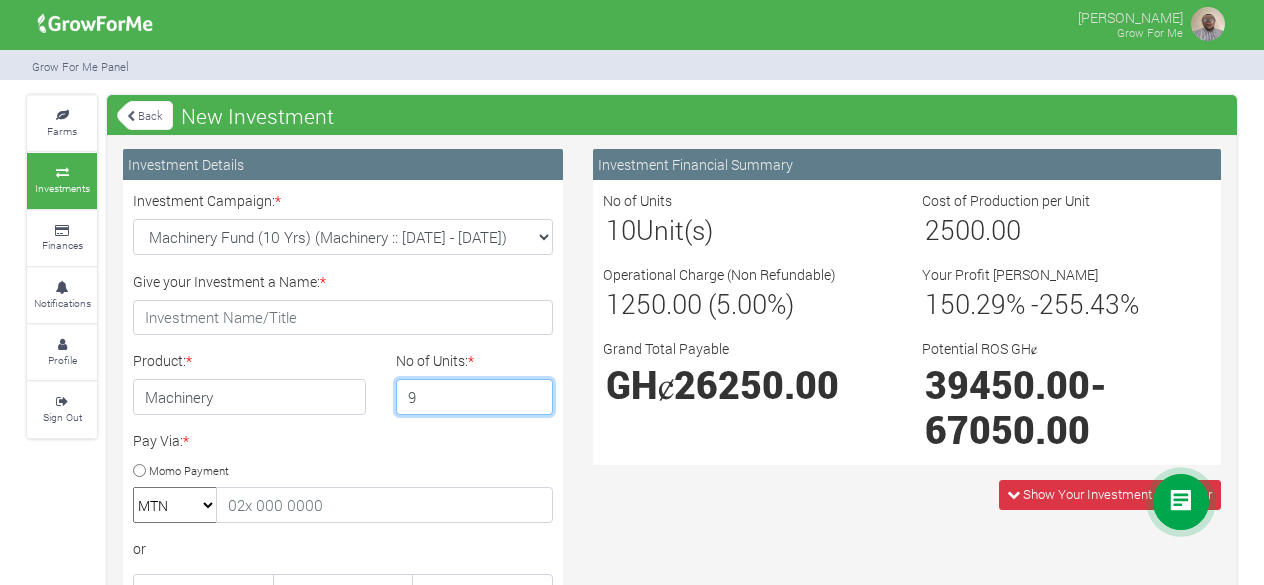 click on "9" at bounding box center (475, 397) 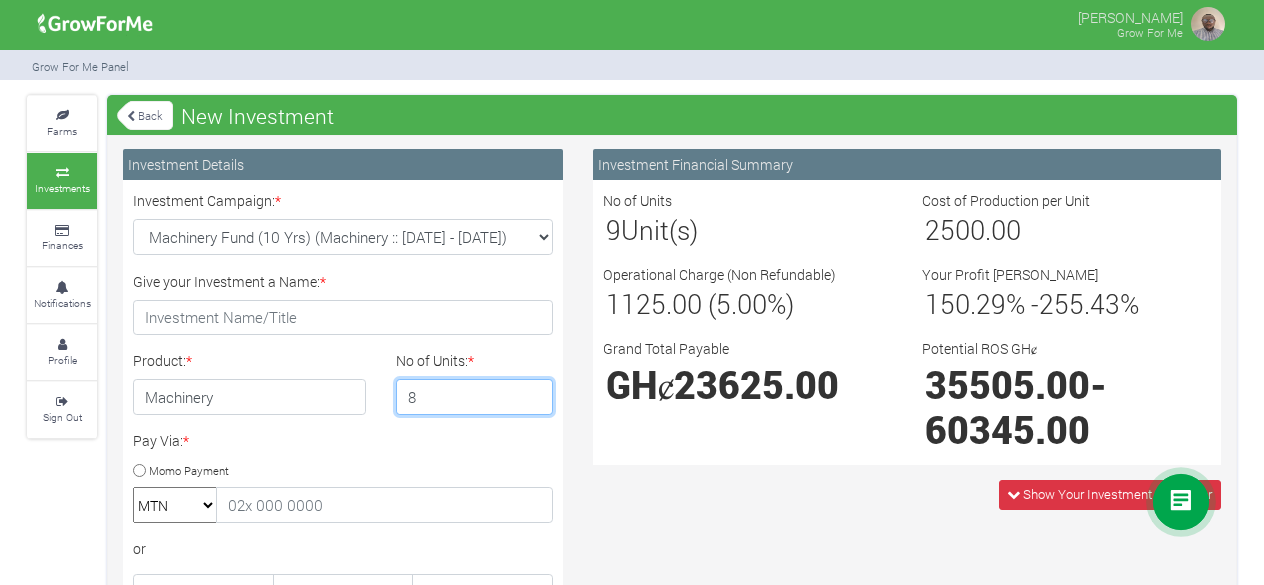 type on "8" 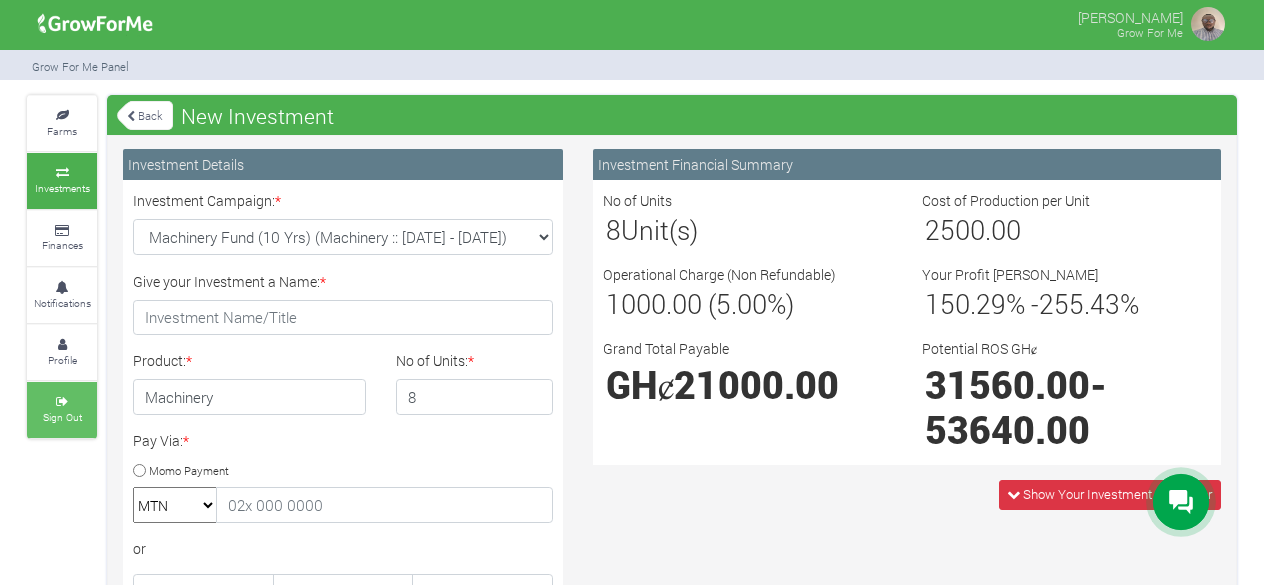 click on "Sign Out" at bounding box center [62, 417] 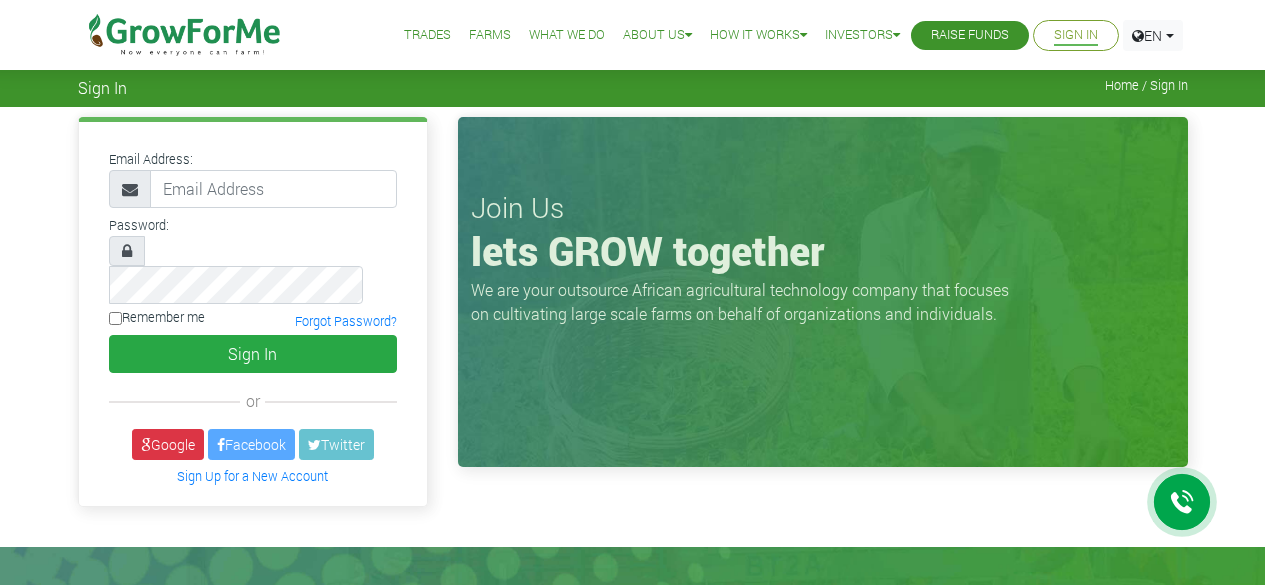 scroll, scrollTop: 0, scrollLeft: 0, axis: both 